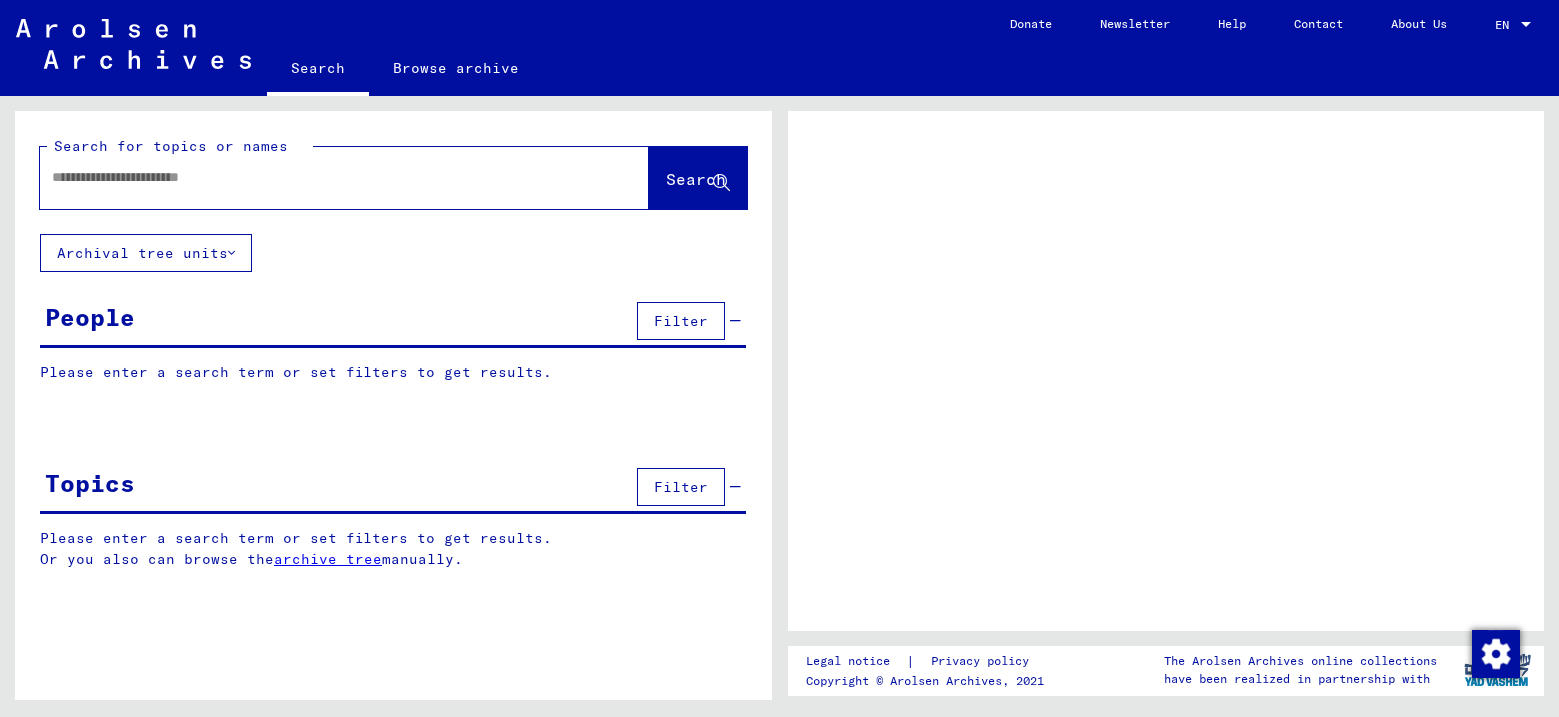 scroll, scrollTop: 0, scrollLeft: 0, axis: both 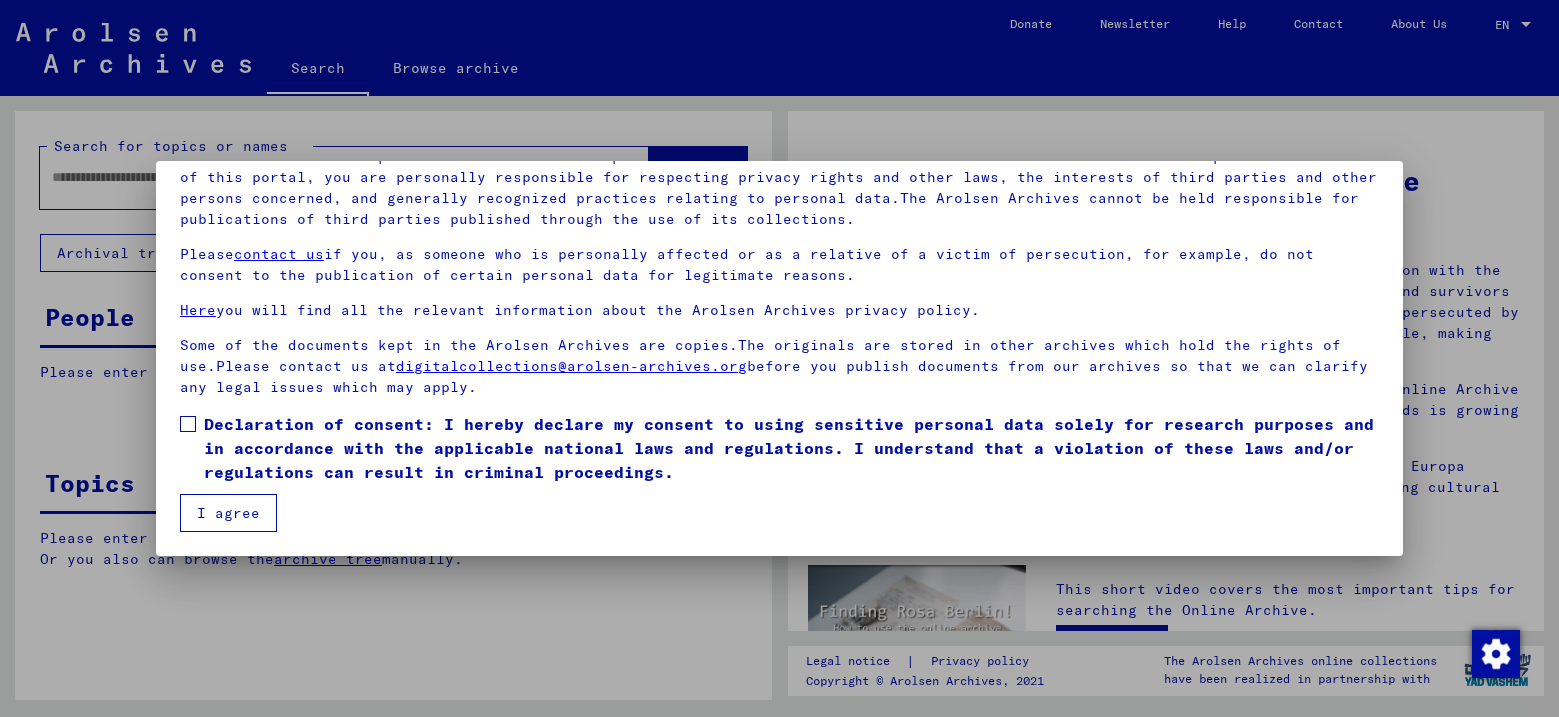click at bounding box center (188, 424) 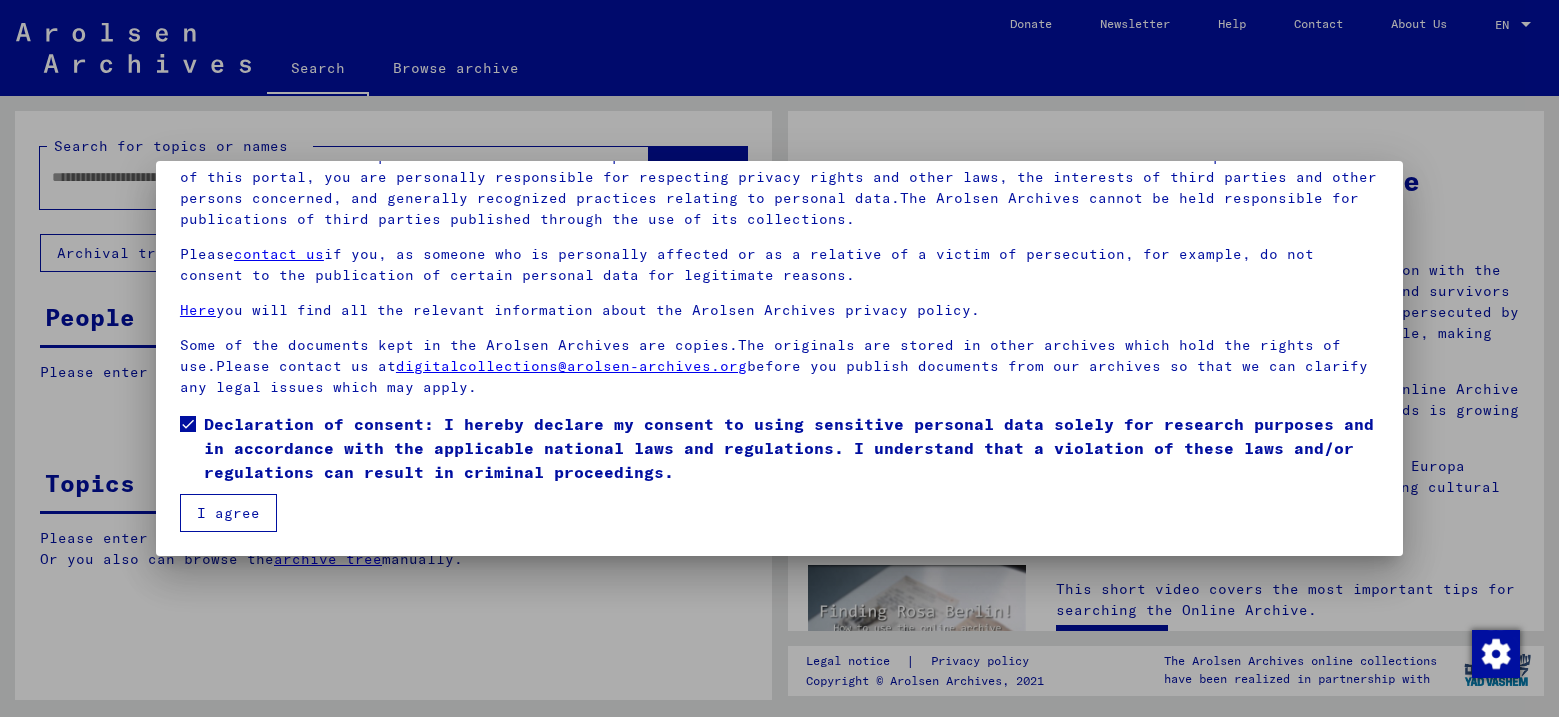 click on "I agree" at bounding box center [228, 513] 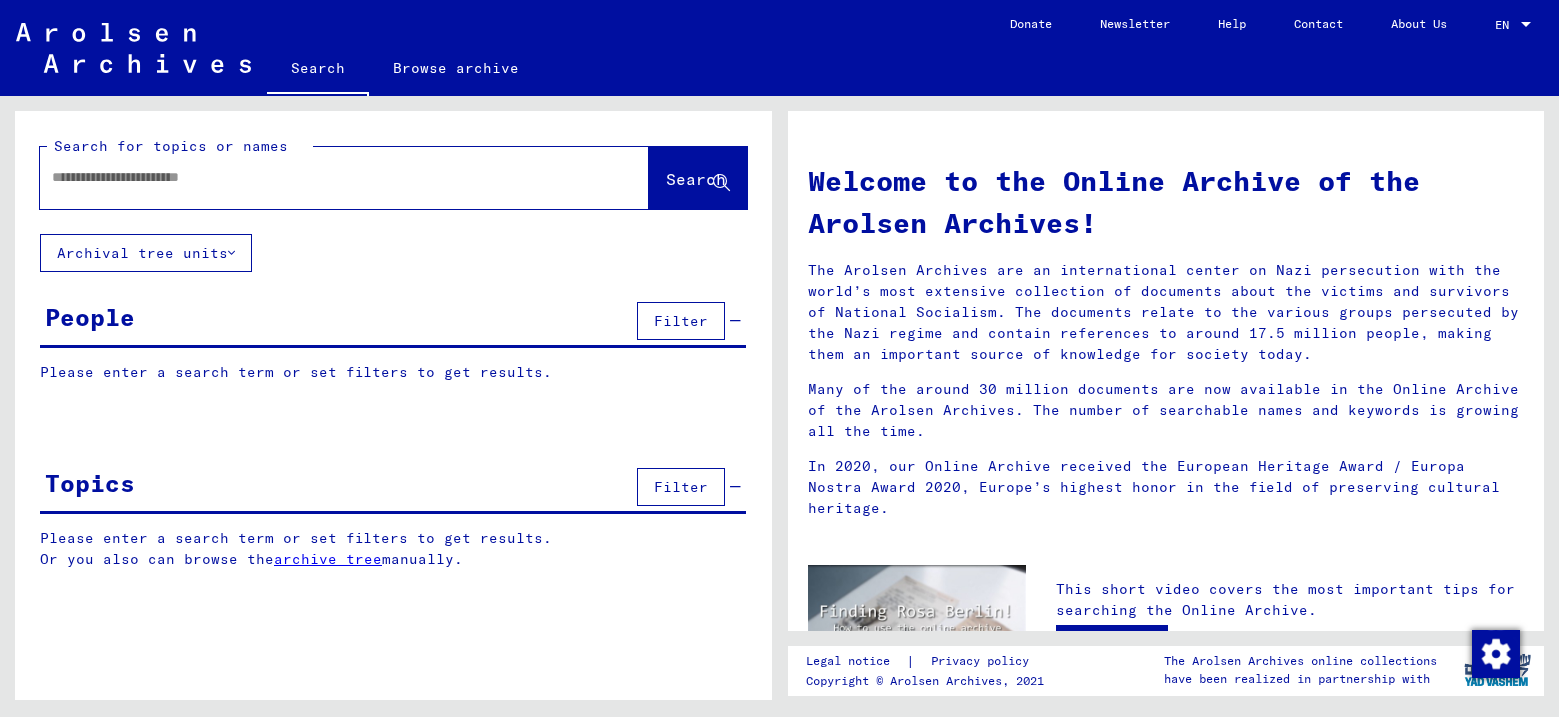 click at bounding box center [320, 177] 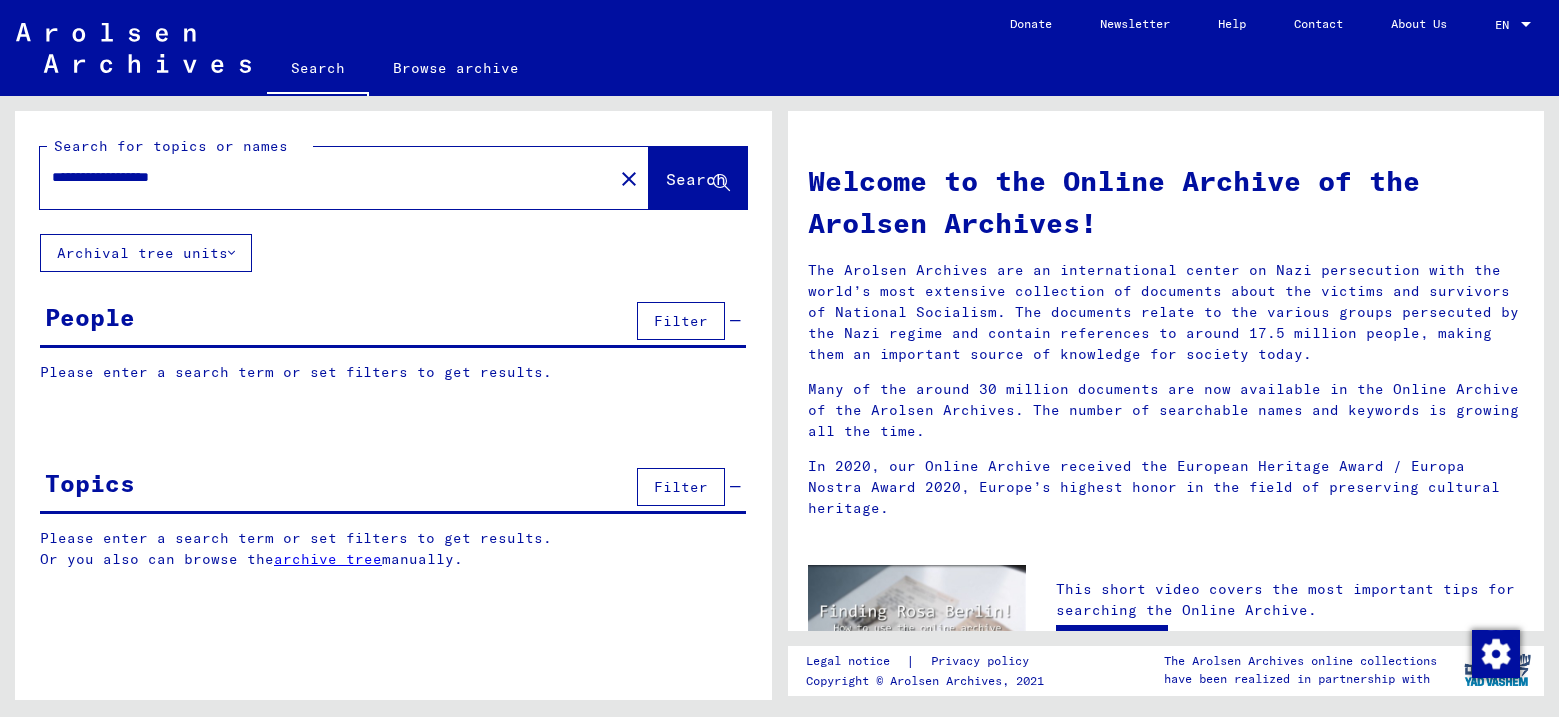 click on "Search" 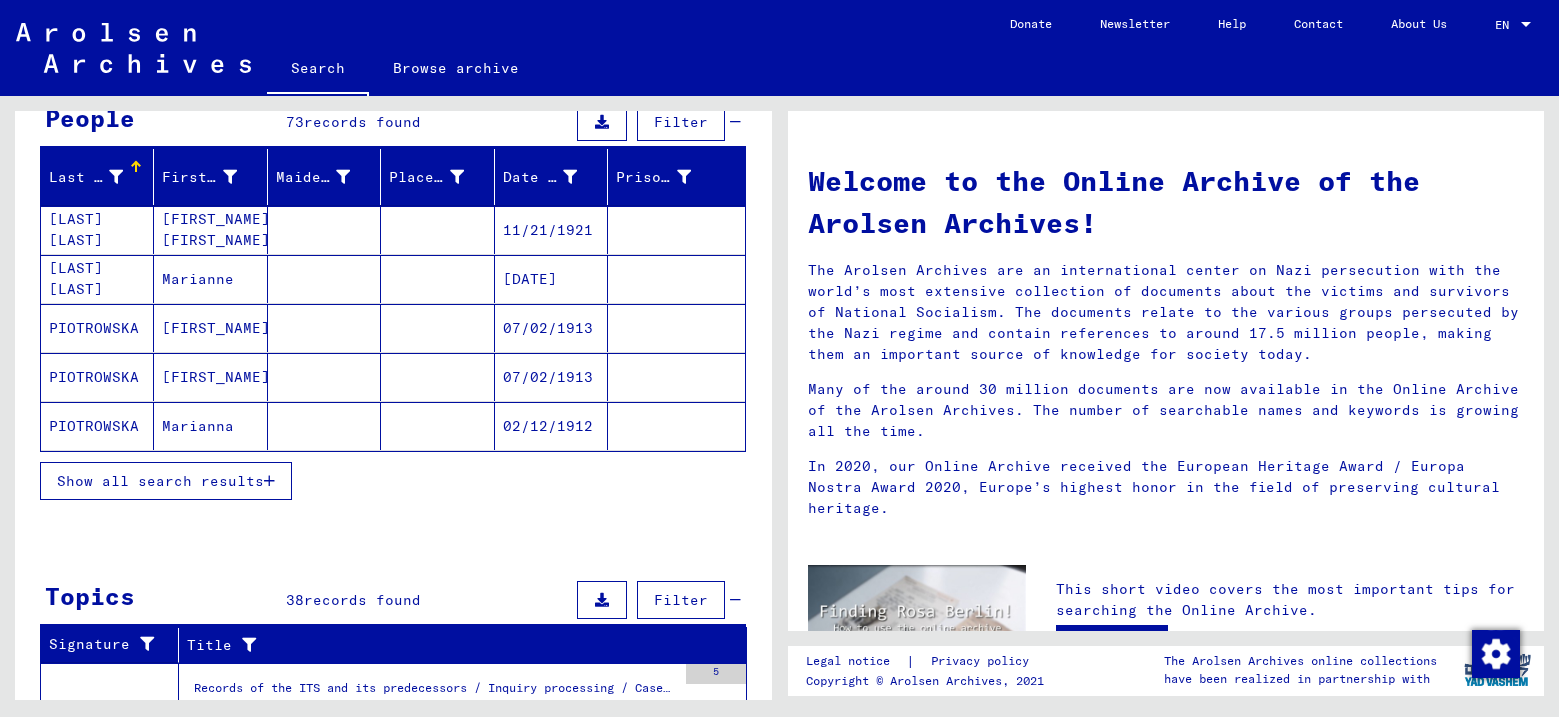 scroll, scrollTop: 200, scrollLeft: 0, axis: vertical 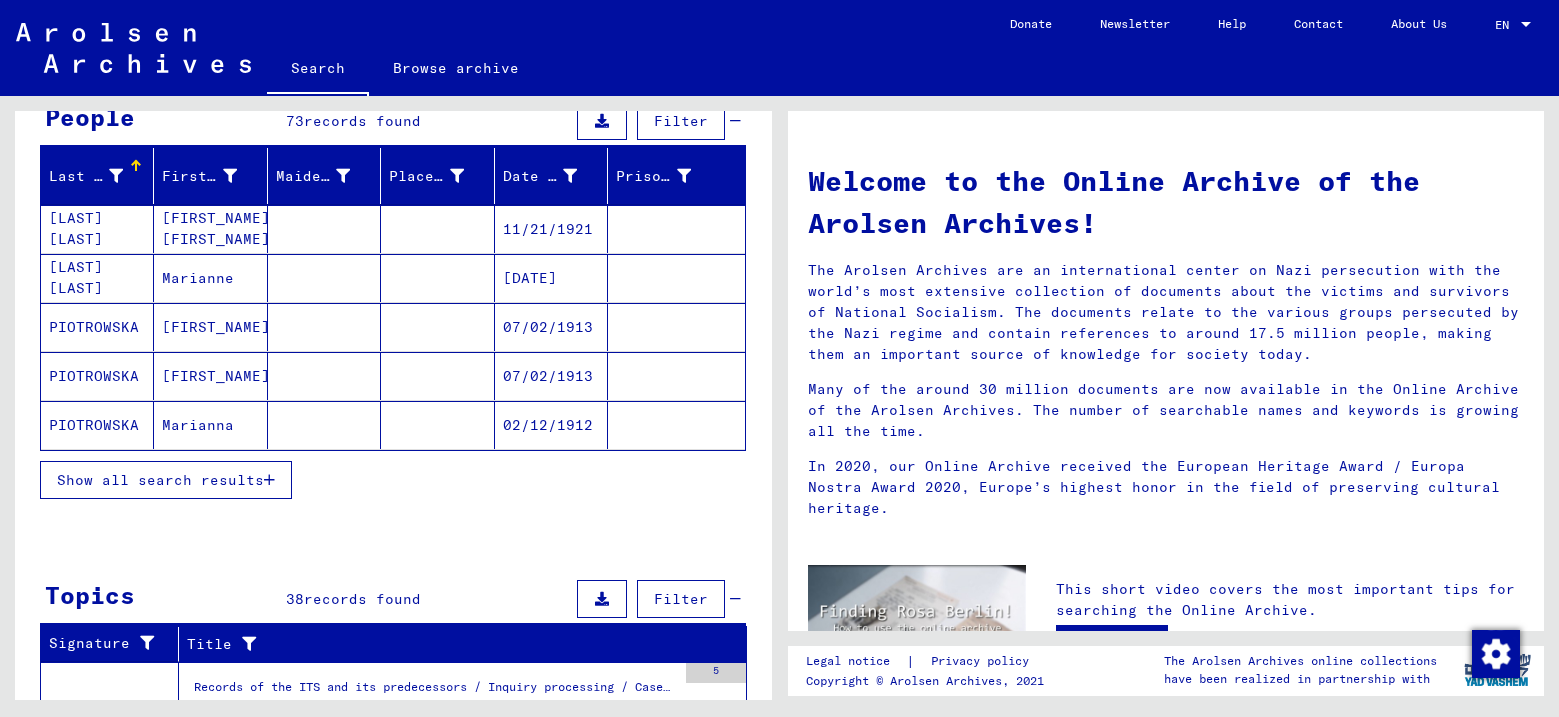 click on "Show all search results" at bounding box center [160, 480] 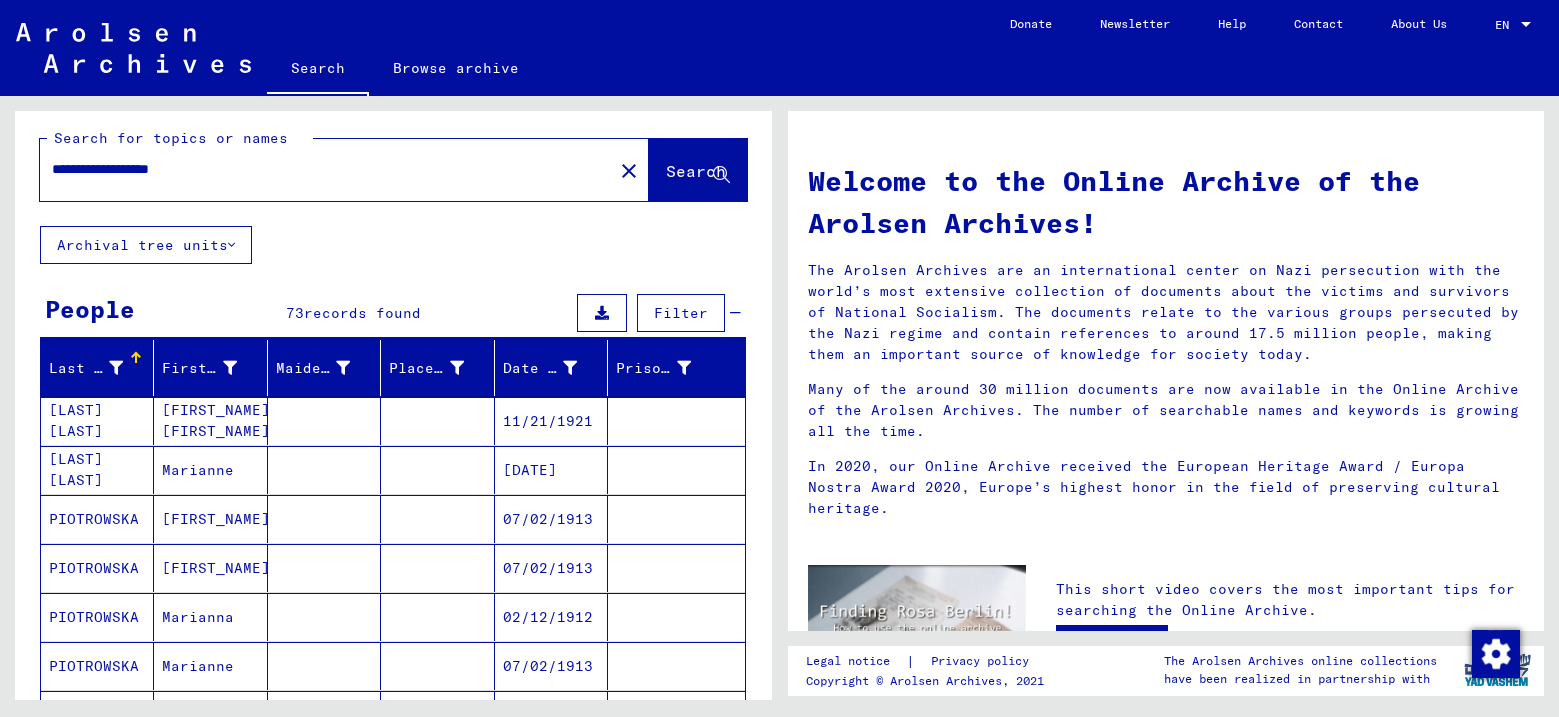 scroll, scrollTop: 0, scrollLeft: 0, axis: both 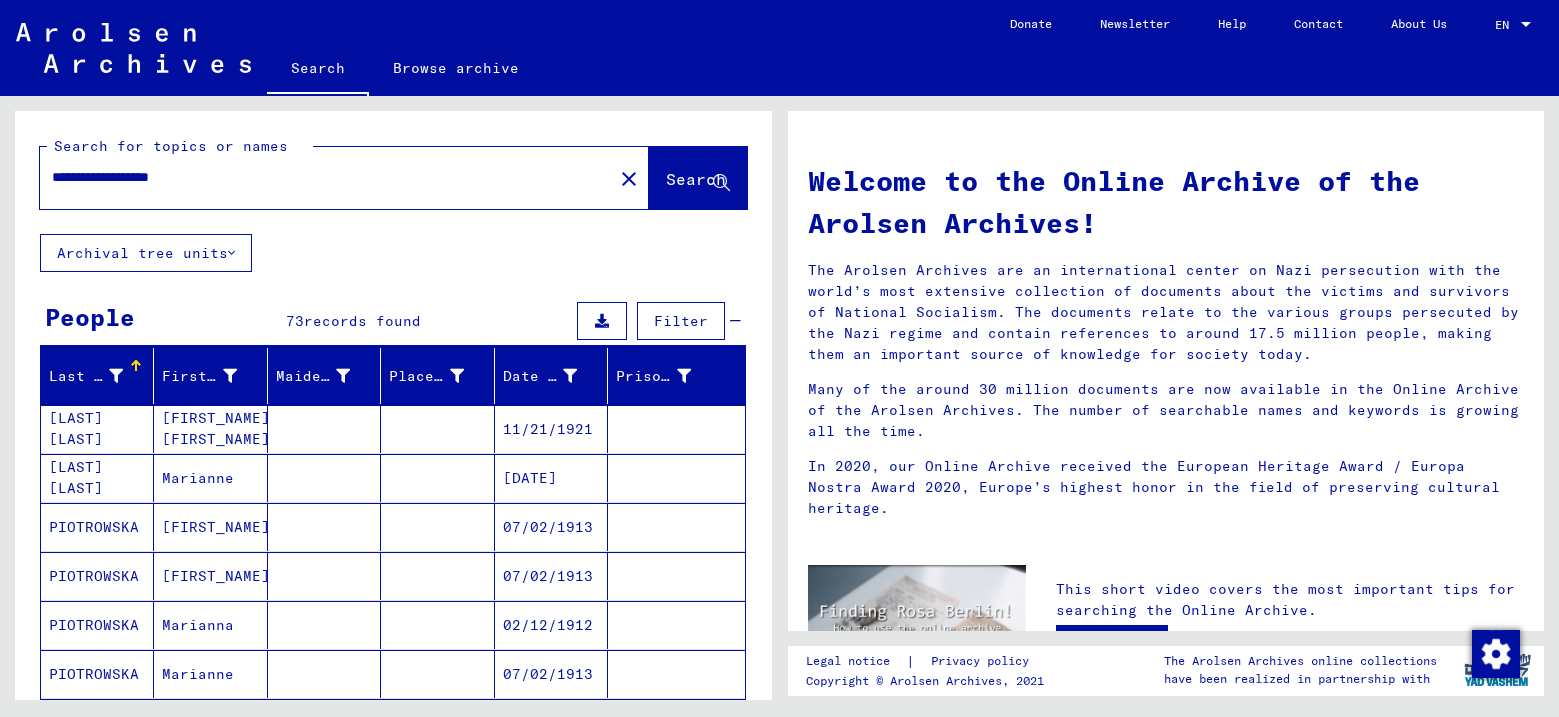 click on "**********" at bounding box center [320, 177] 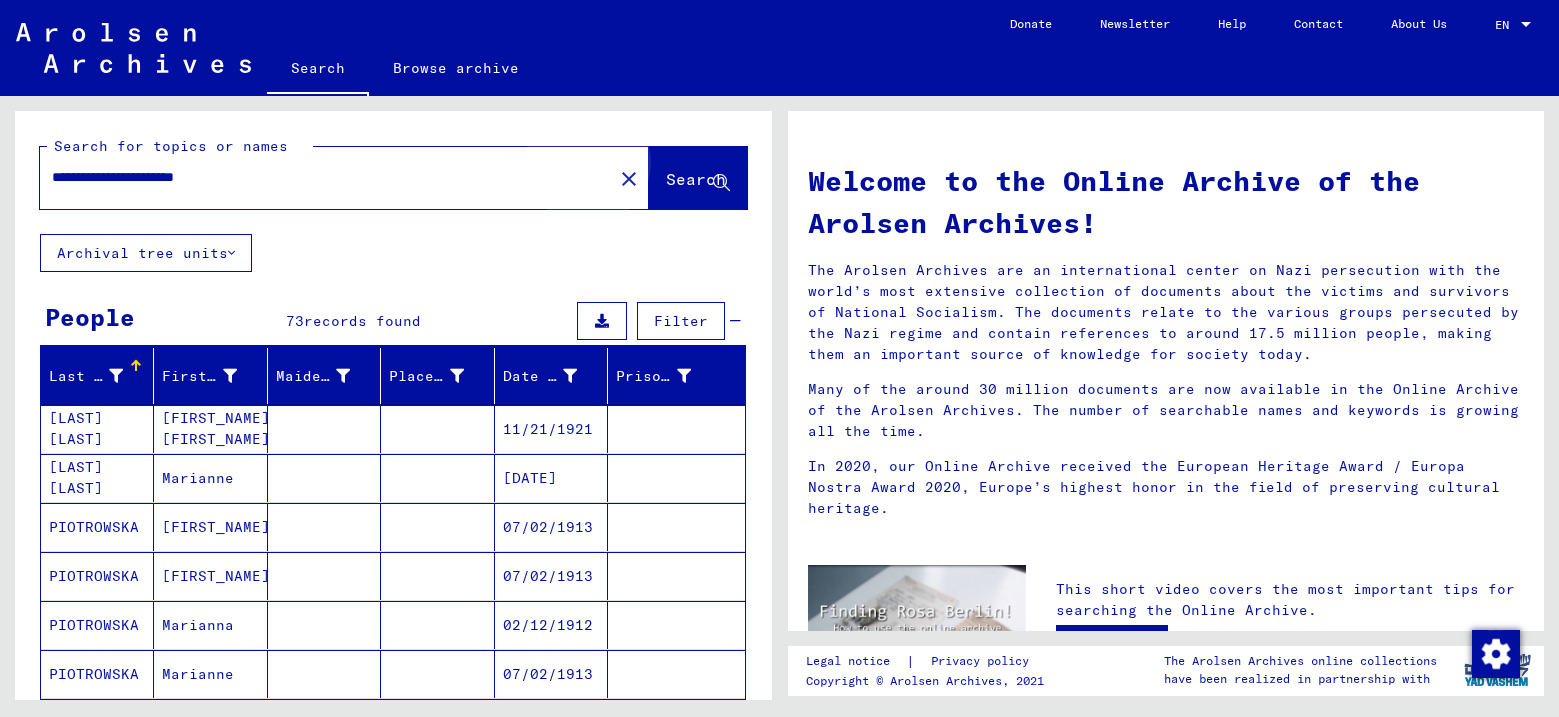 click on "Search" 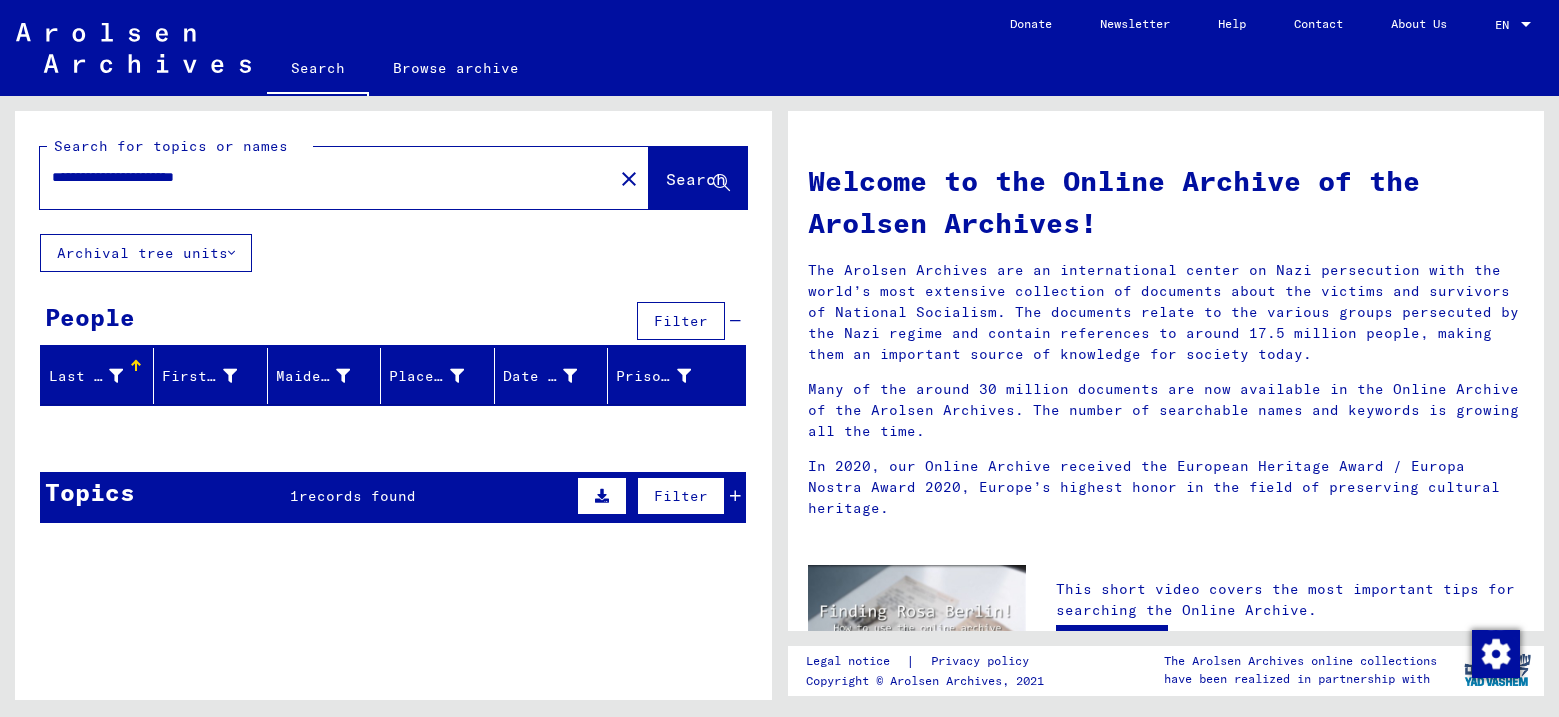 drag, startPoint x: 244, startPoint y: 172, endPoint x: 281, endPoint y: 185, distance: 39.217342 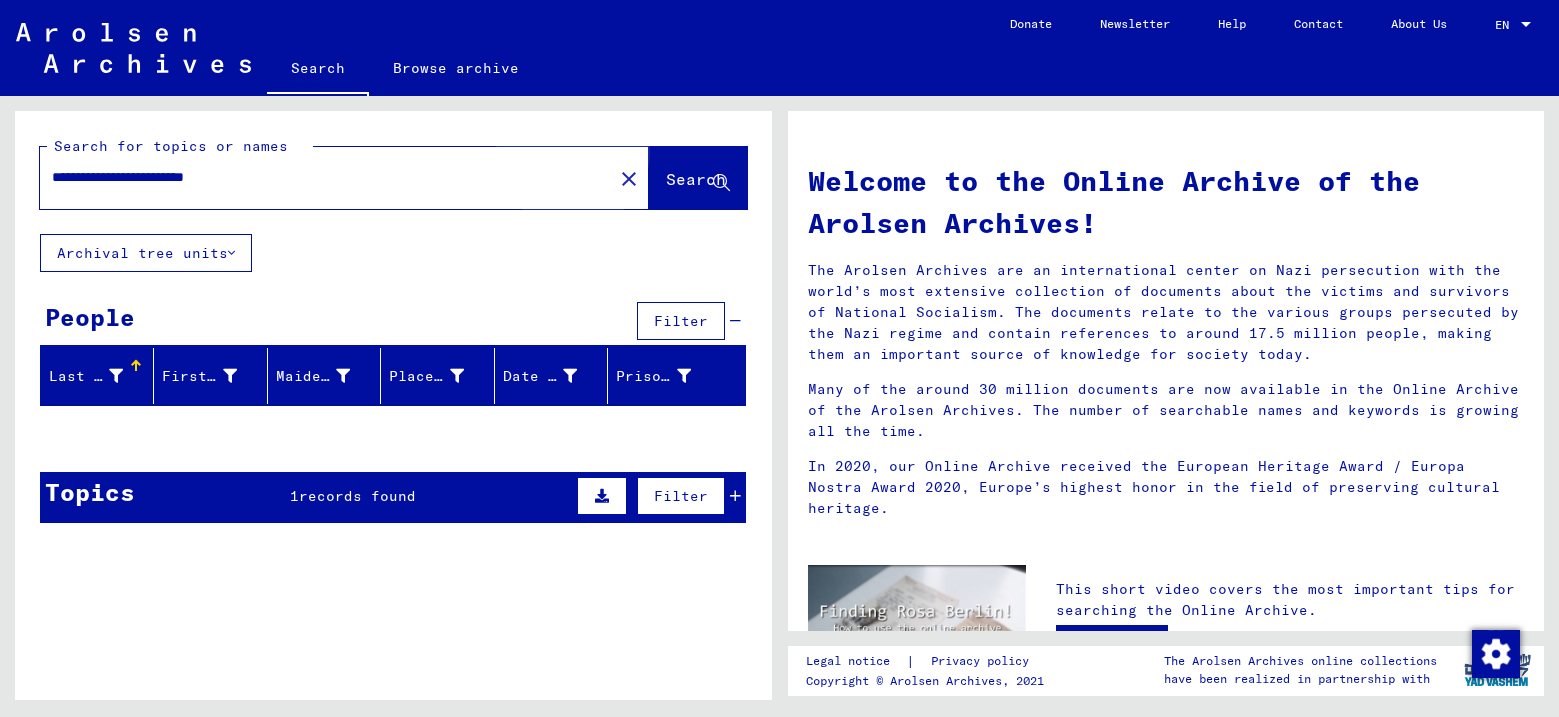click on "Search" 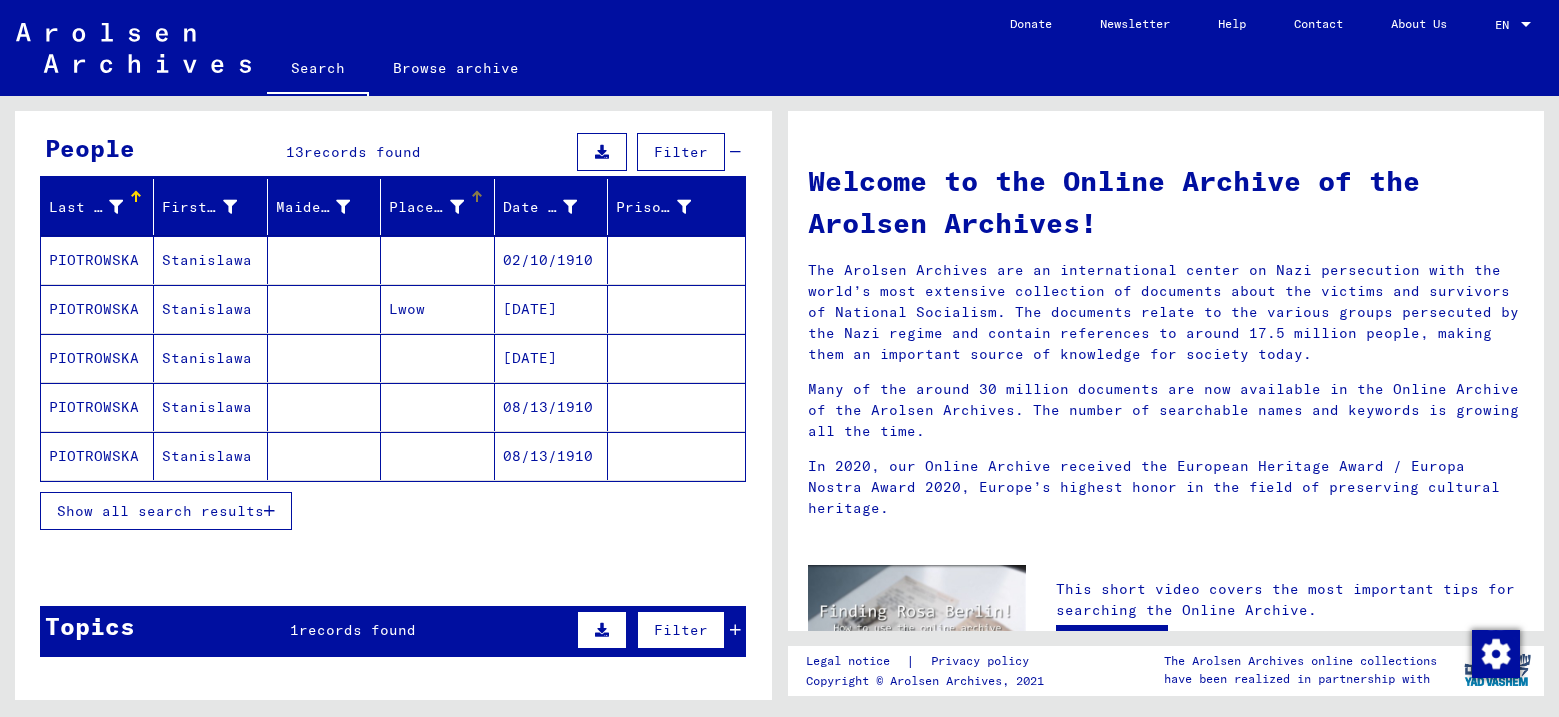 scroll, scrollTop: 200, scrollLeft: 0, axis: vertical 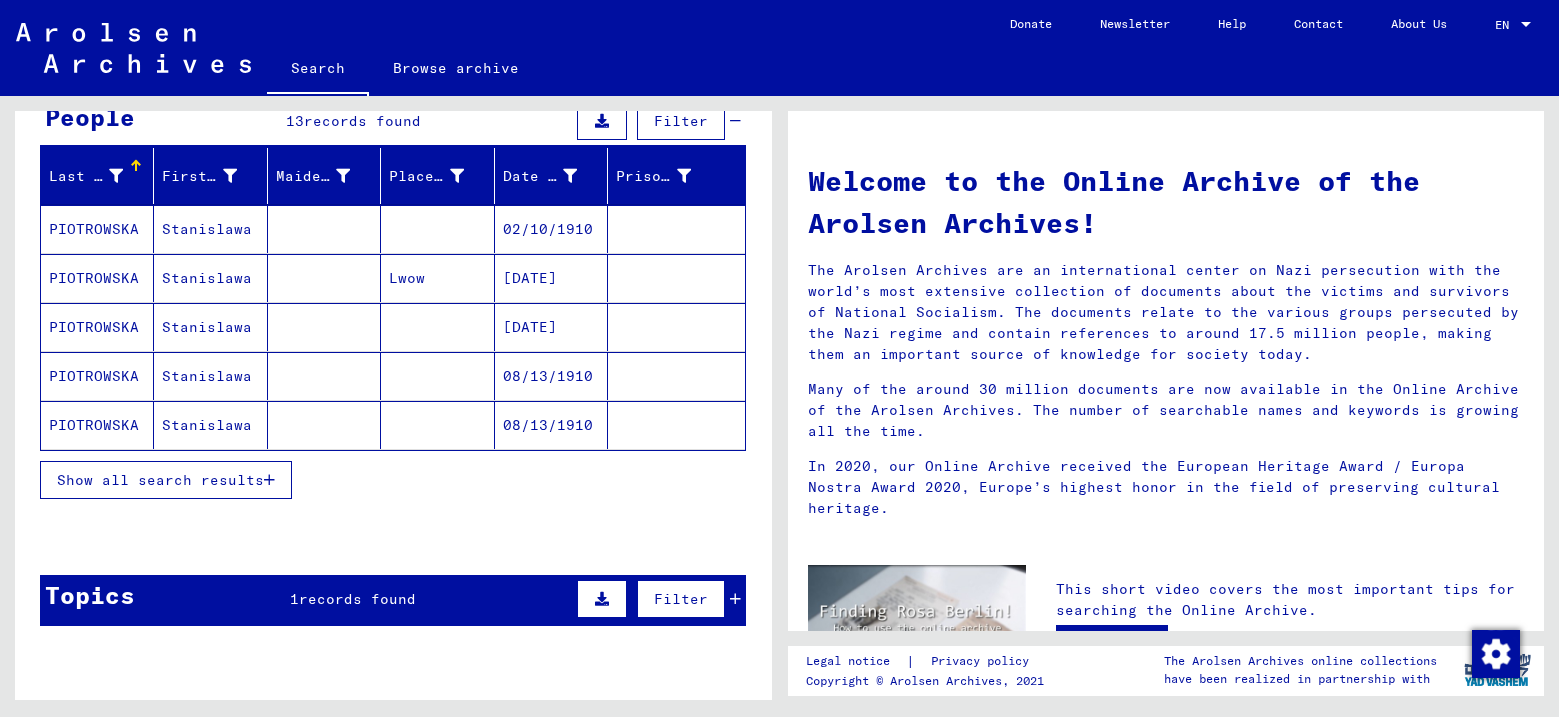 click on "Show all search results" at bounding box center [160, 480] 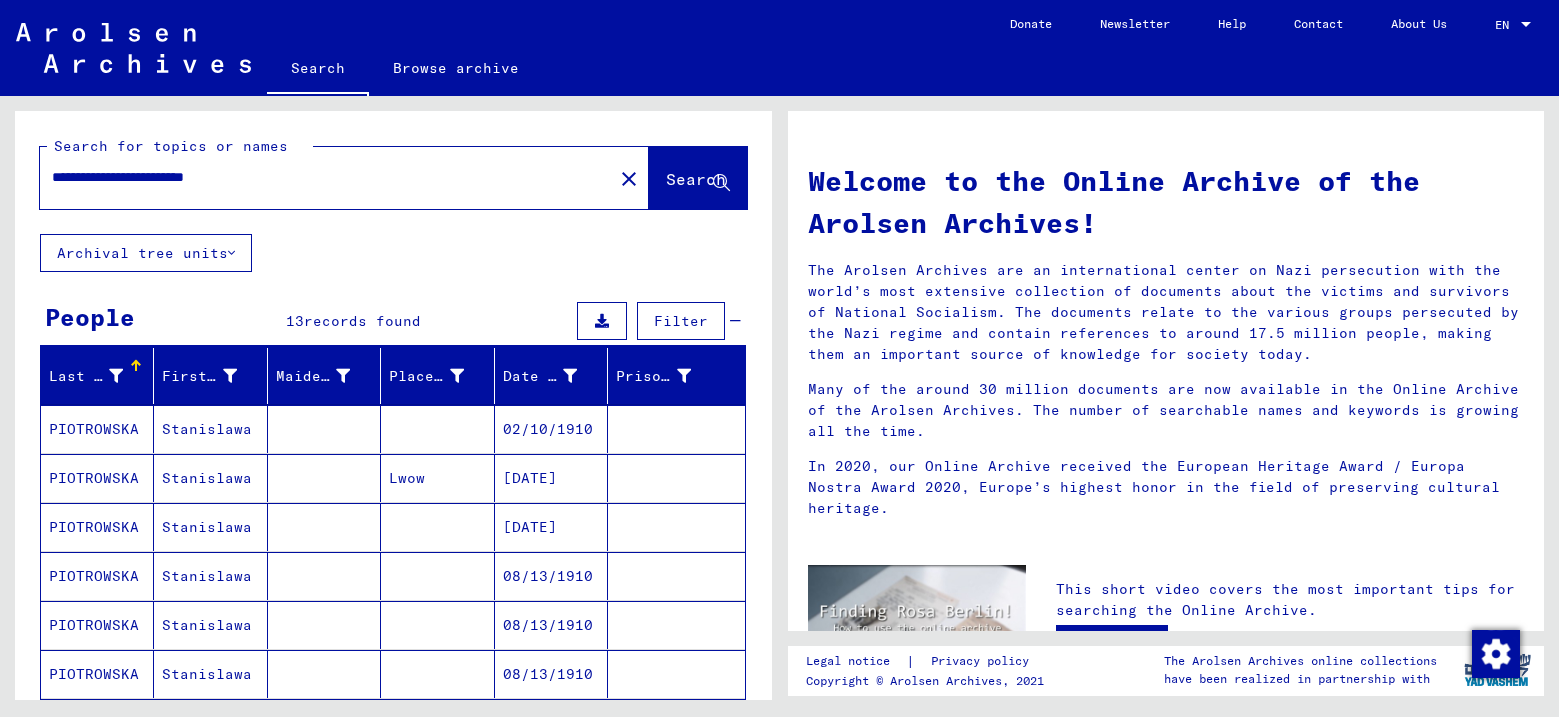 scroll, scrollTop: 100, scrollLeft: 0, axis: vertical 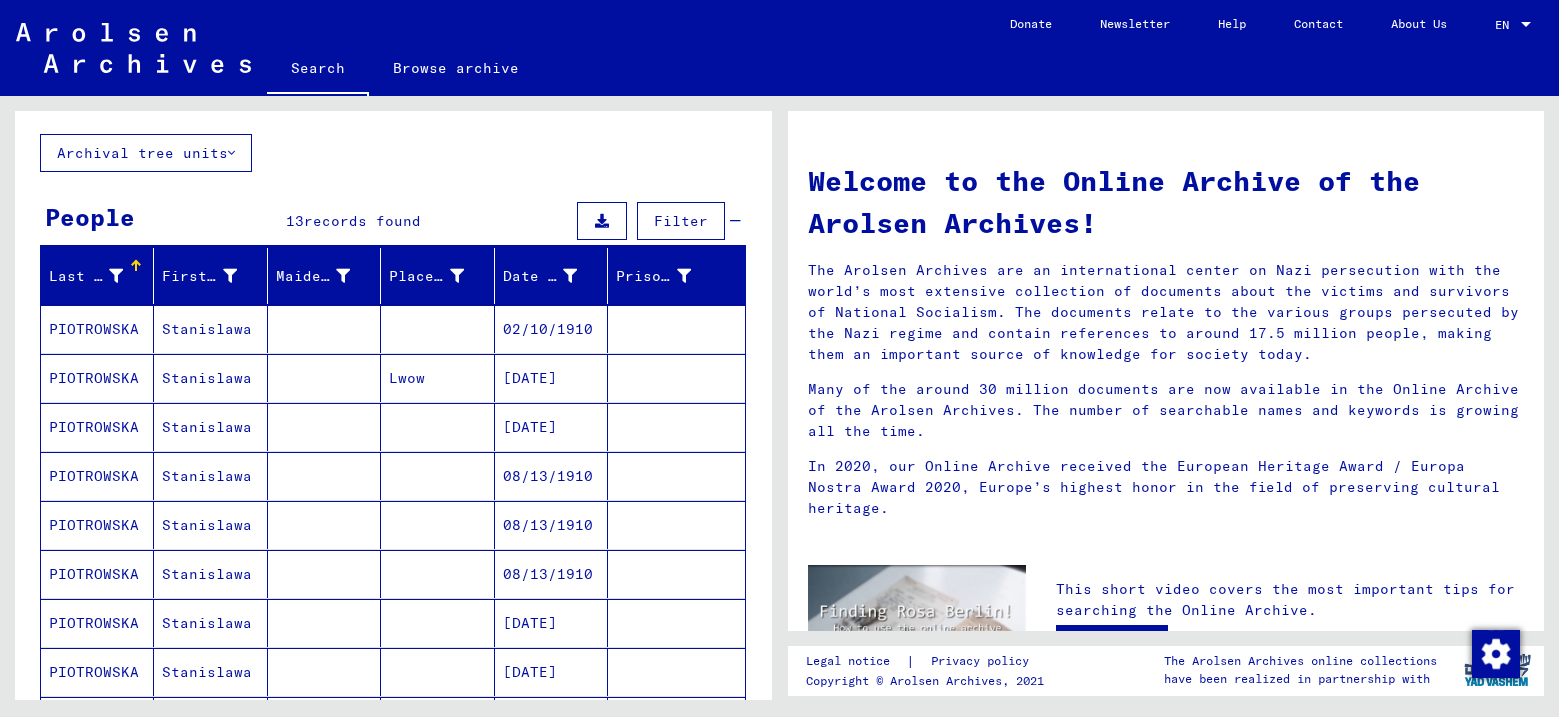 click on "PIOTROWSKA" at bounding box center (97, 378) 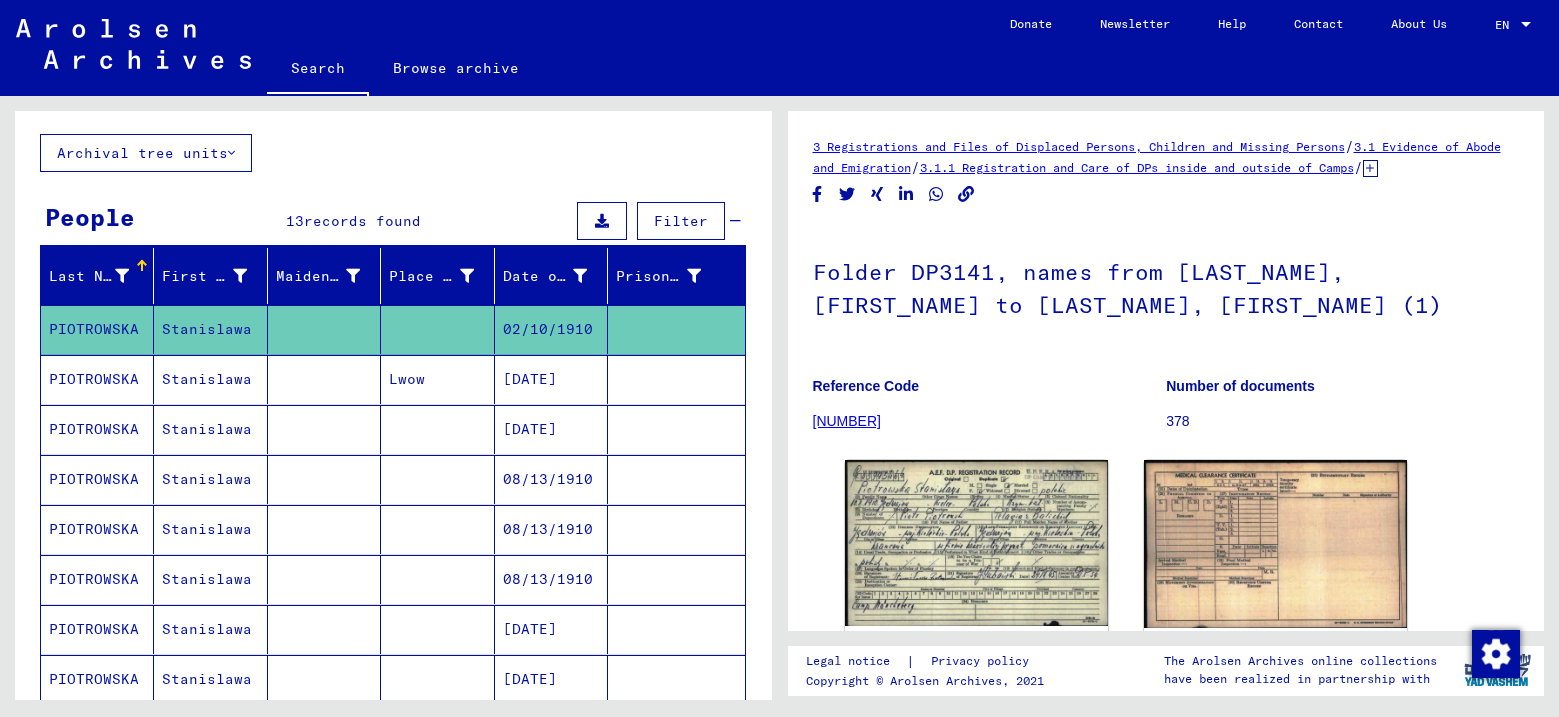 scroll, scrollTop: 0, scrollLeft: 0, axis: both 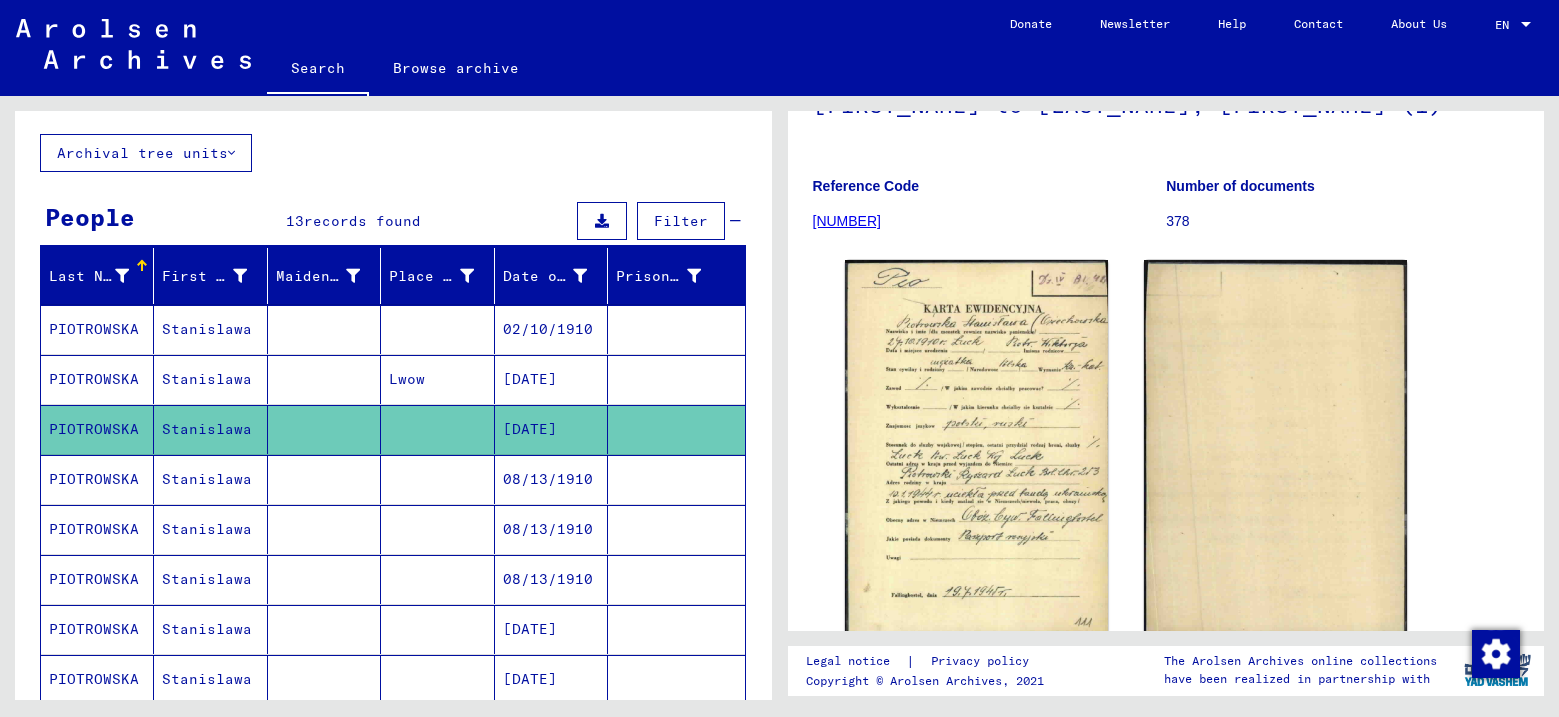 click on "PIOTROWSKA" at bounding box center (97, 529) 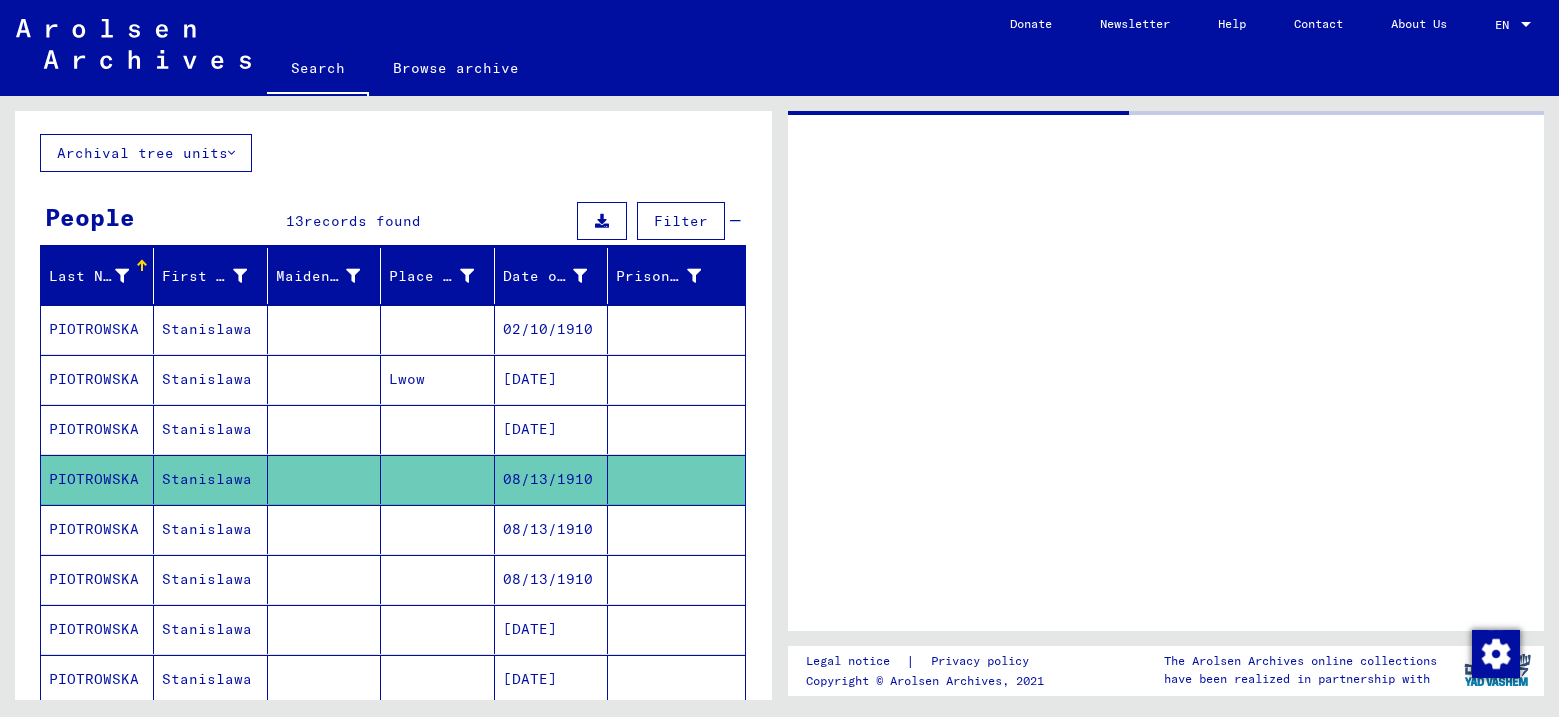 scroll, scrollTop: 0, scrollLeft: 0, axis: both 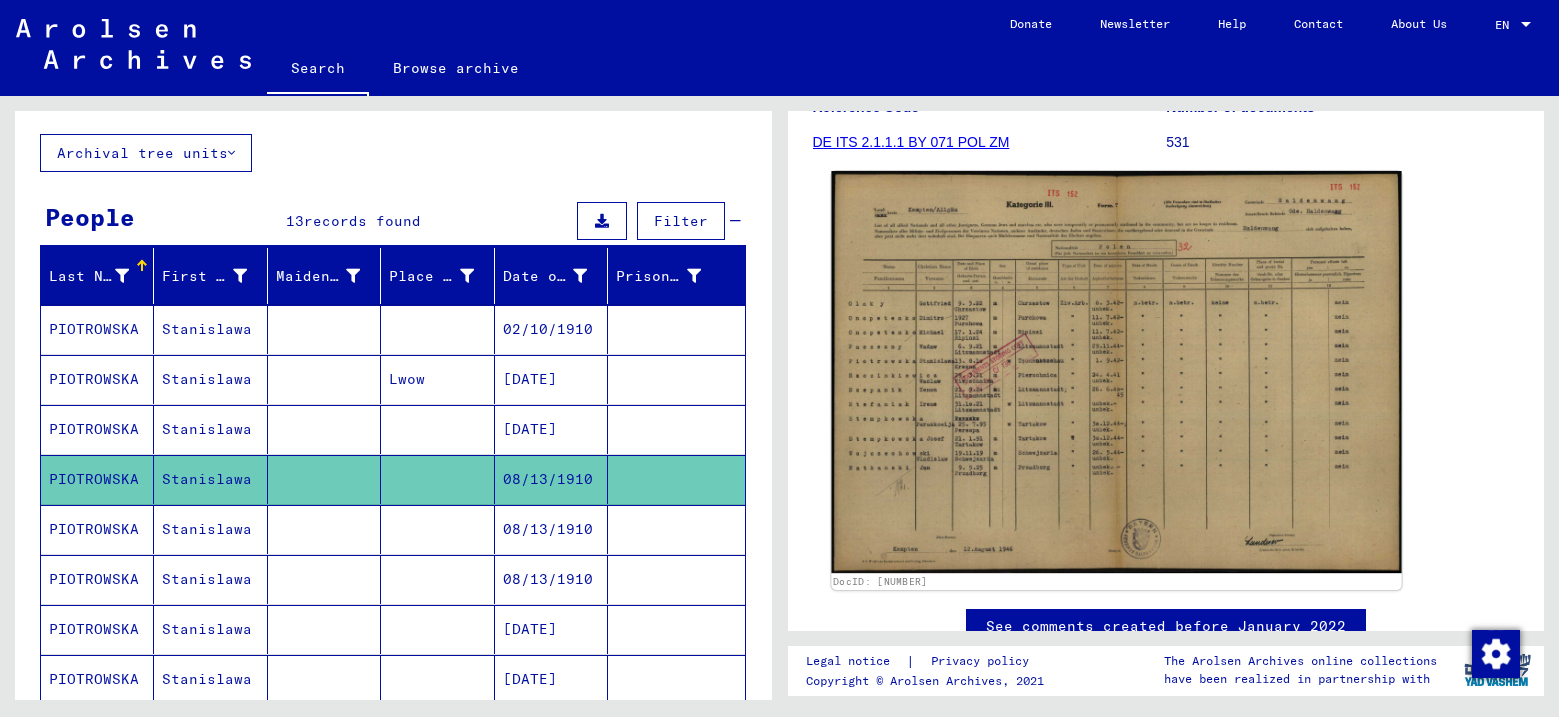 click 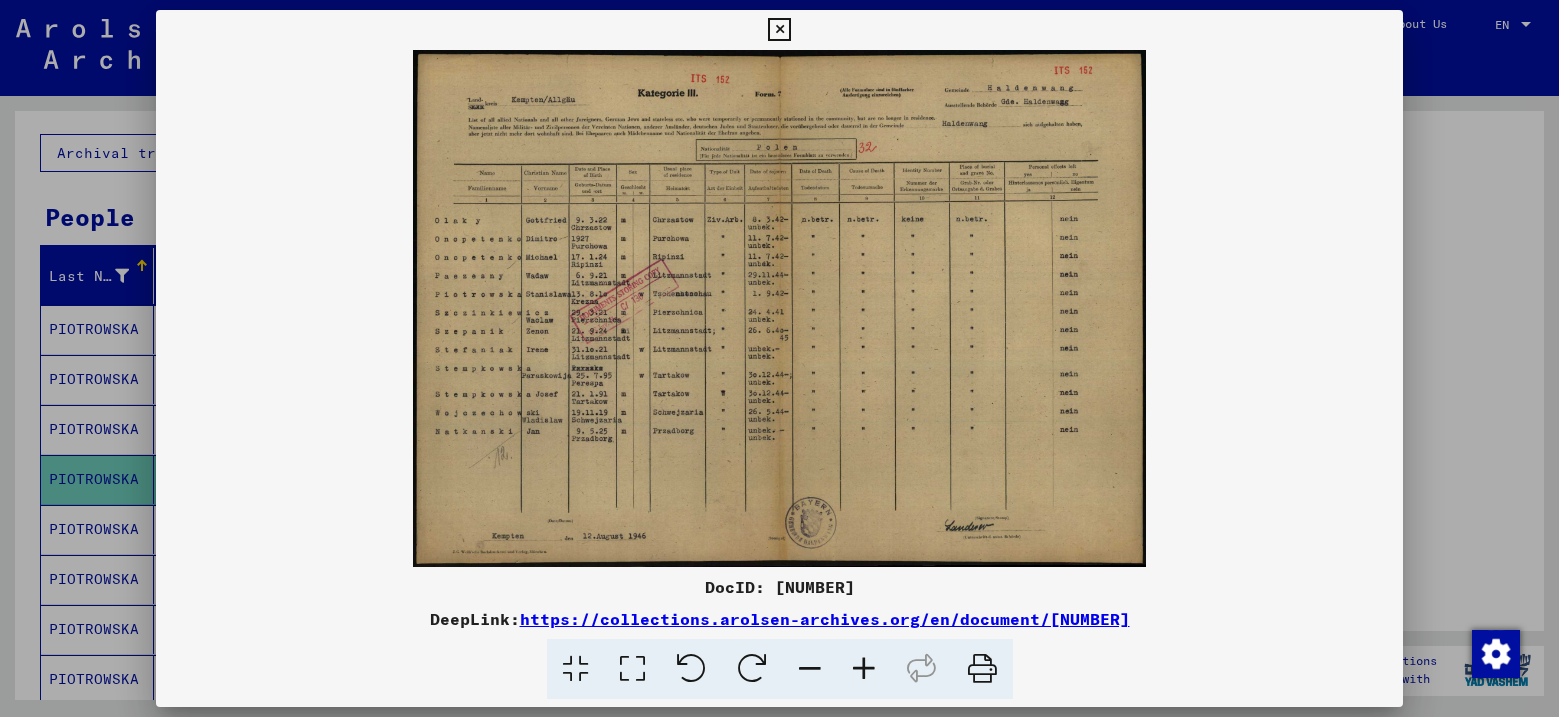 click at bounding box center [864, 669] 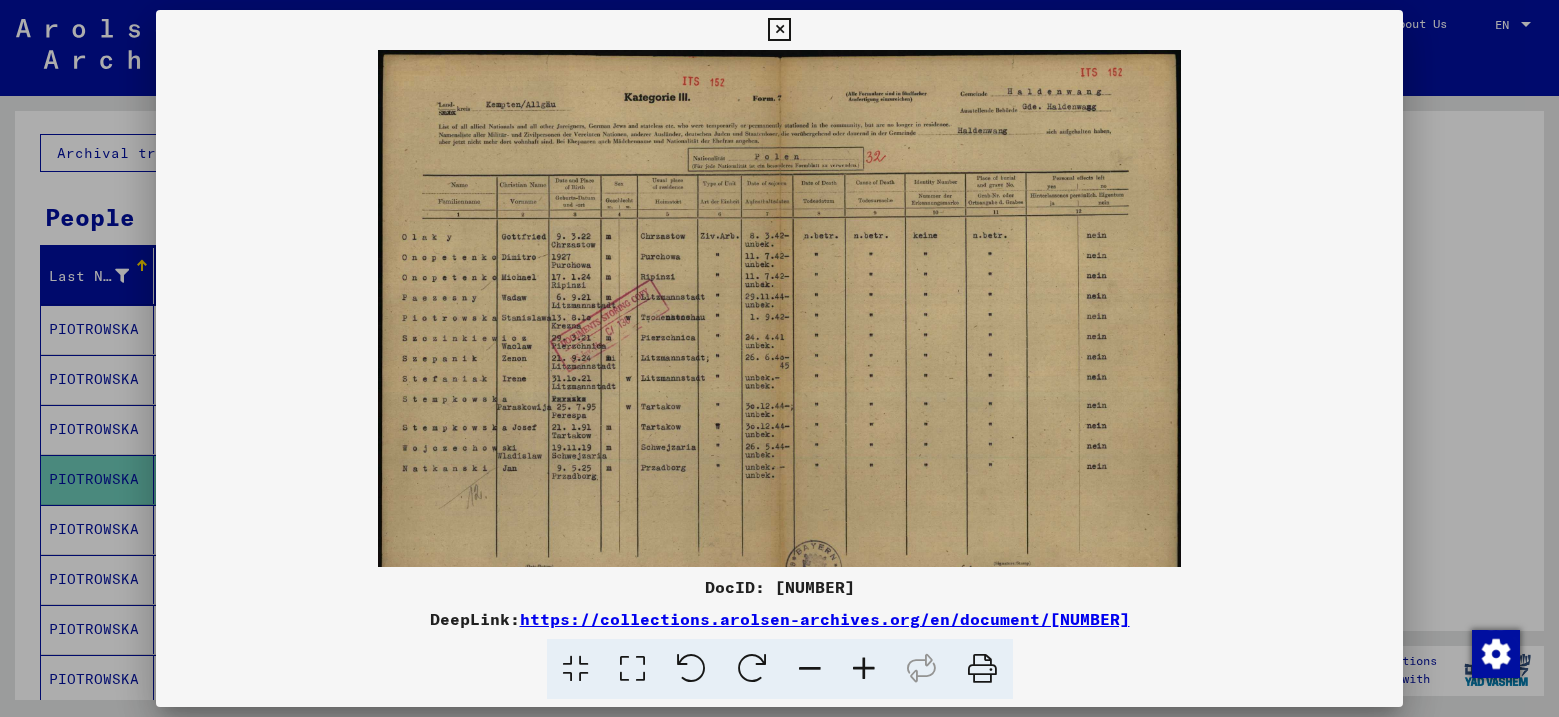 click at bounding box center (864, 669) 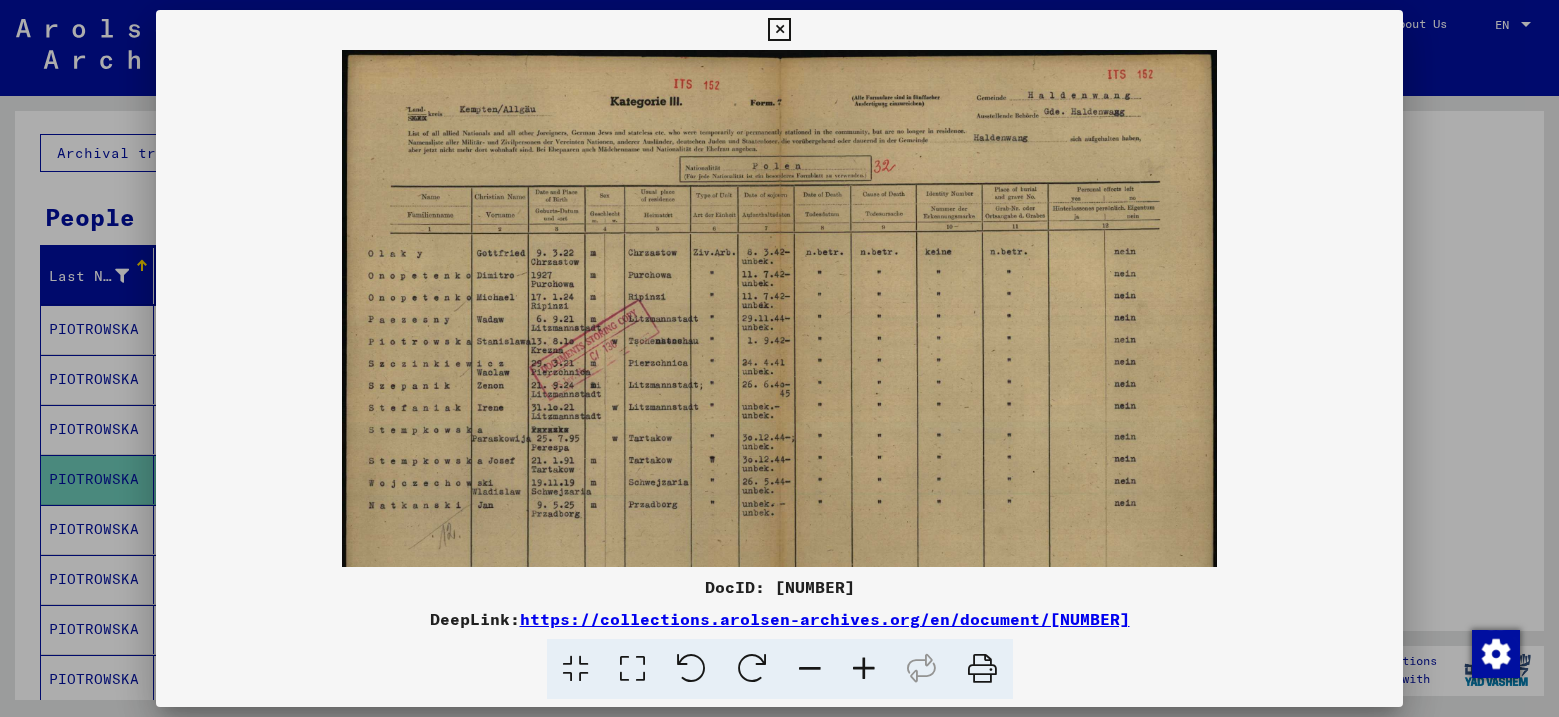 click at bounding box center (864, 669) 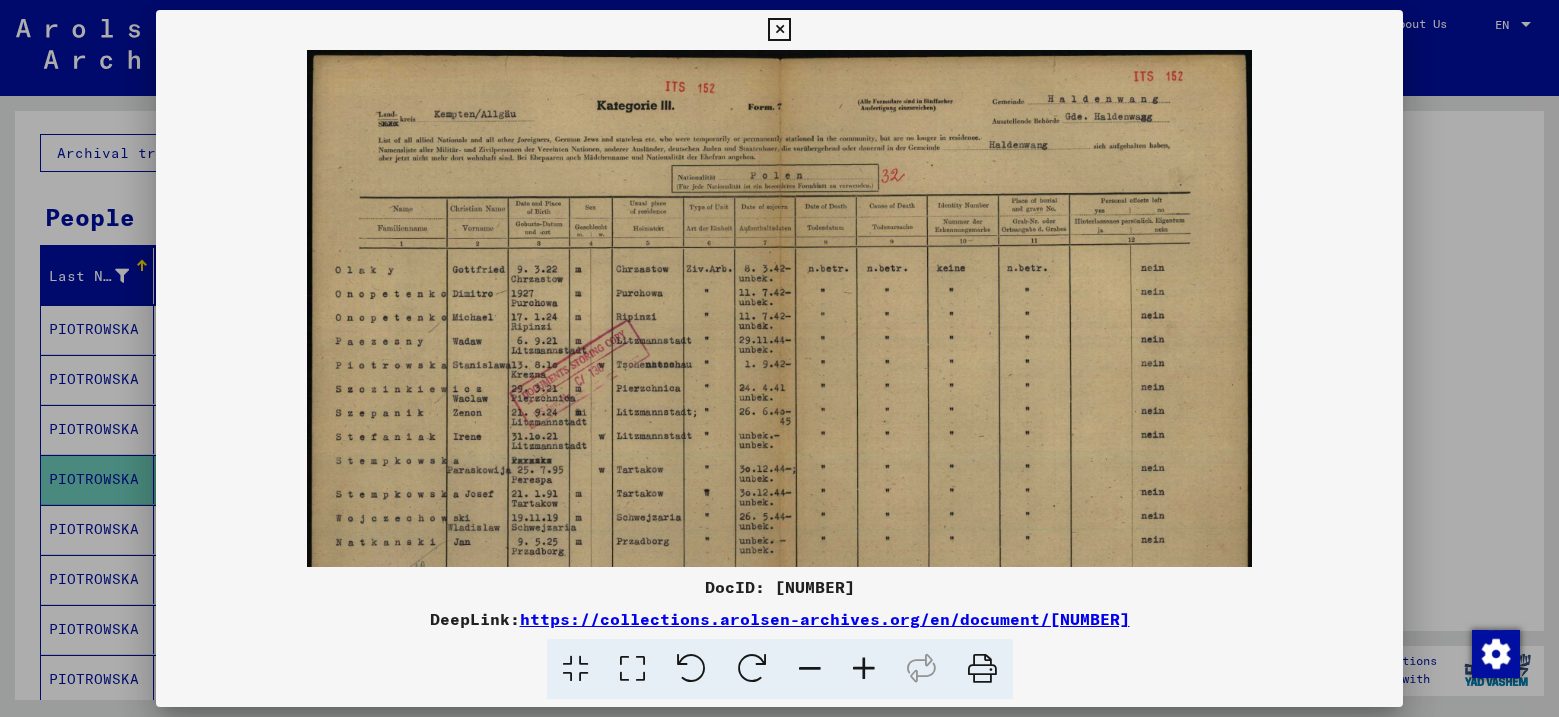 click at bounding box center [864, 669] 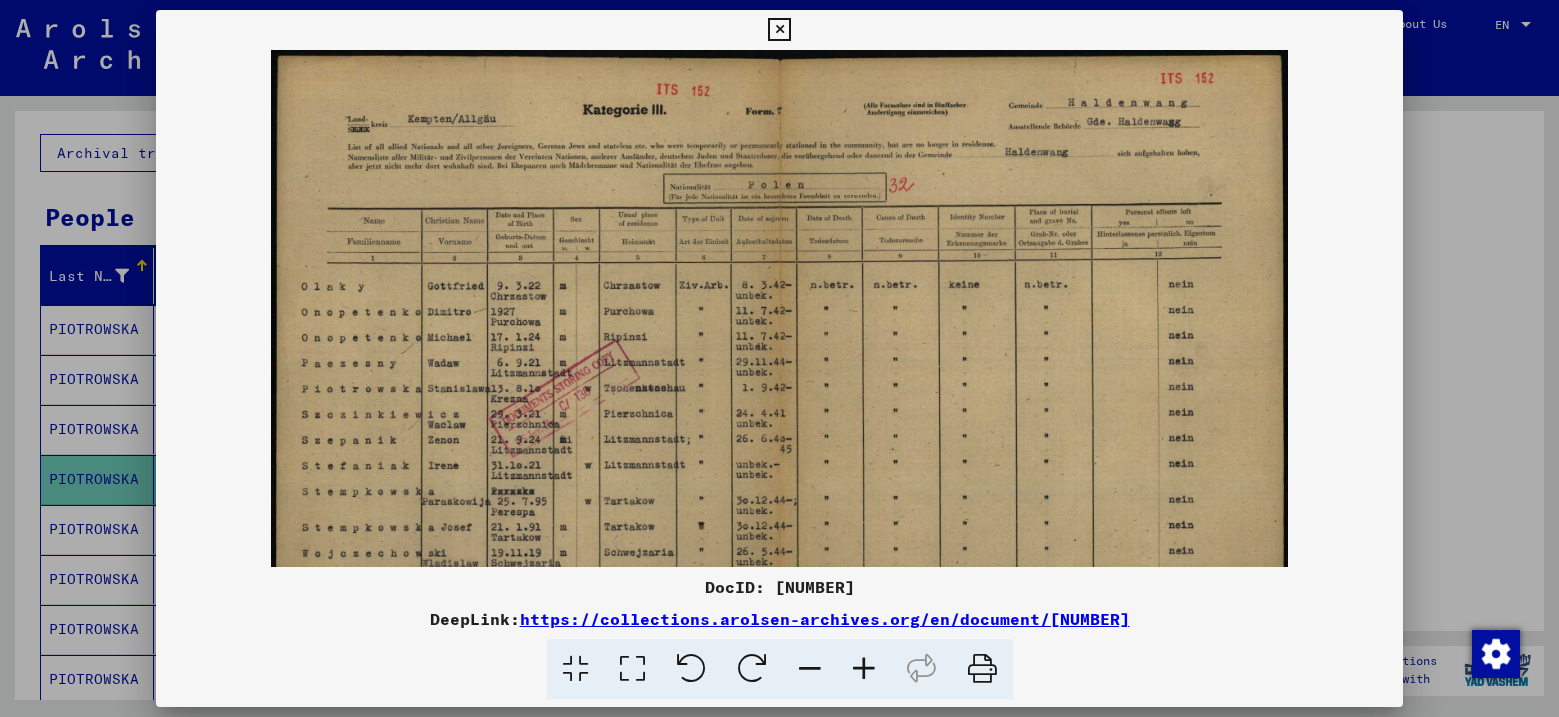 click at bounding box center [864, 669] 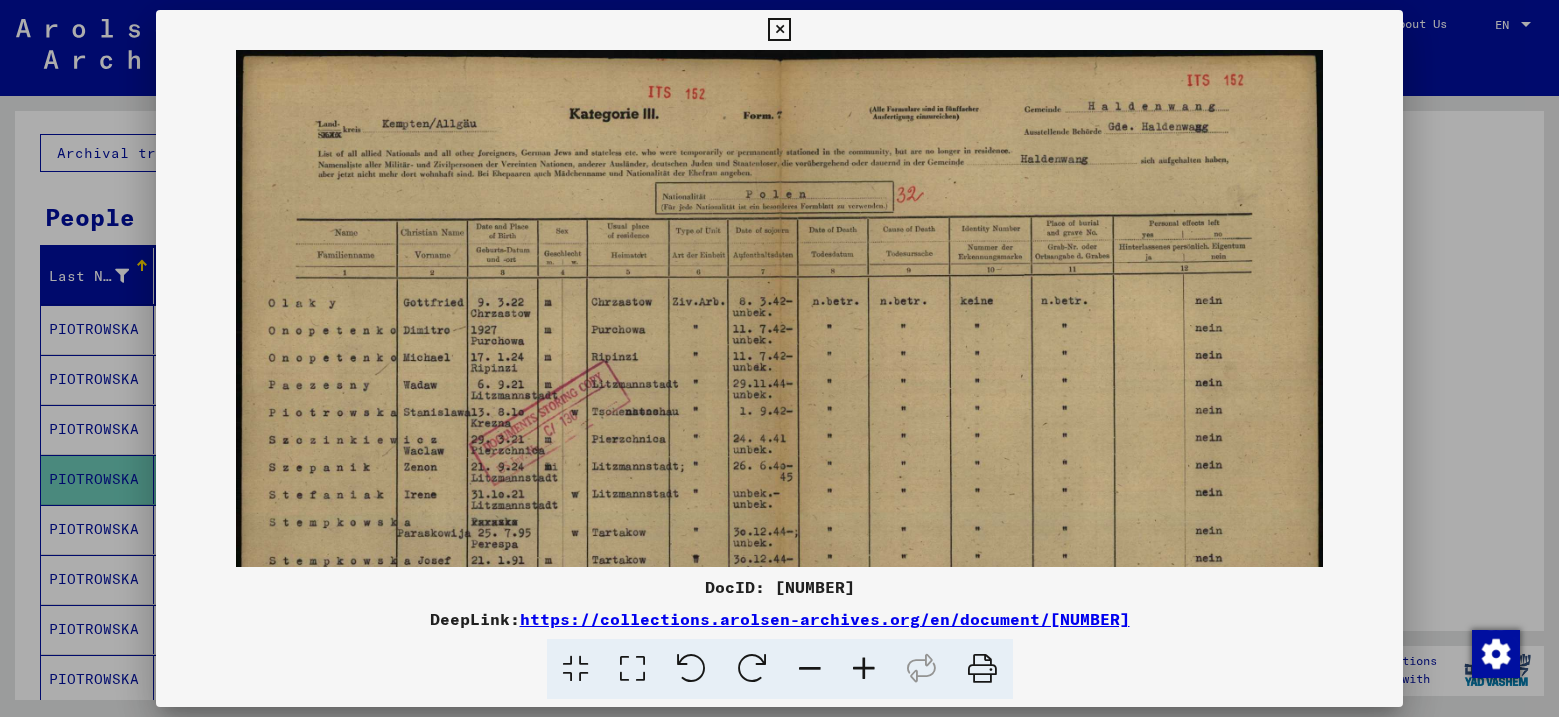 click at bounding box center (864, 669) 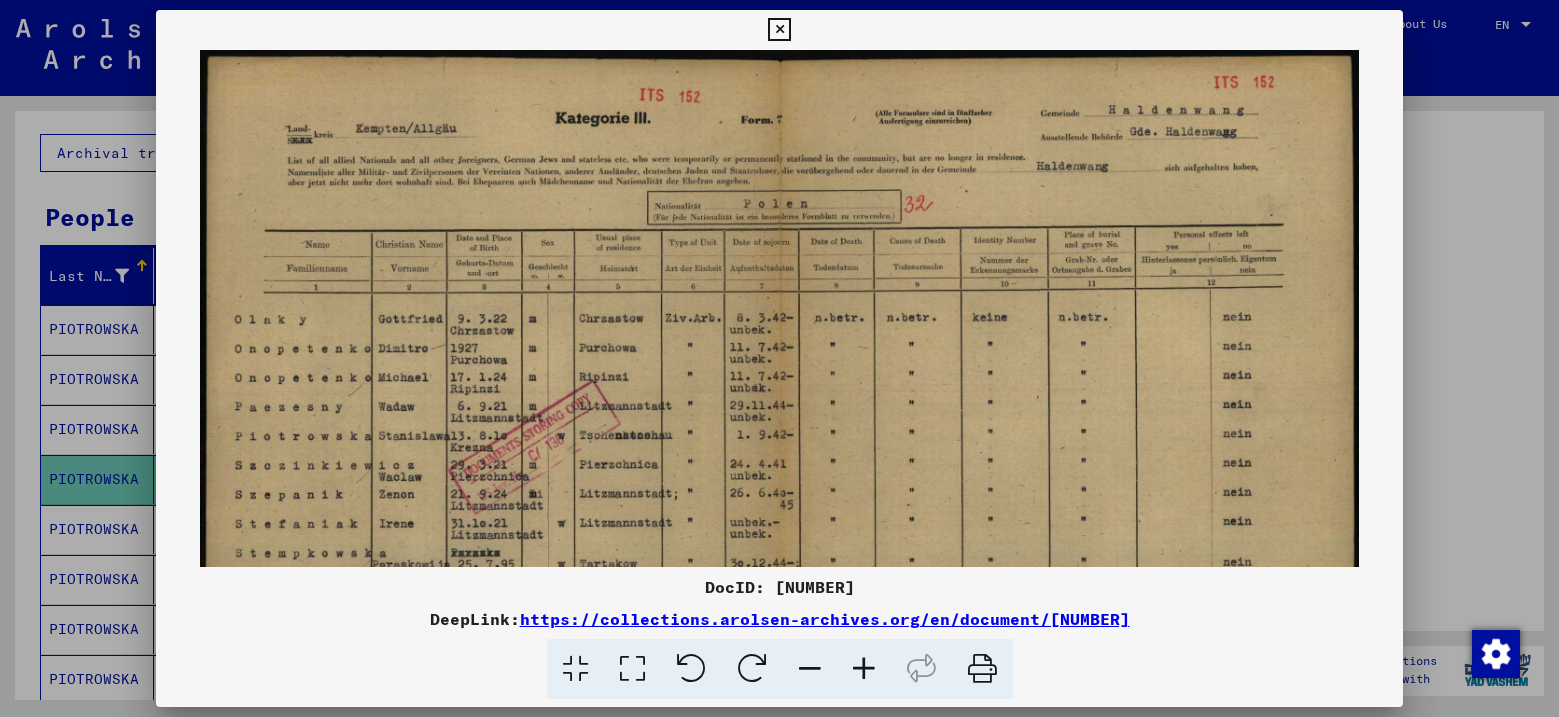 click at bounding box center [779, 30] 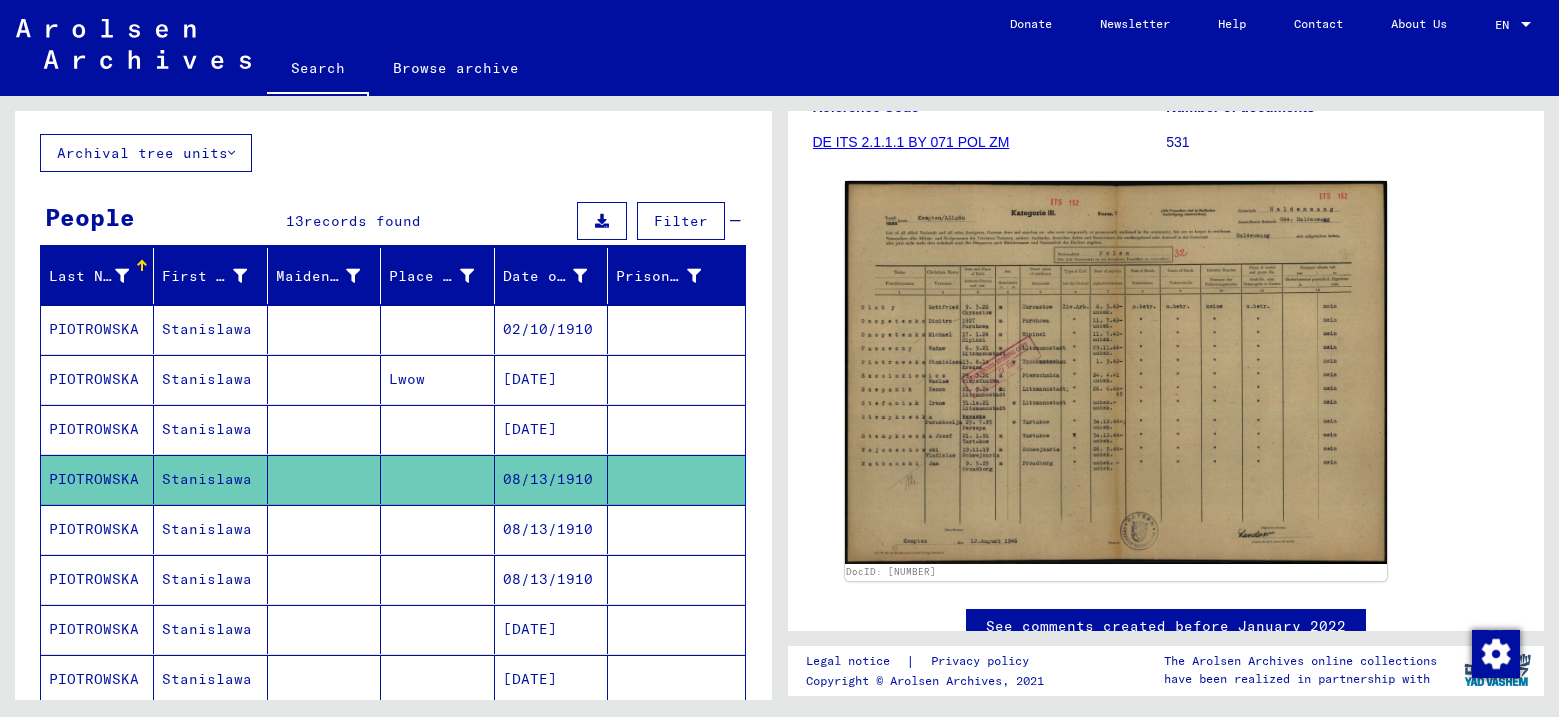 click on "PIOTROWSKA" at bounding box center (97, 579) 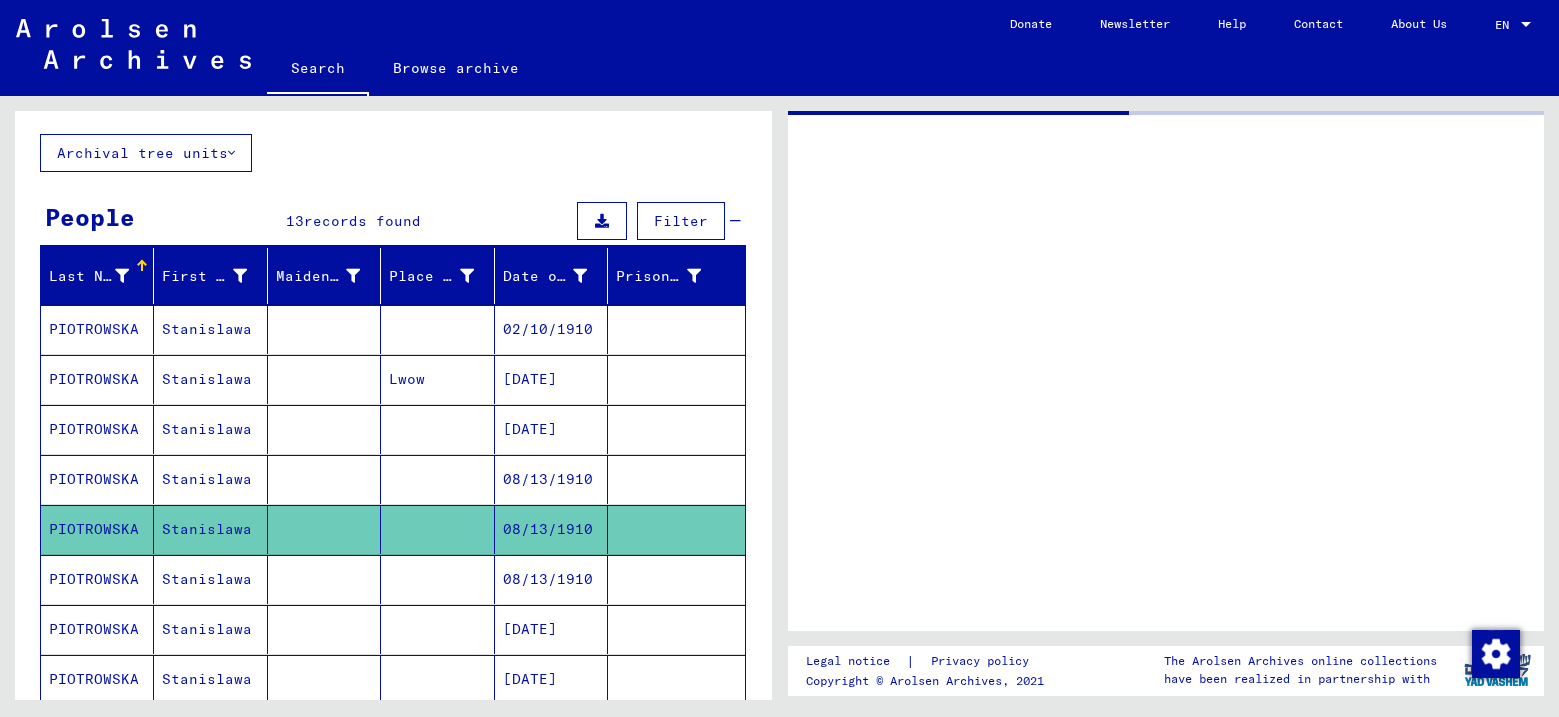 scroll, scrollTop: 0, scrollLeft: 0, axis: both 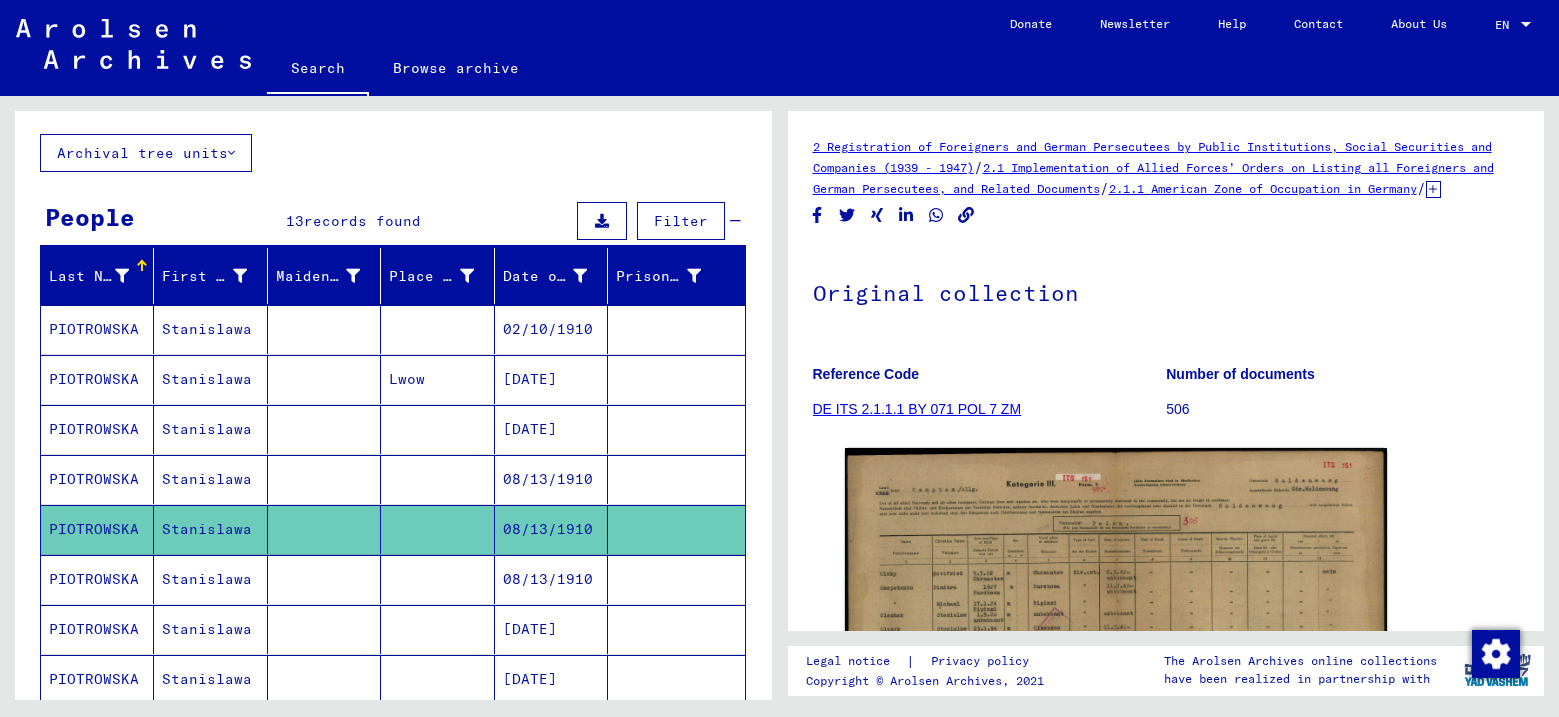 click on "PIOTROWSKA" at bounding box center [97, 629] 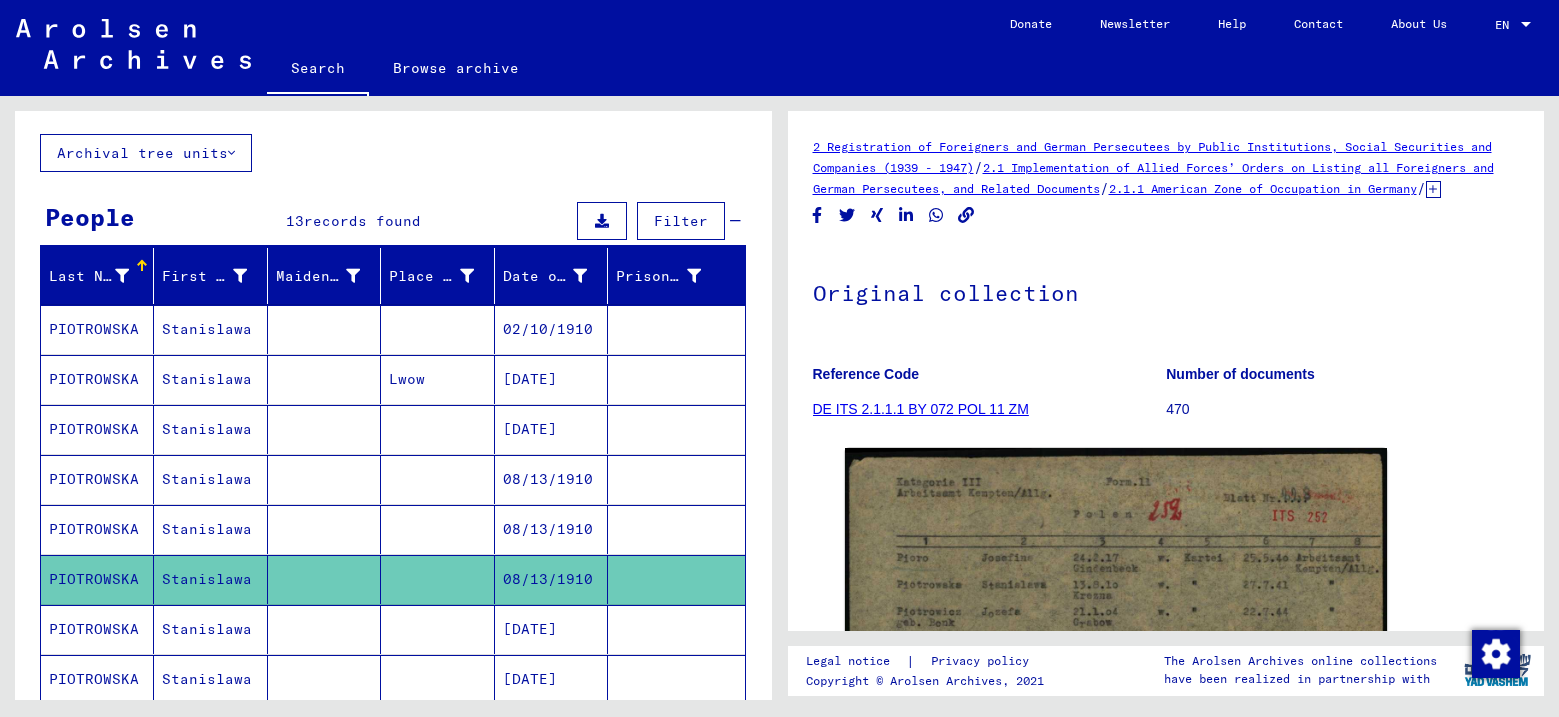scroll, scrollTop: 0, scrollLeft: 0, axis: both 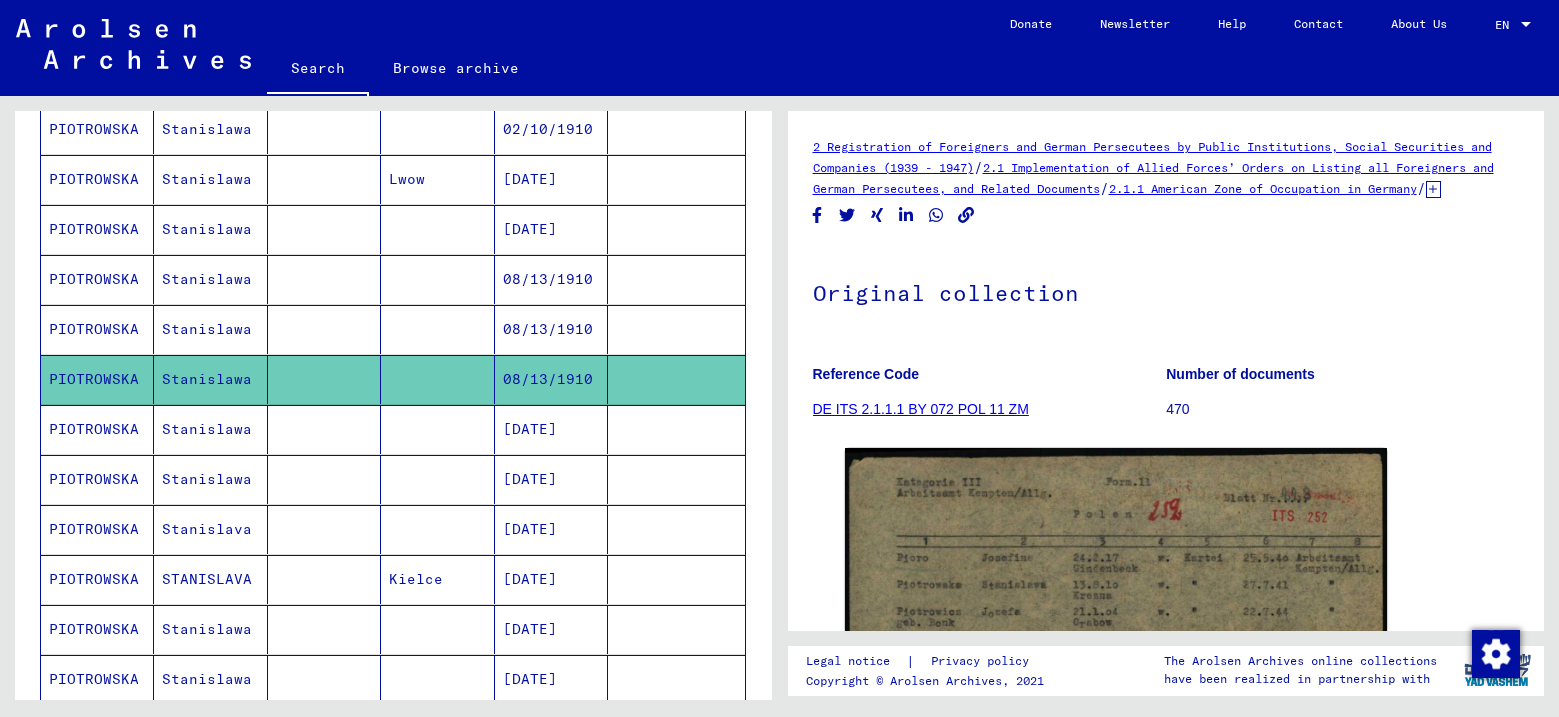 click on "PIOTROWSKA" at bounding box center (97, 479) 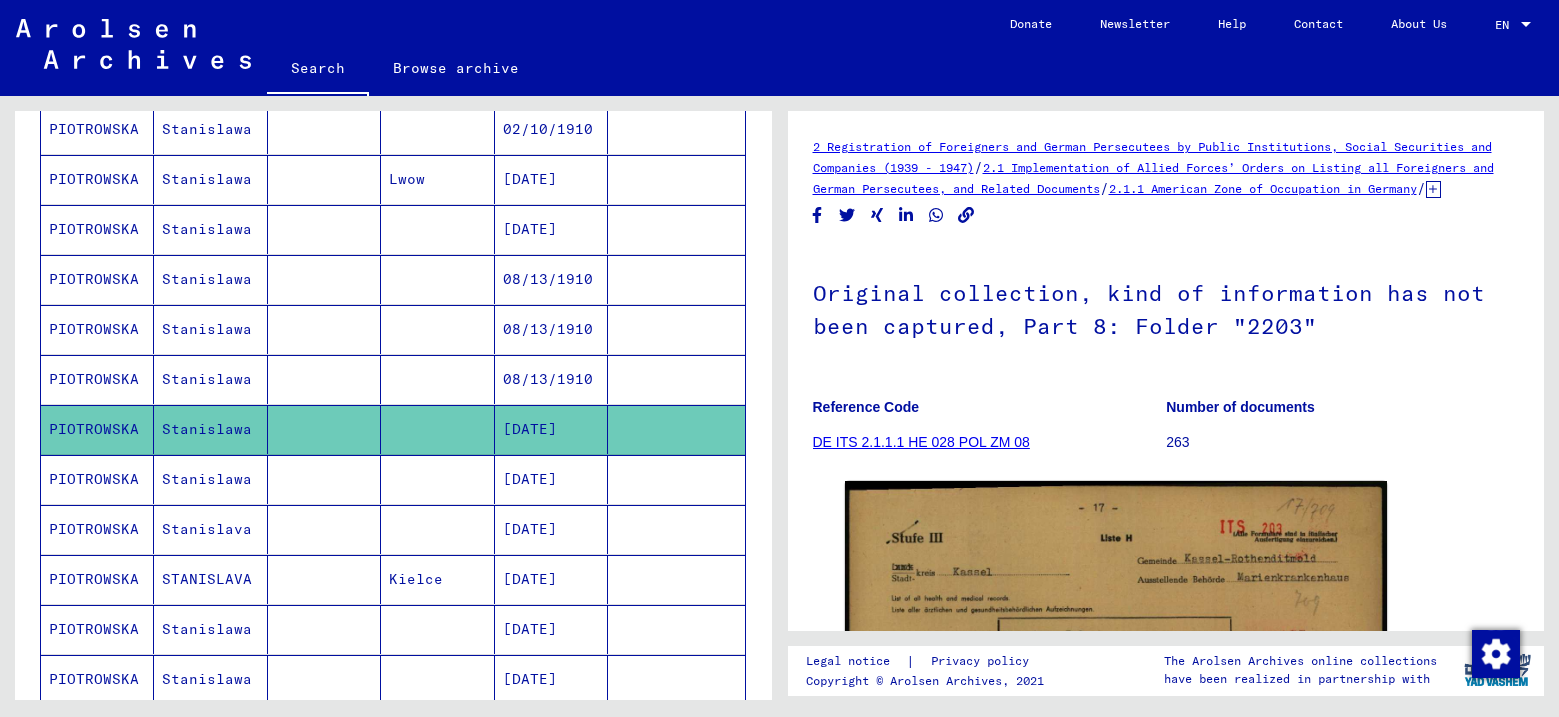scroll, scrollTop: 0, scrollLeft: 0, axis: both 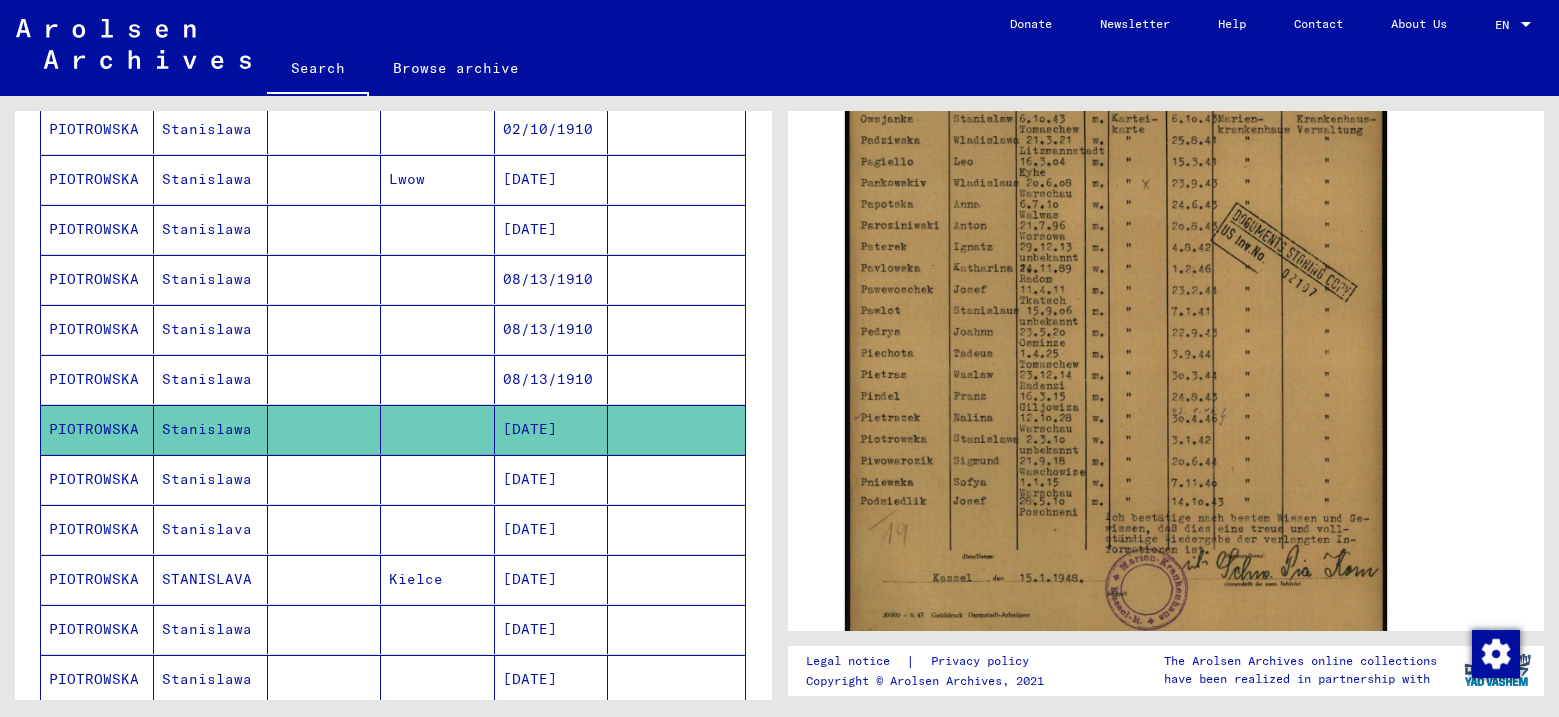 click on "PIOTROWSKA" at bounding box center [97, 529] 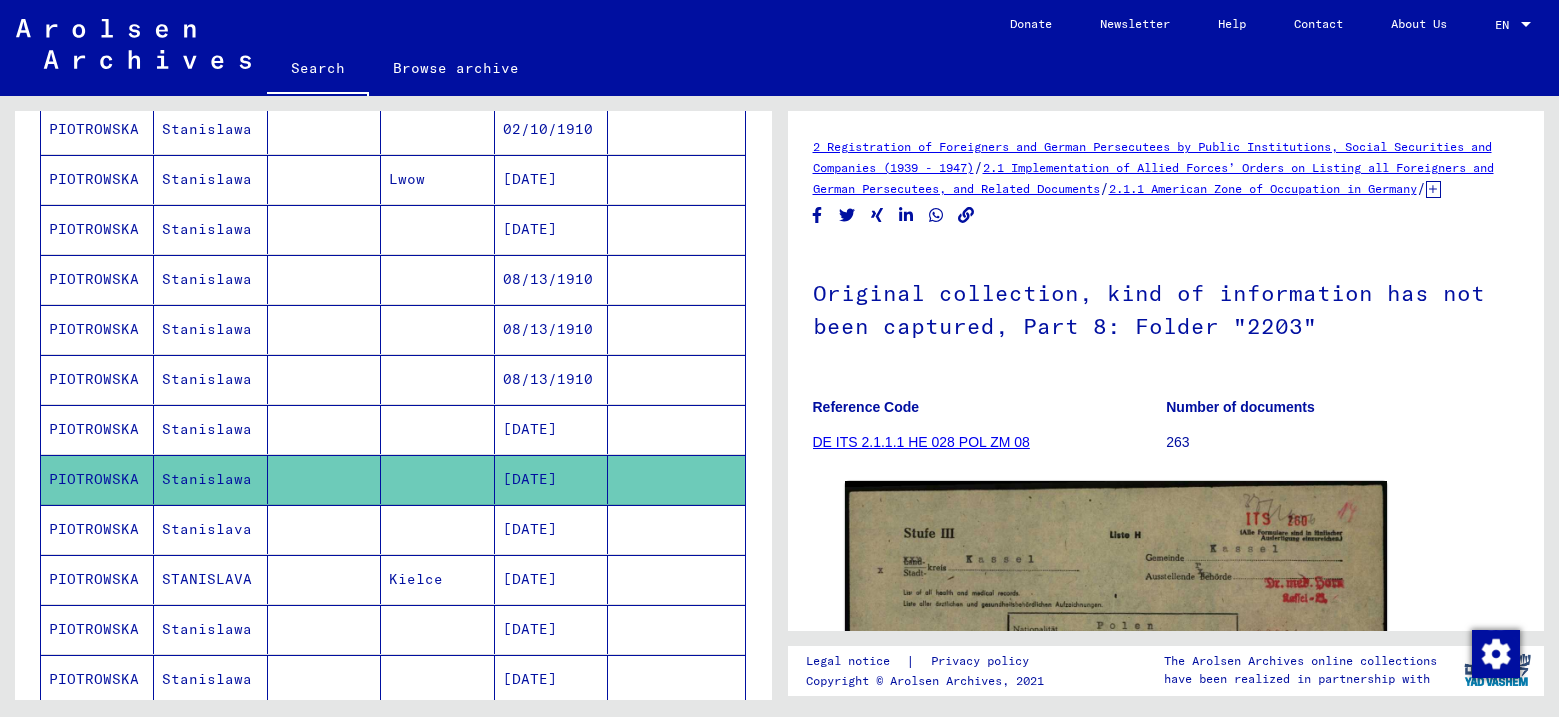scroll, scrollTop: 0, scrollLeft: 0, axis: both 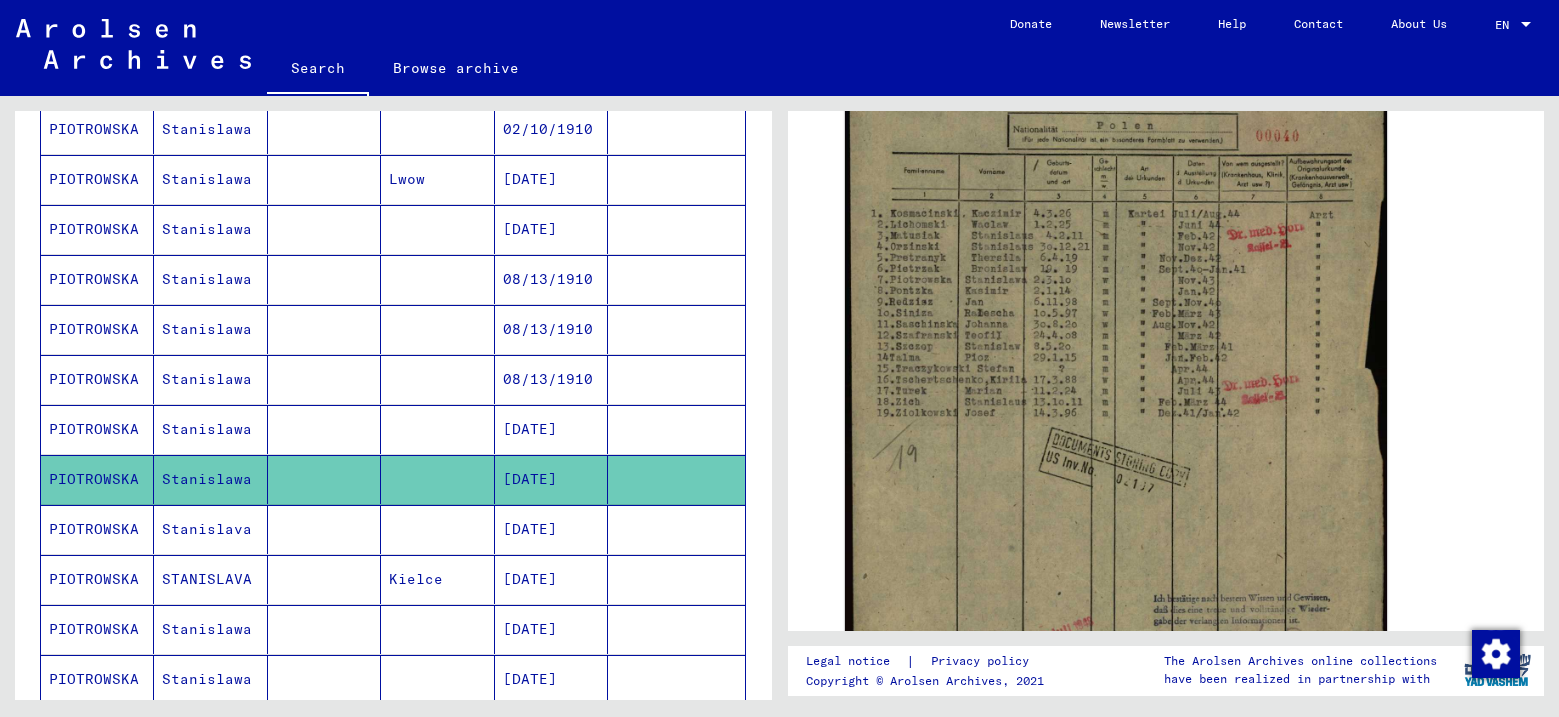 click on "PIOTROWSKA" at bounding box center (97, 579) 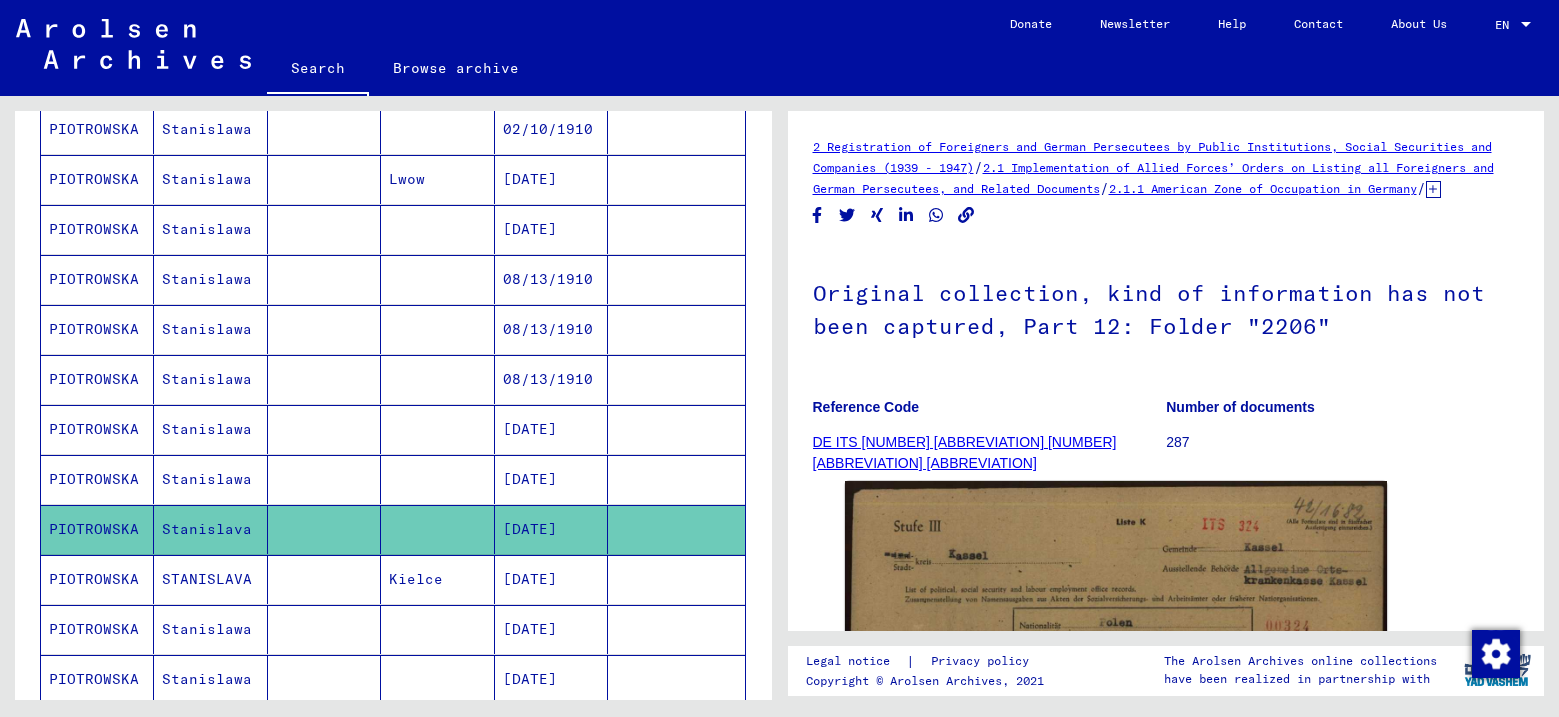 scroll, scrollTop: 0, scrollLeft: 0, axis: both 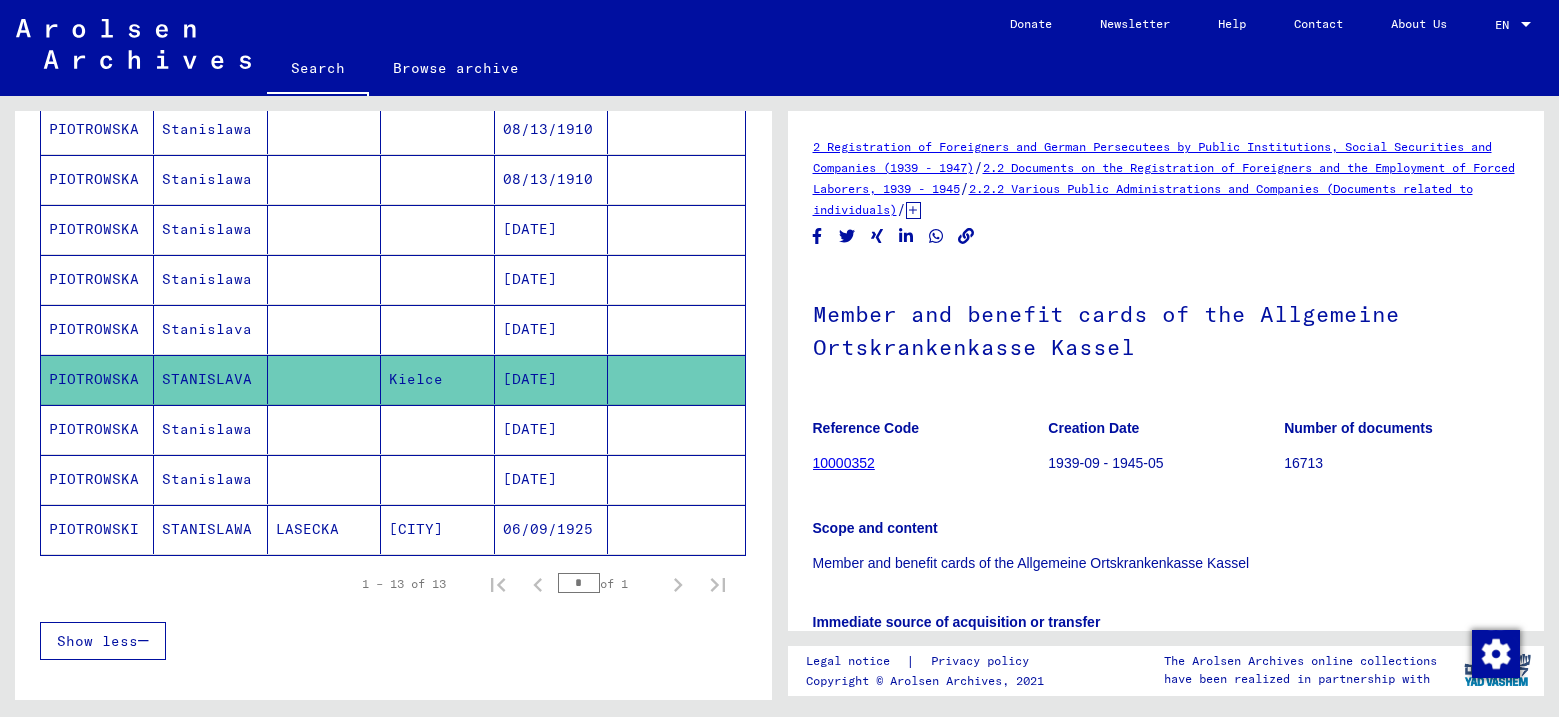 click on "PIOTROWSKA" at bounding box center [97, 479] 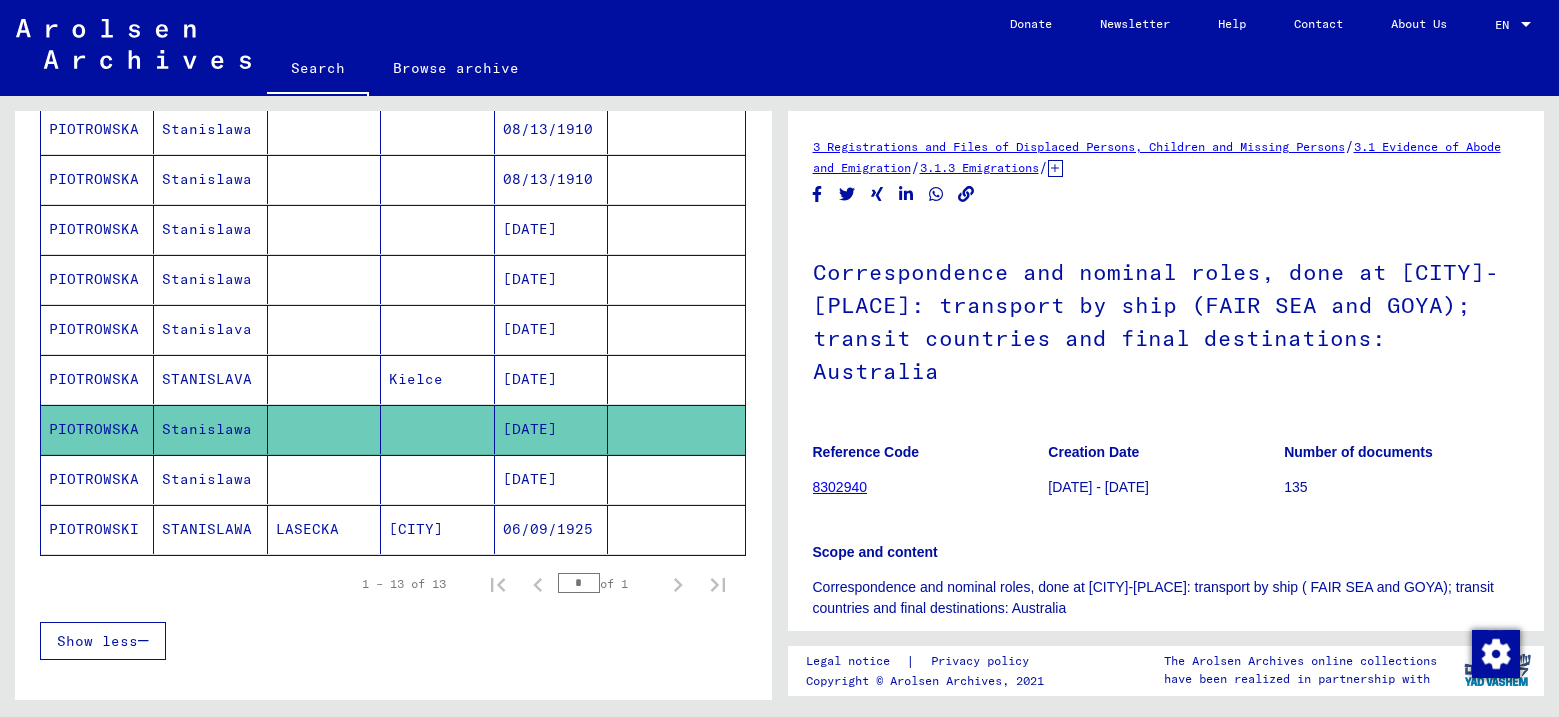 scroll, scrollTop: 0, scrollLeft: 0, axis: both 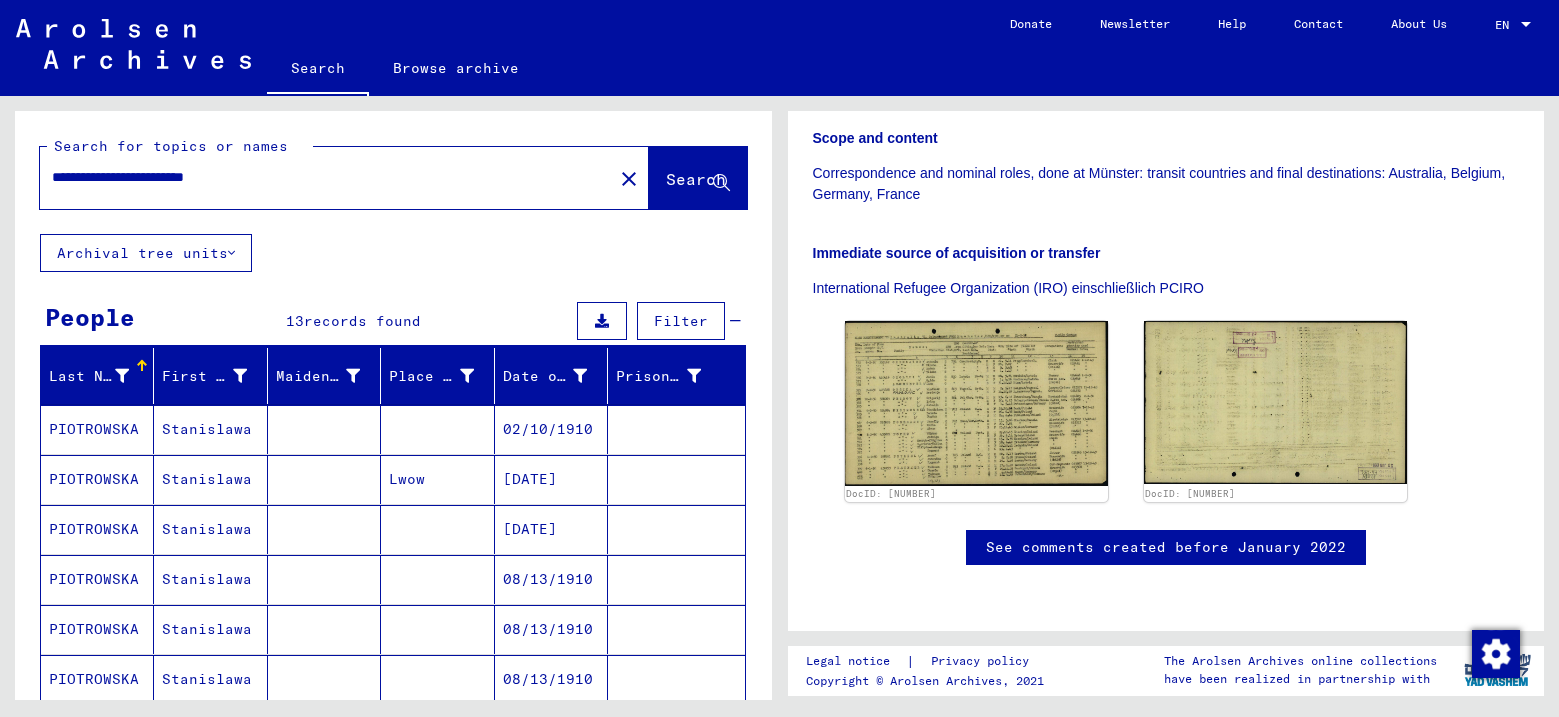 drag, startPoint x: 293, startPoint y: 178, endPoint x: 245, endPoint y: 183, distance: 48.259712 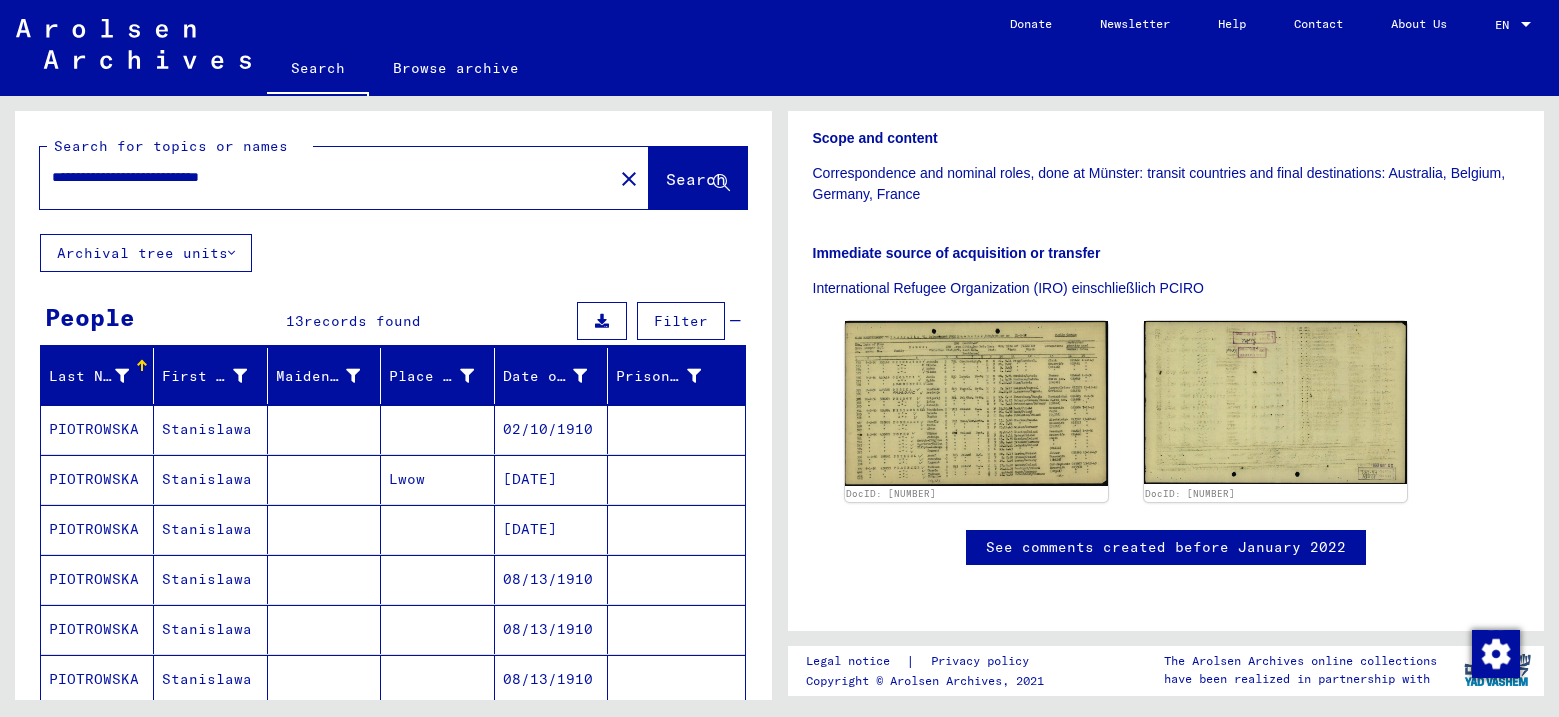 click on "Search" 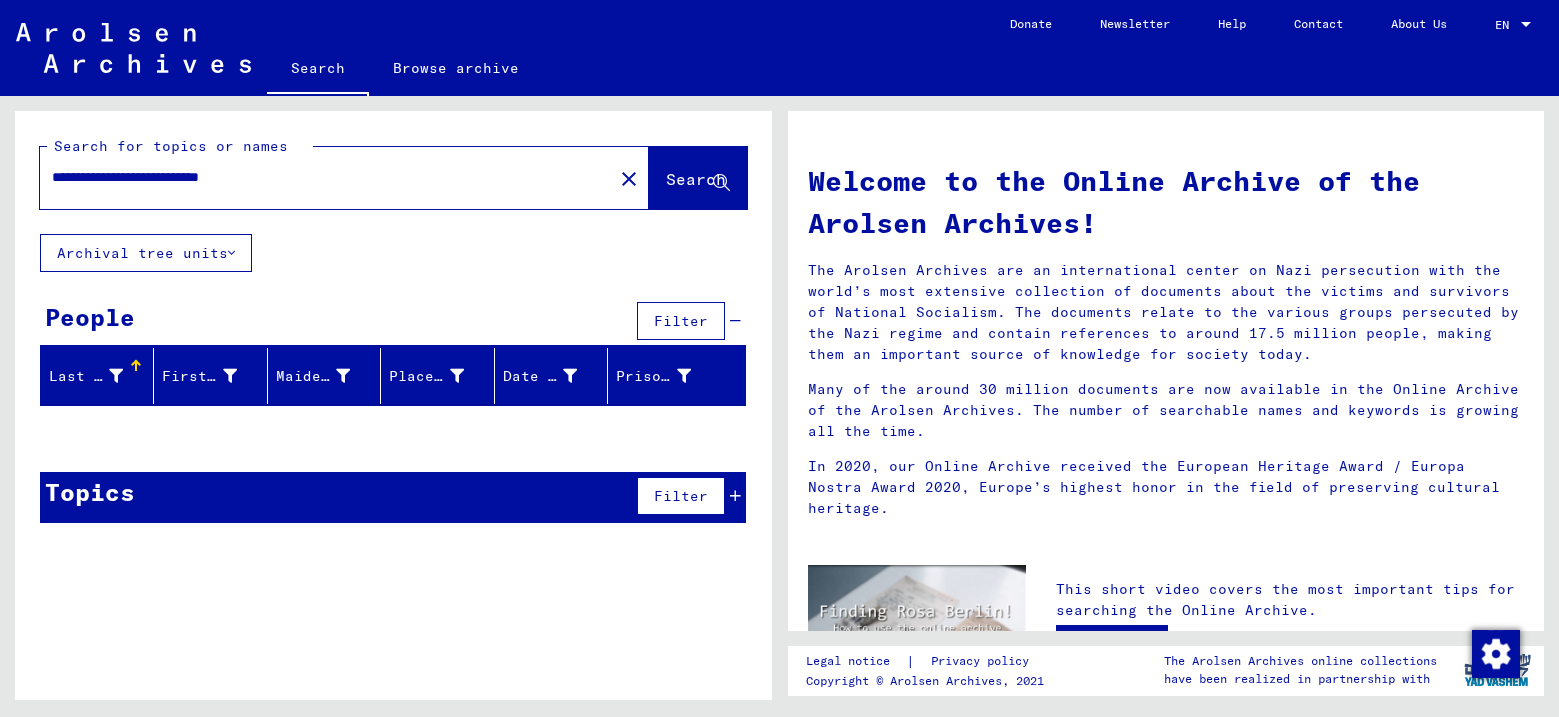 click on "**********" at bounding box center (320, 177) 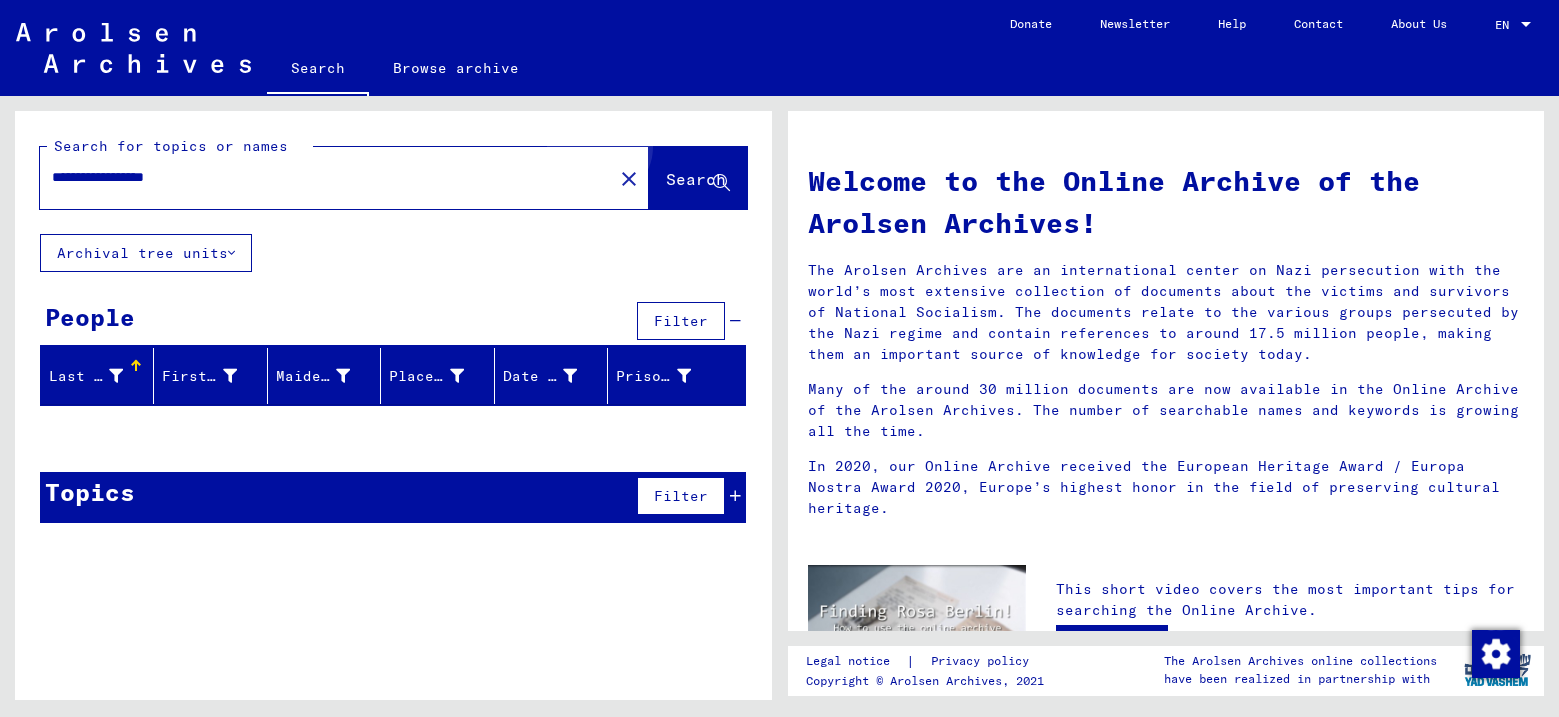 click on "Search" 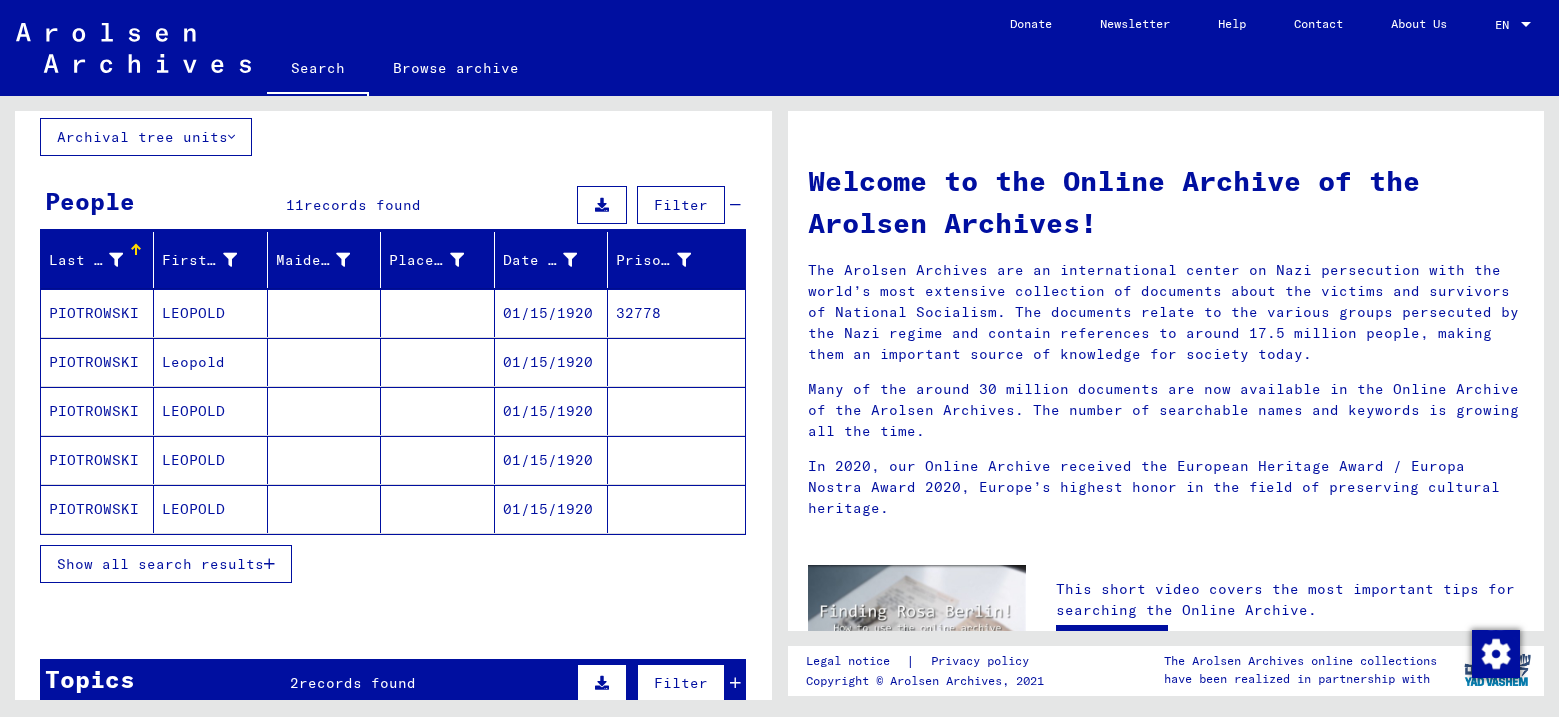 scroll, scrollTop: 200, scrollLeft: 0, axis: vertical 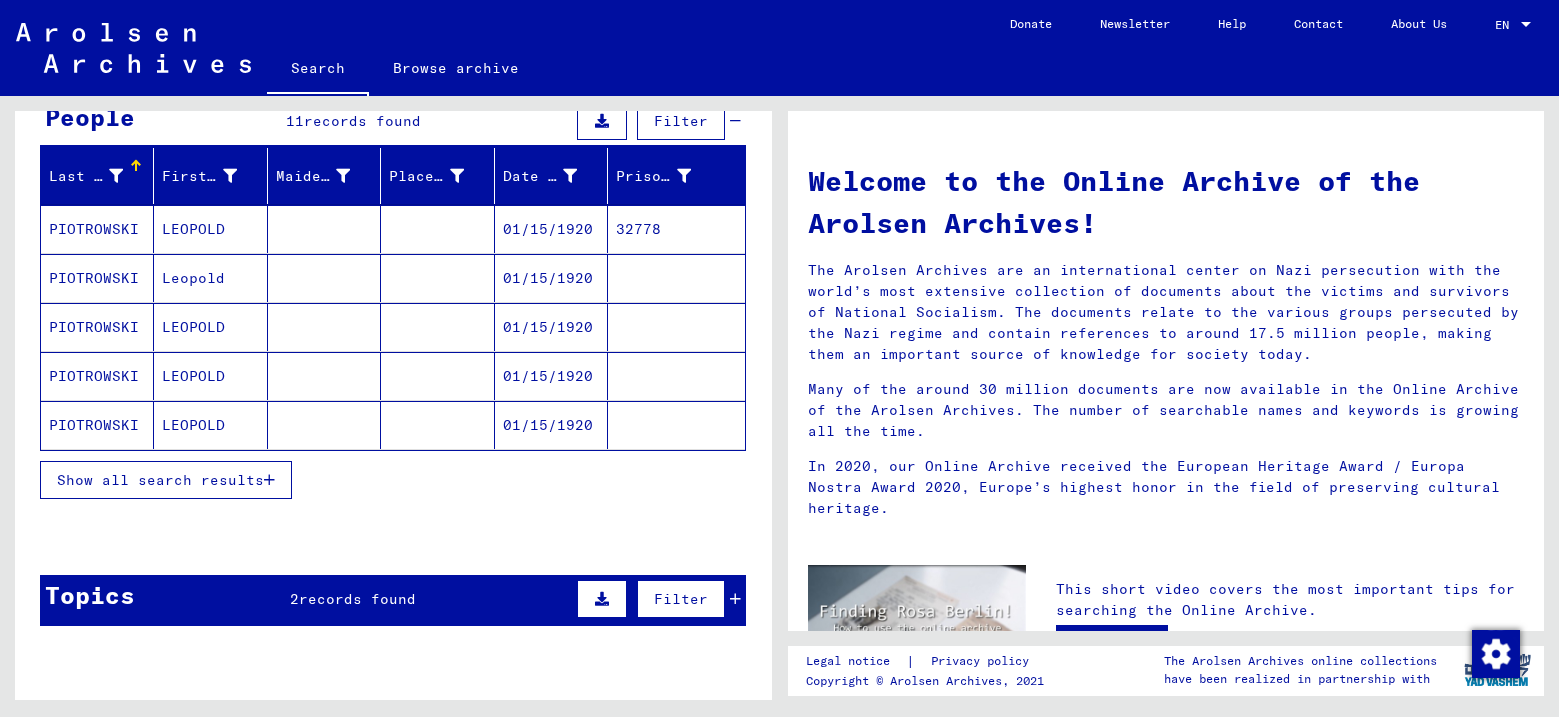 click on "Show all search results" at bounding box center (160, 480) 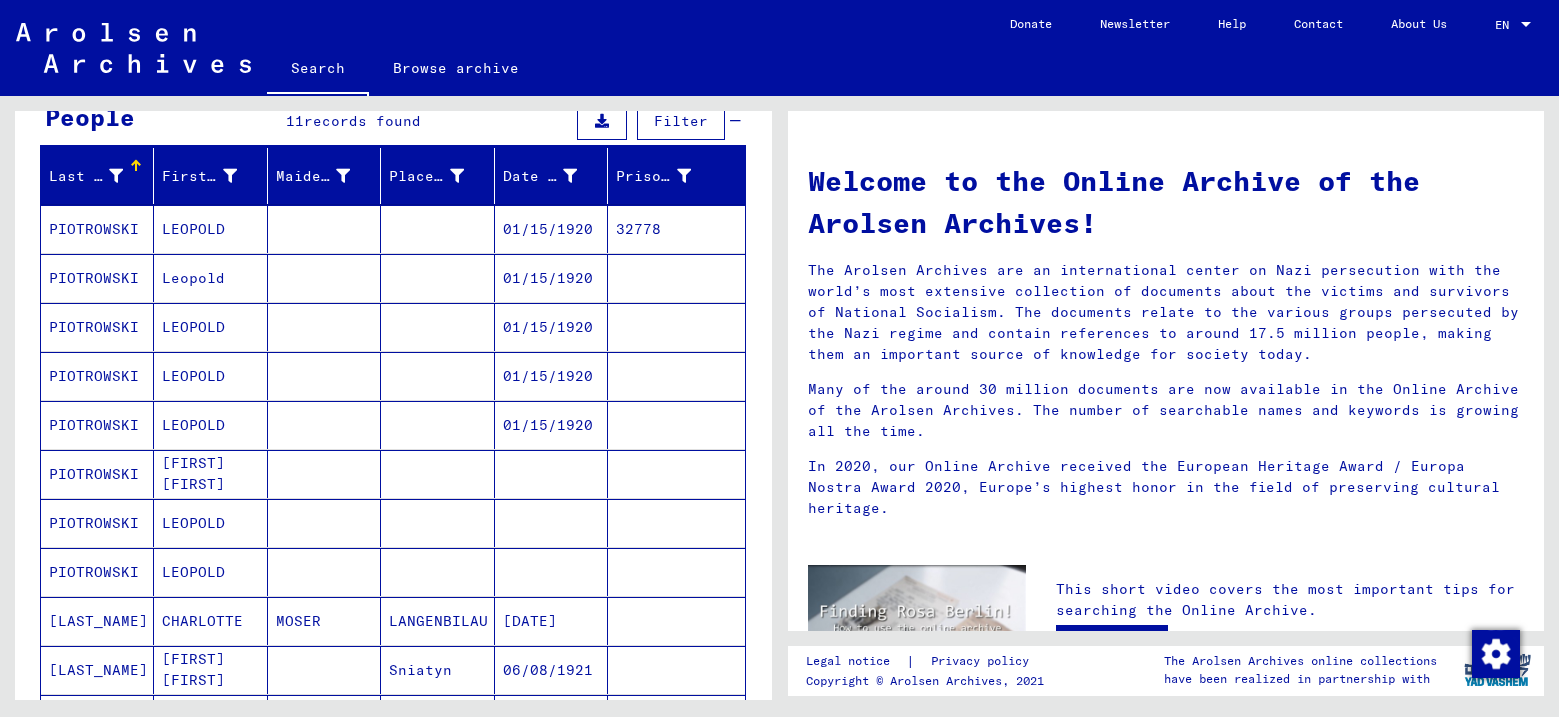 click on "PIOTROWSKI" at bounding box center (97, 523) 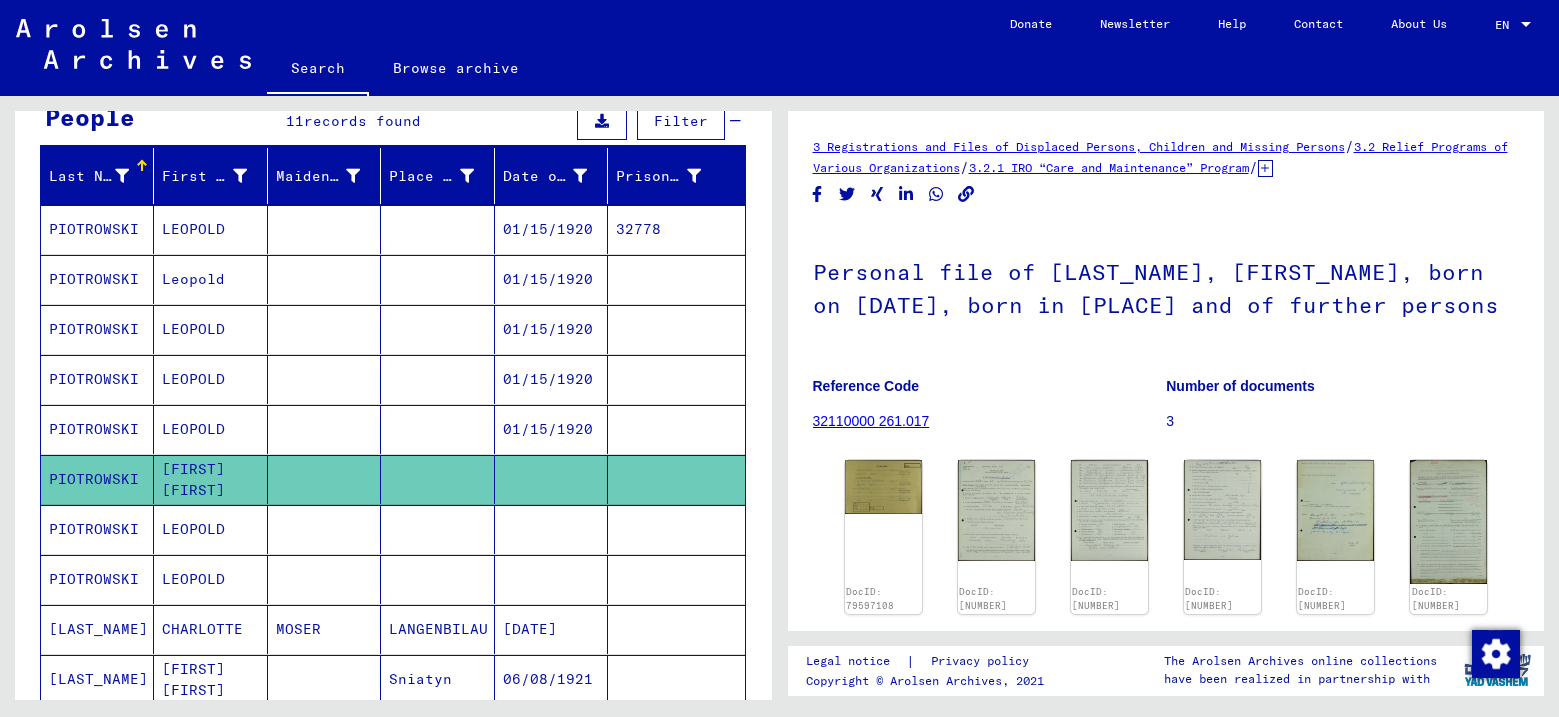 scroll, scrollTop: 0, scrollLeft: 0, axis: both 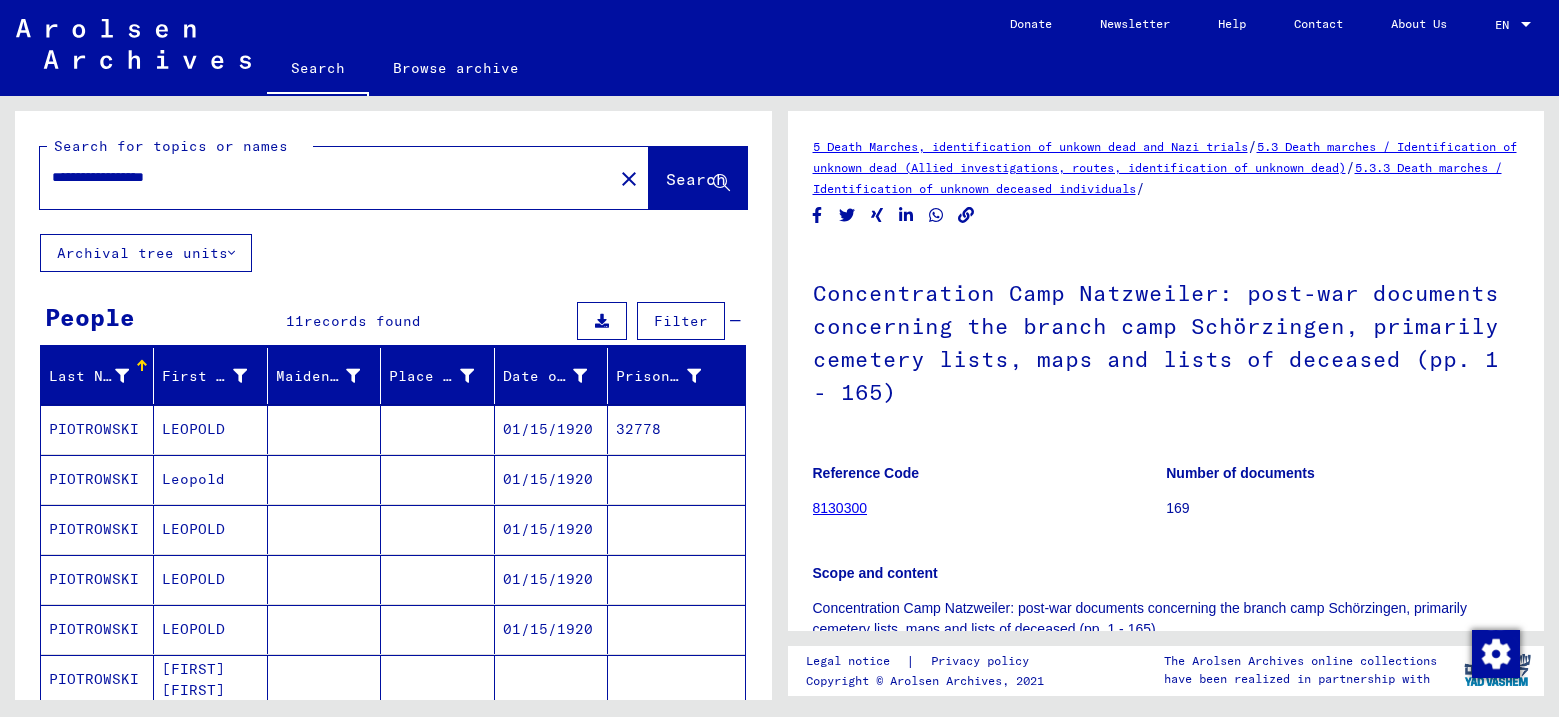 click on "**********" at bounding box center [326, 177] 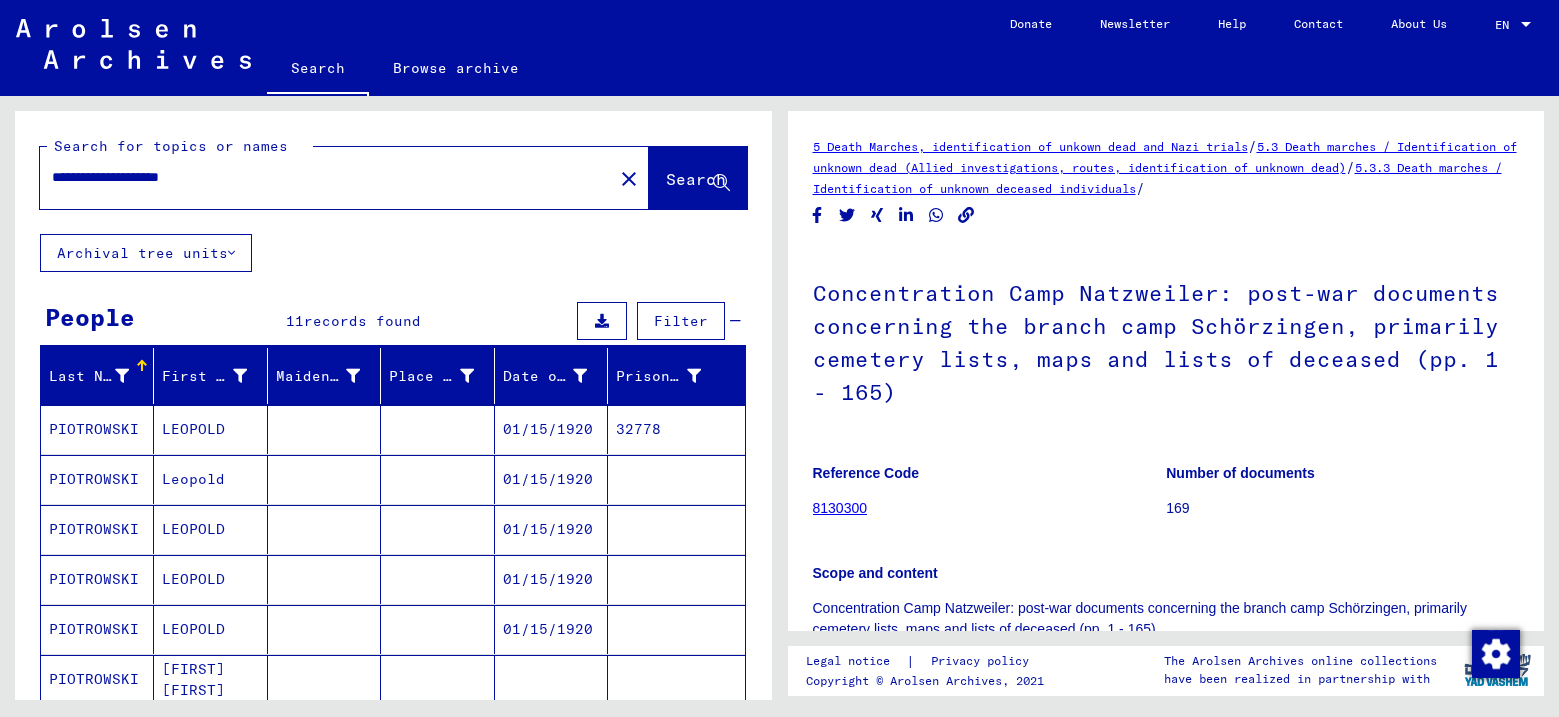 type on "**********" 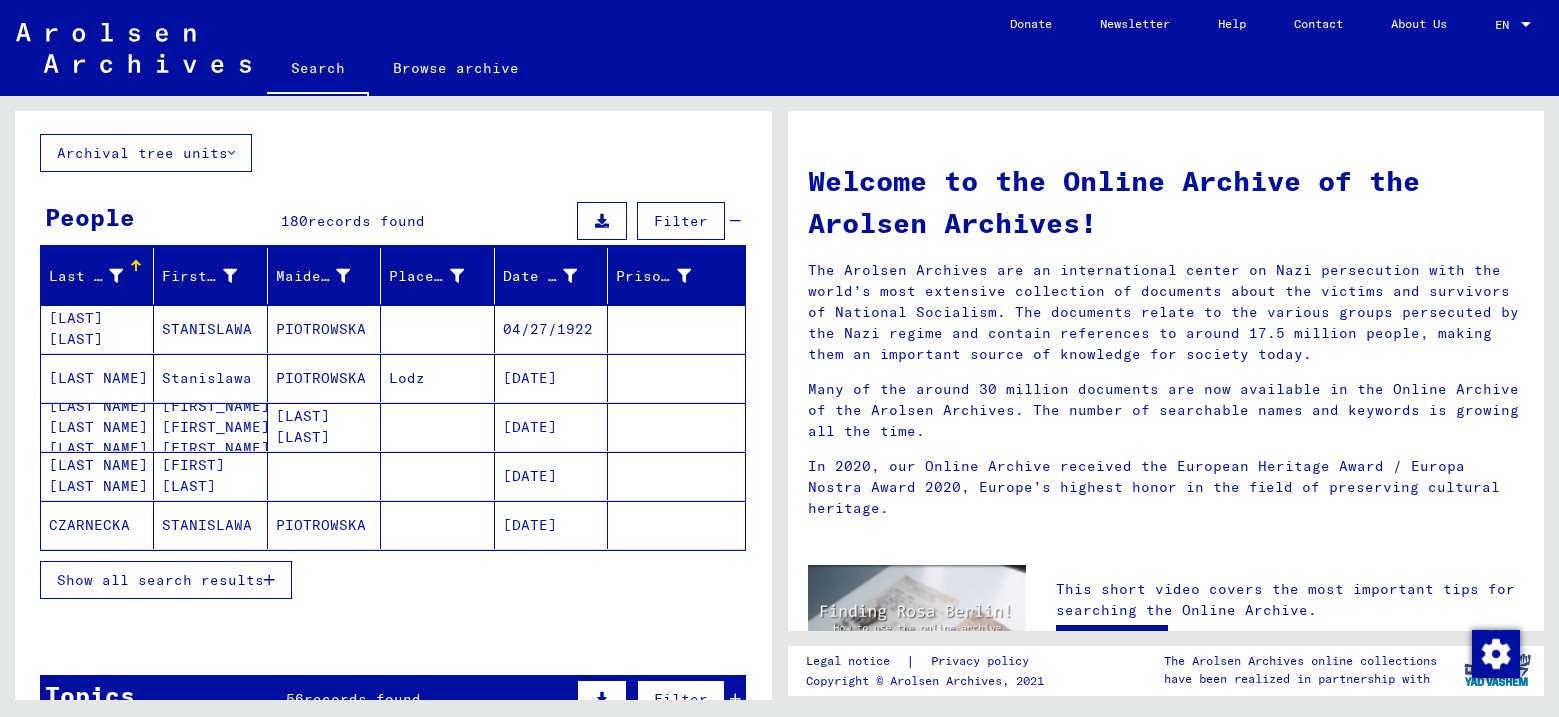 scroll, scrollTop: 200, scrollLeft: 0, axis: vertical 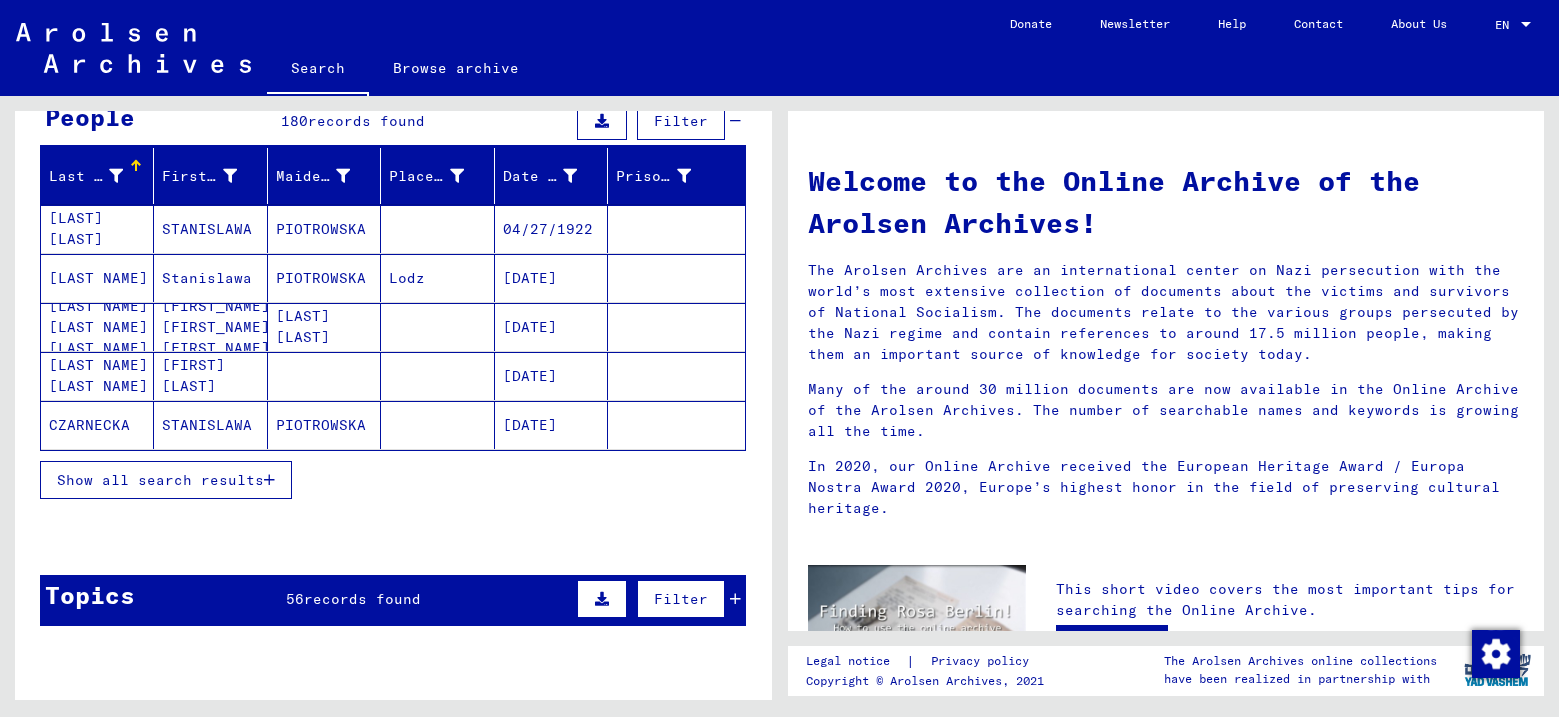 click on "Show all search results" at bounding box center [160, 480] 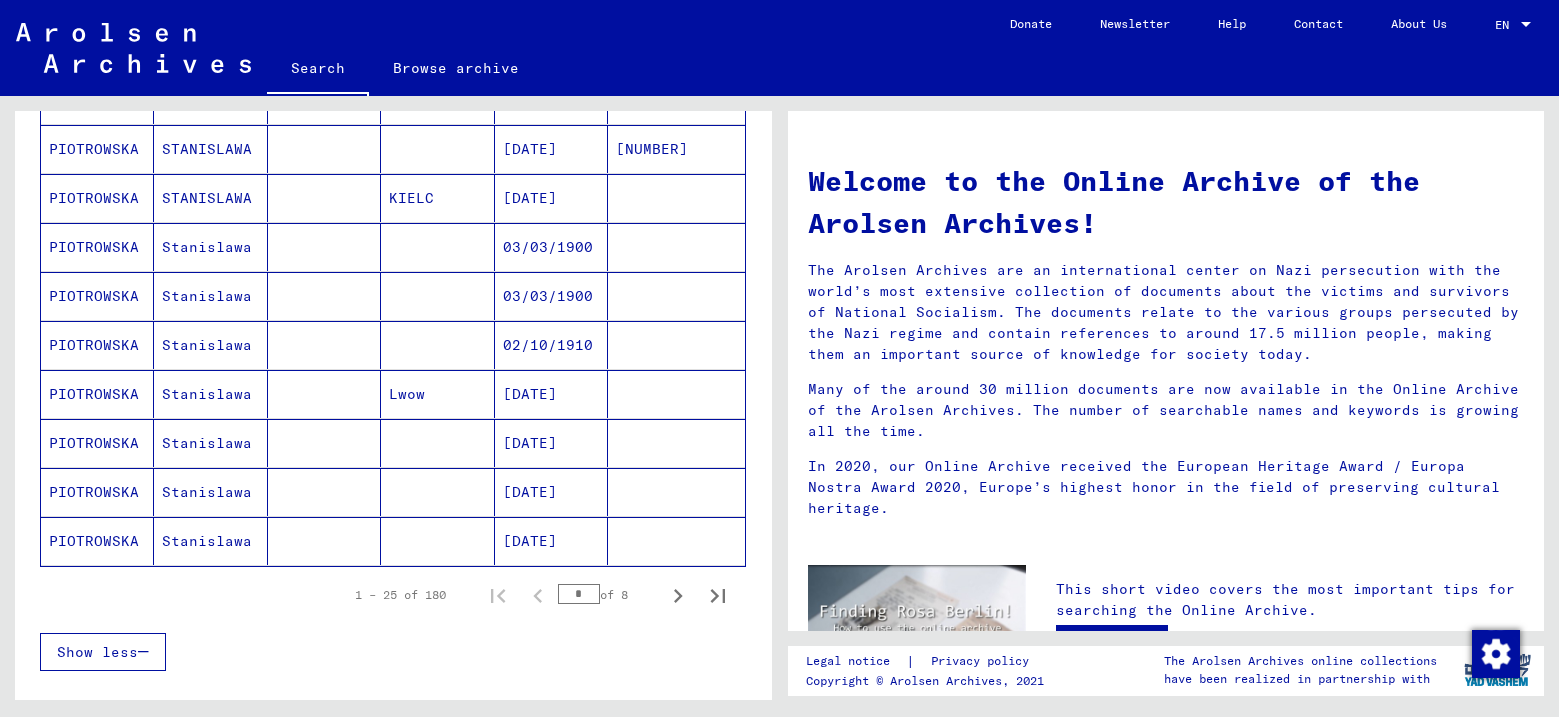 scroll, scrollTop: 1100, scrollLeft: 0, axis: vertical 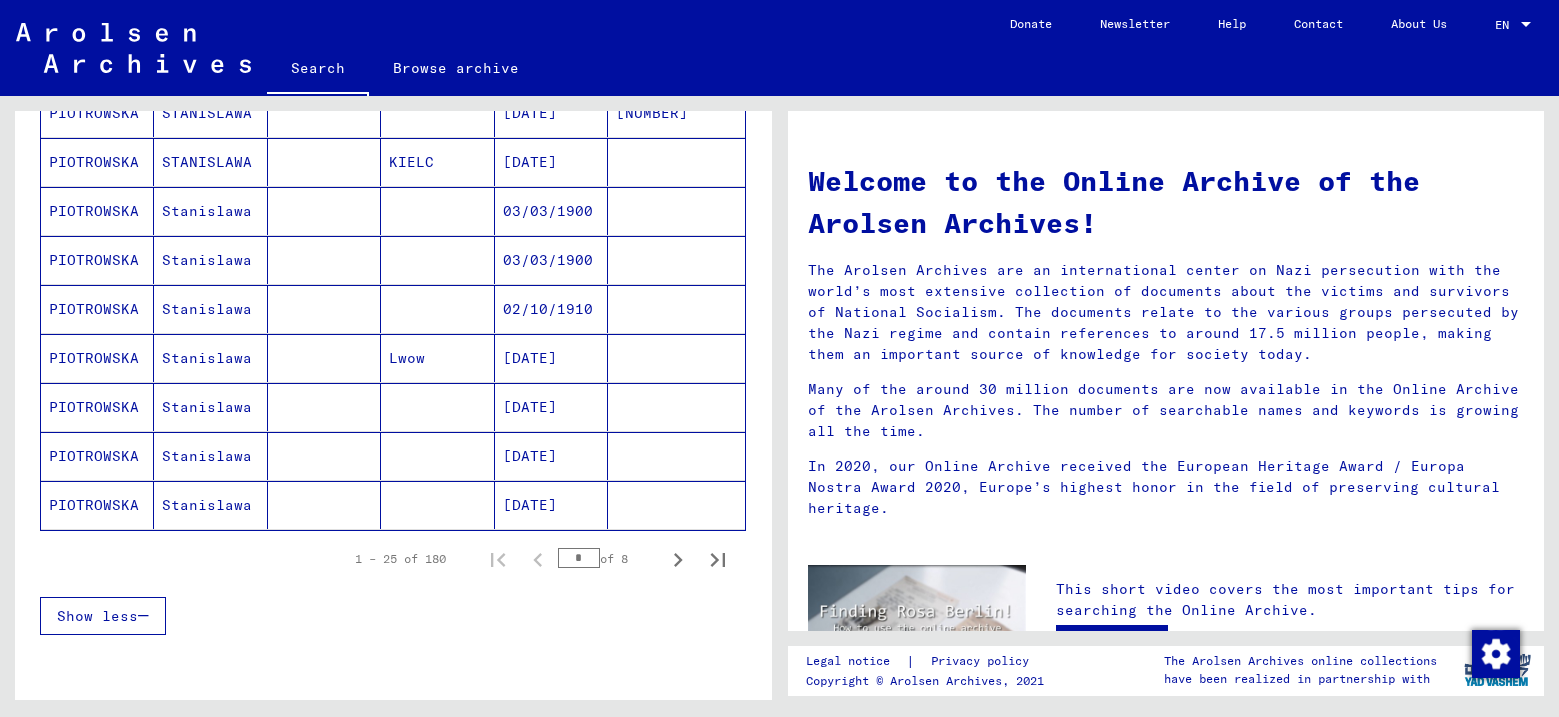 click on "PIOTROWSKA" at bounding box center [97, 358] 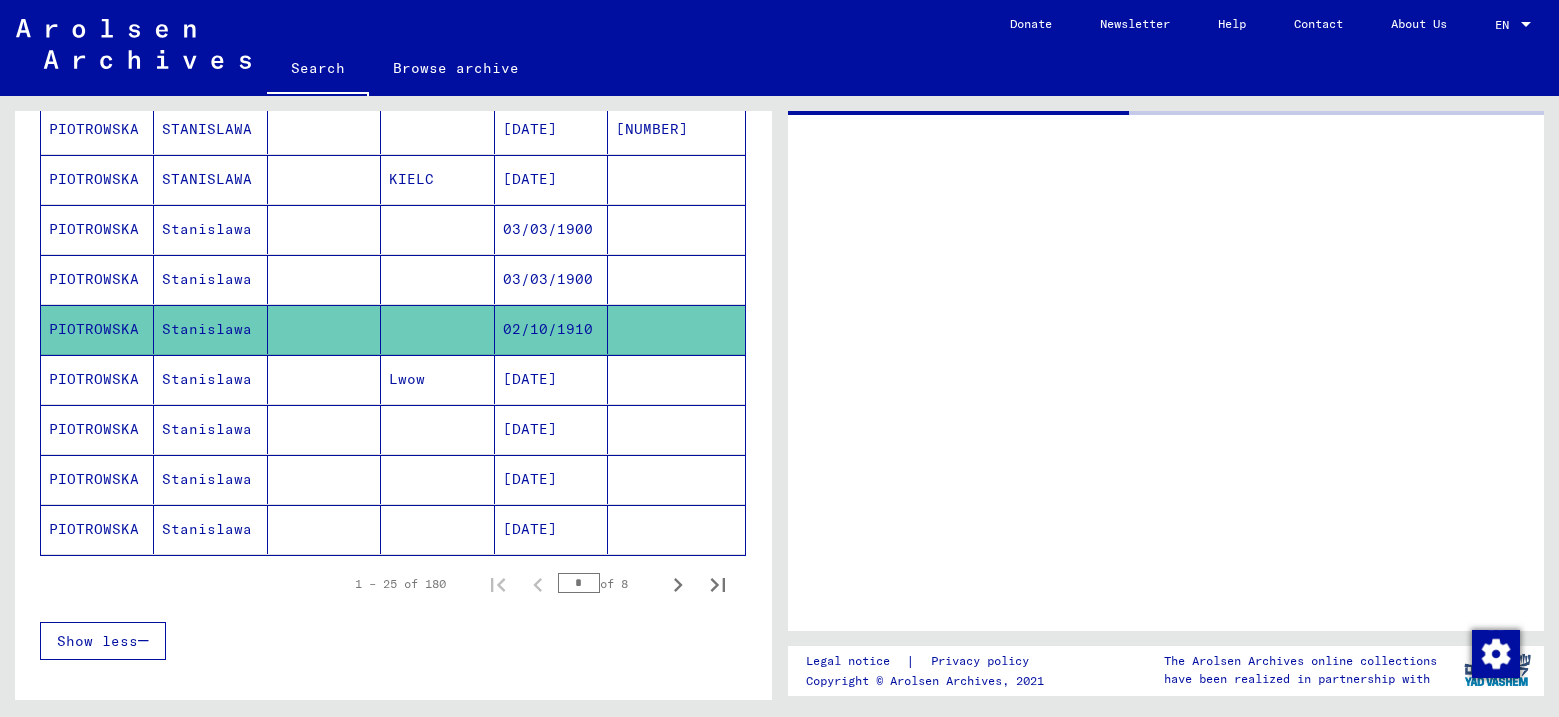 scroll, scrollTop: 1116, scrollLeft: 0, axis: vertical 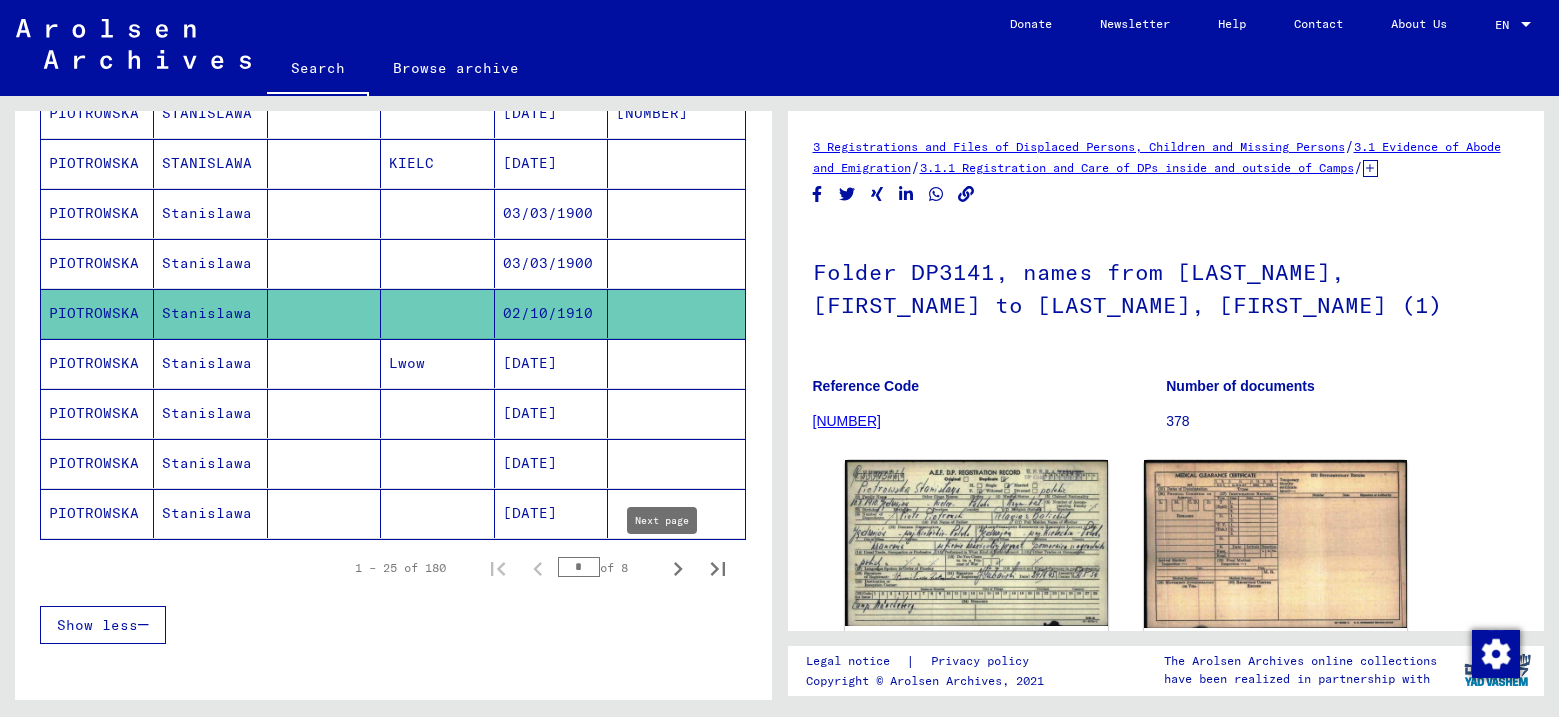 click 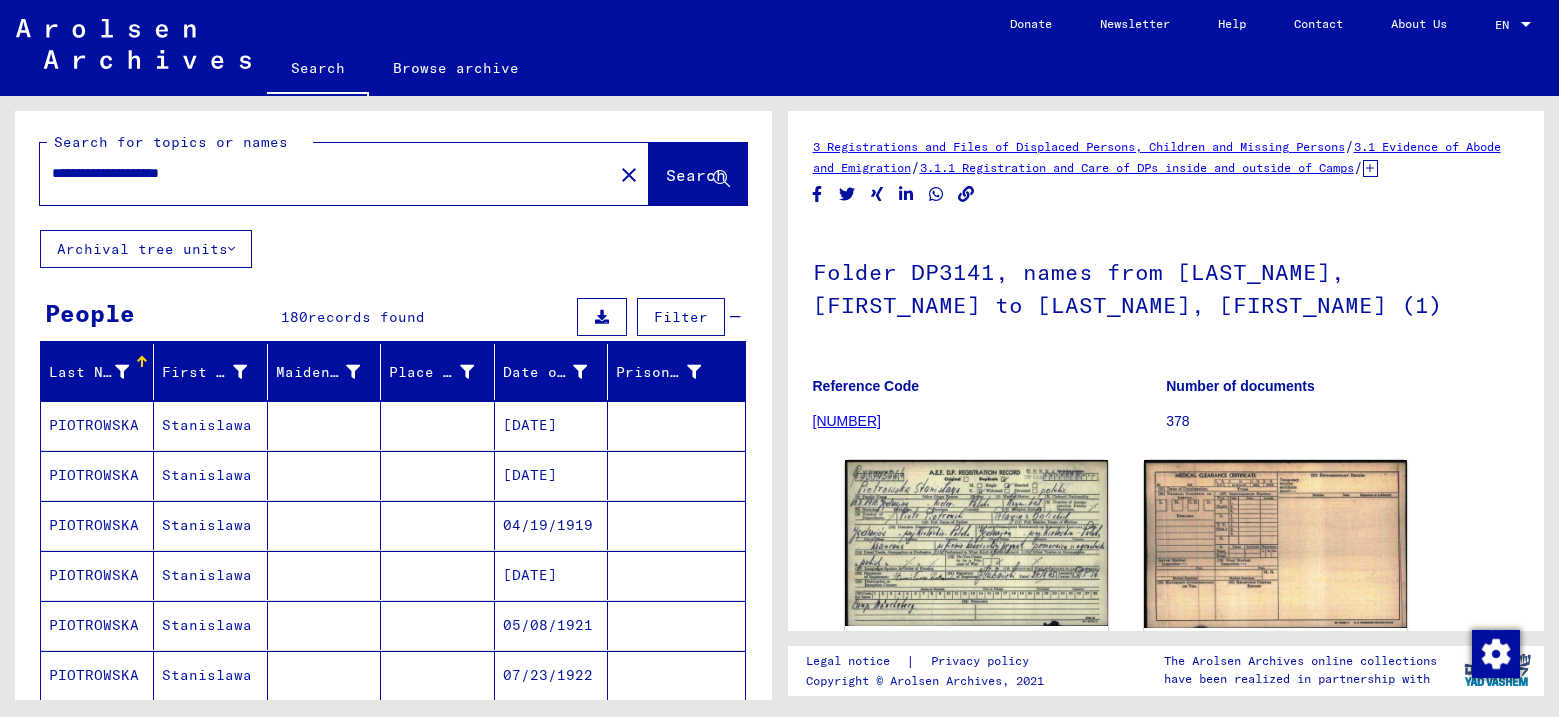 scroll, scrollTop: 0, scrollLeft: 0, axis: both 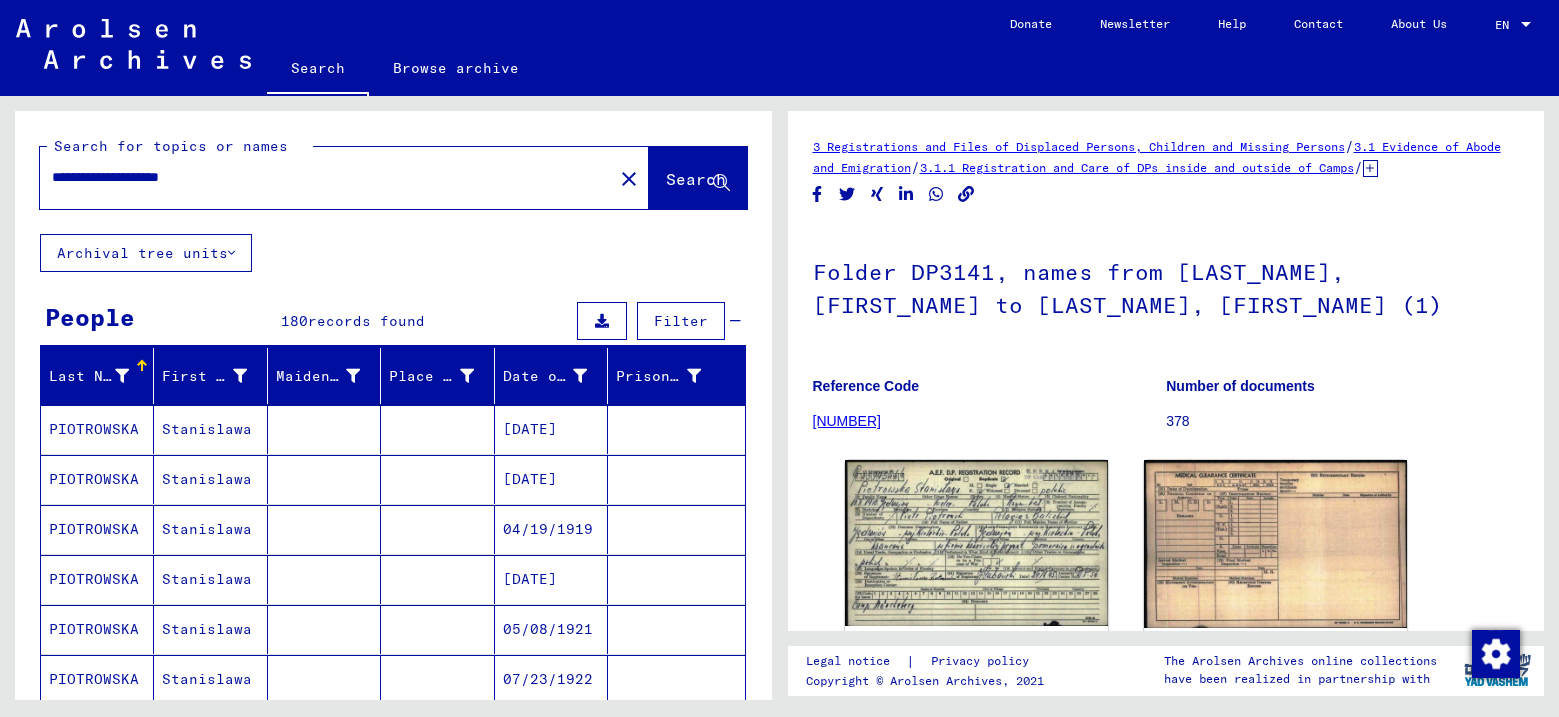 click on "**********" 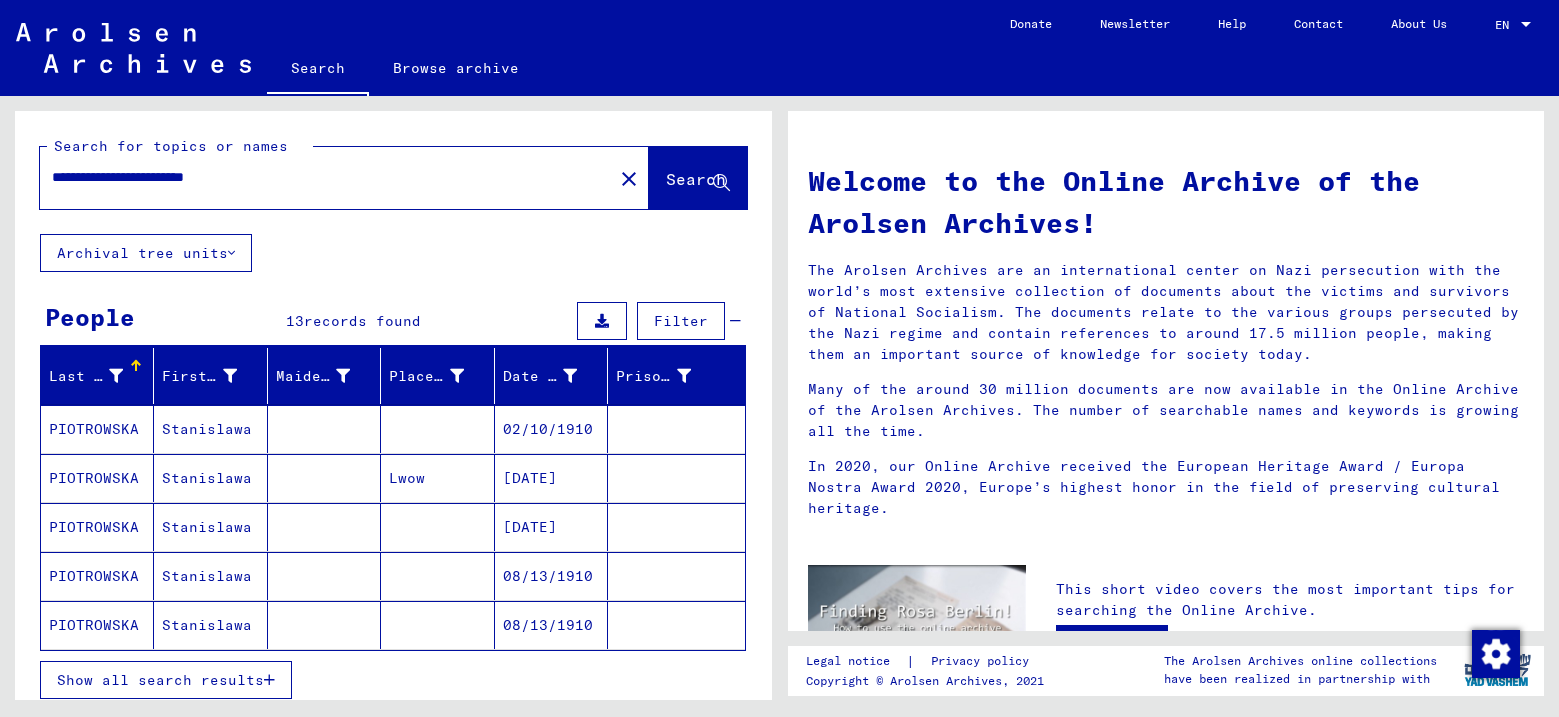 scroll, scrollTop: 100, scrollLeft: 0, axis: vertical 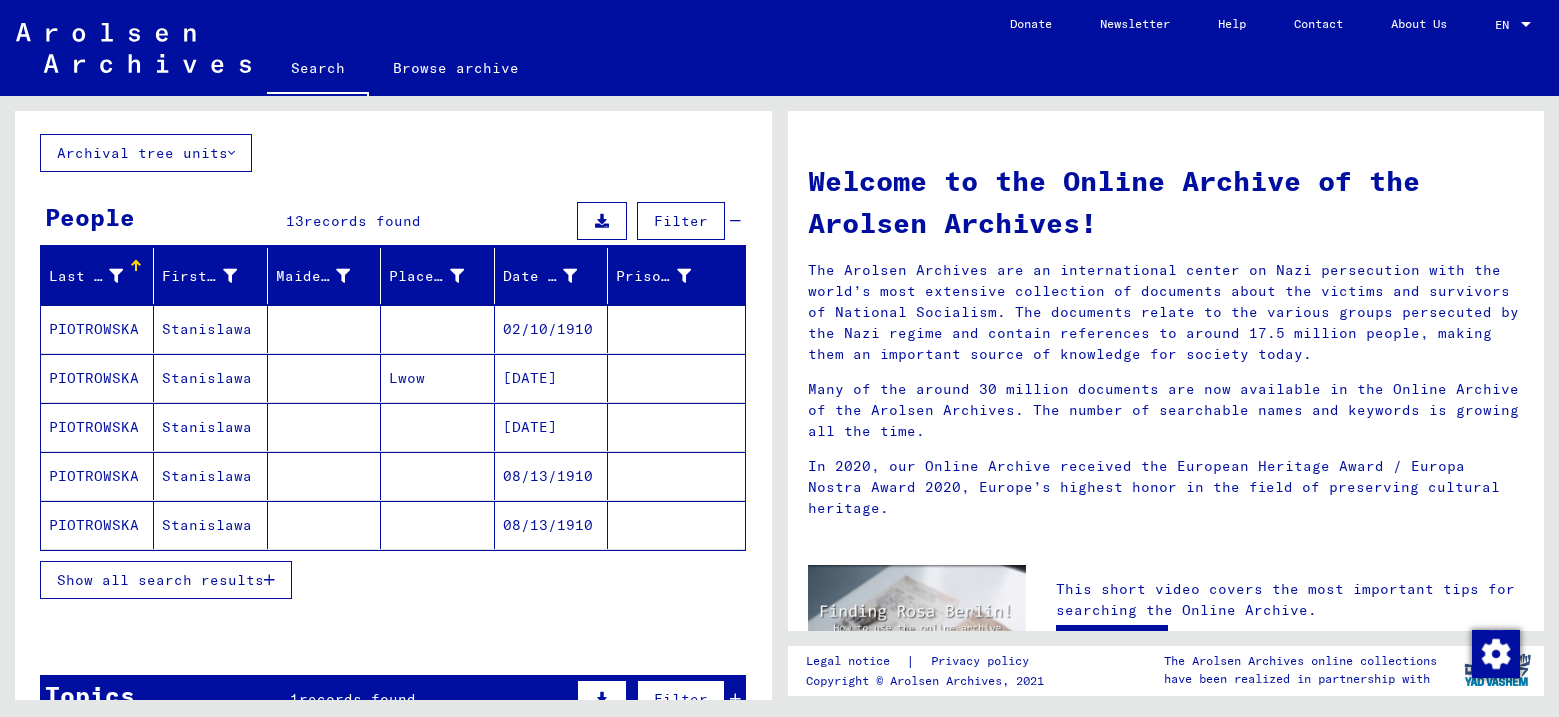 click on "Show all search results" at bounding box center (160, 580) 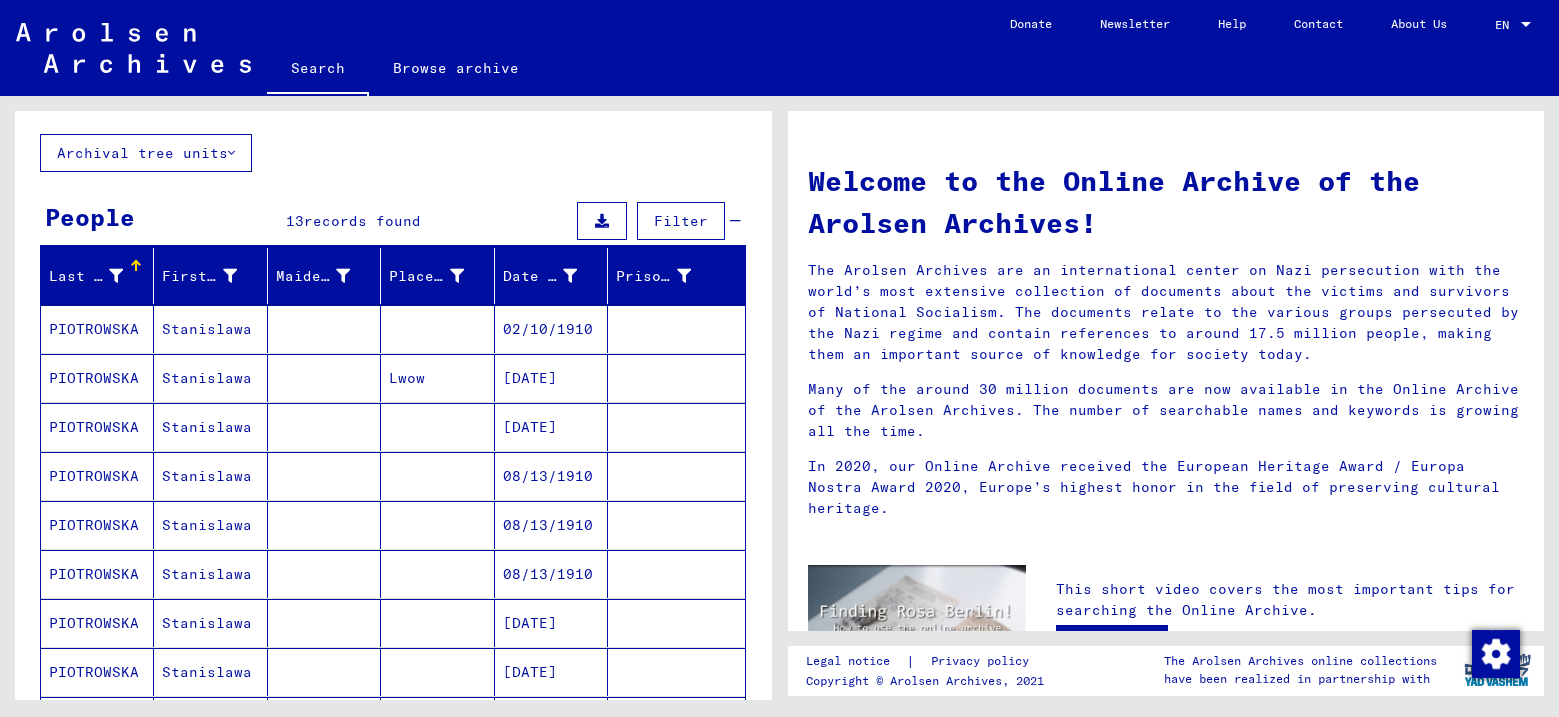 click on "PIOTROWSKA" at bounding box center [97, 378] 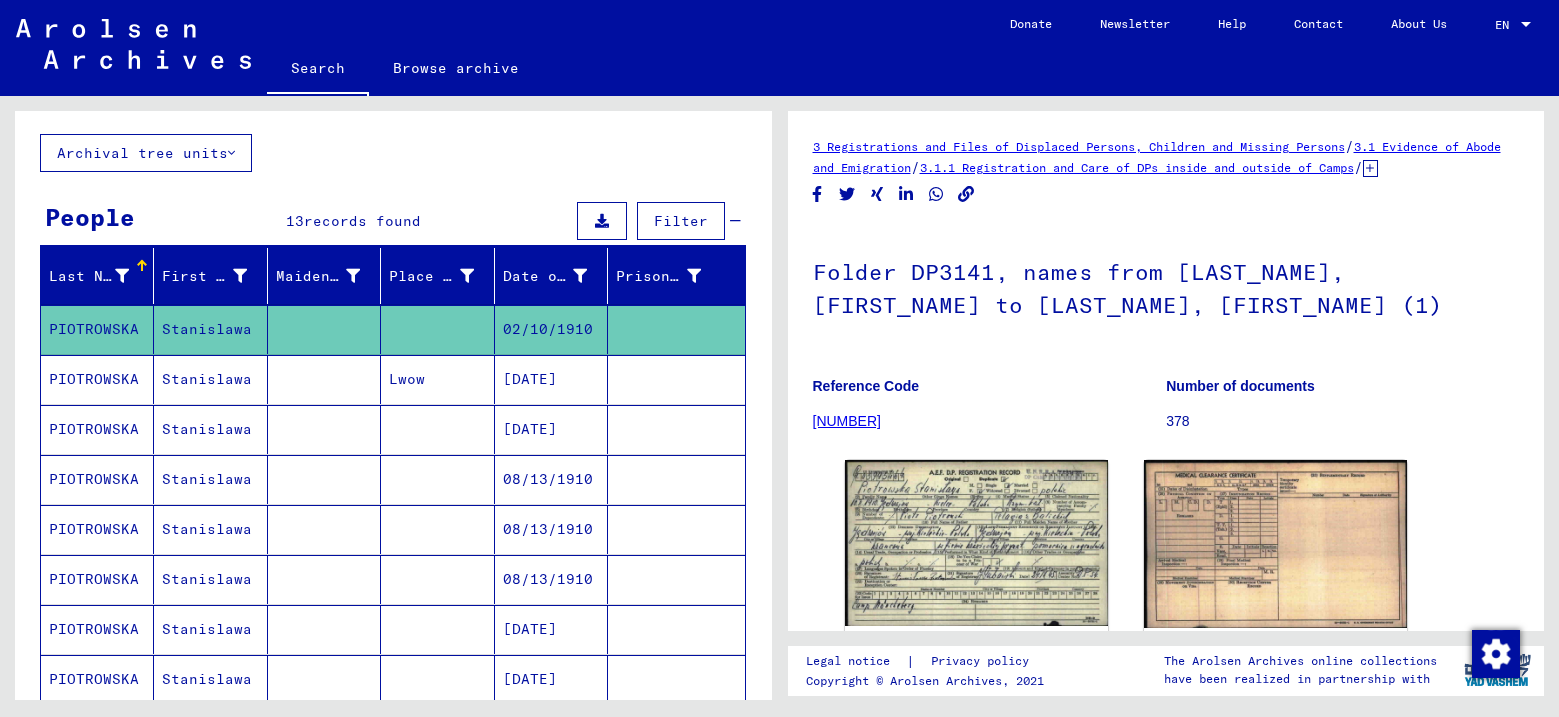scroll, scrollTop: 0, scrollLeft: 0, axis: both 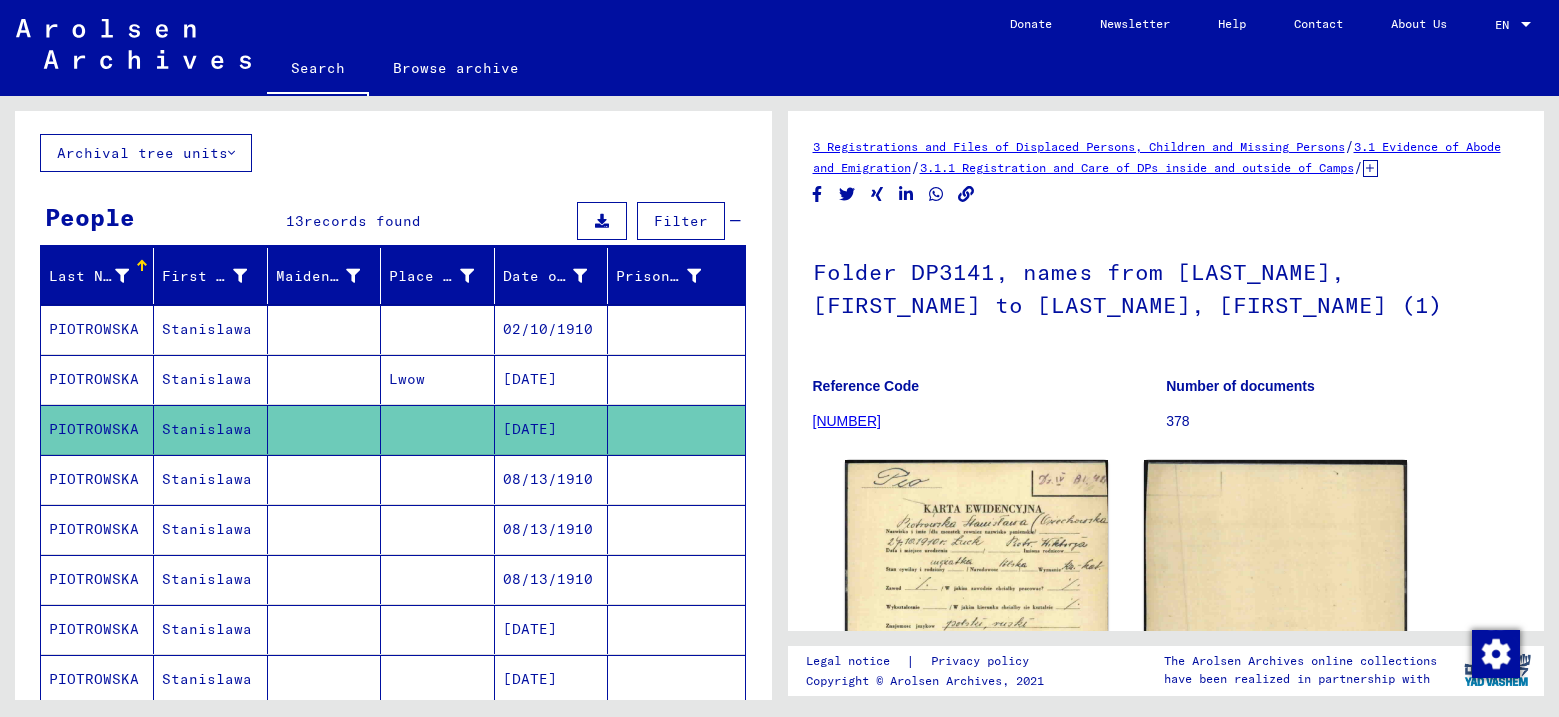 click on "PIOTROWSKA" at bounding box center [97, 529] 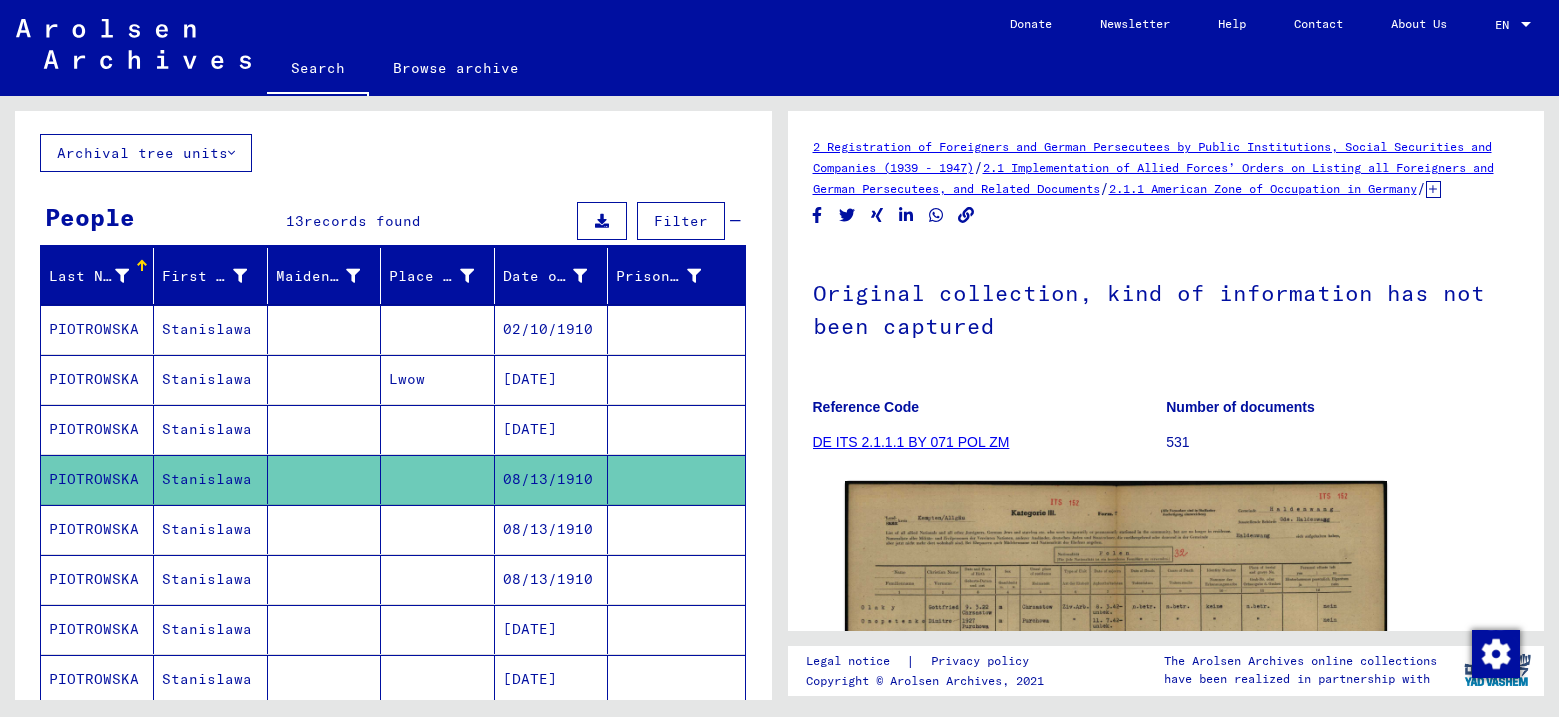 scroll, scrollTop: 0, scrollLeft: 0, axis: both 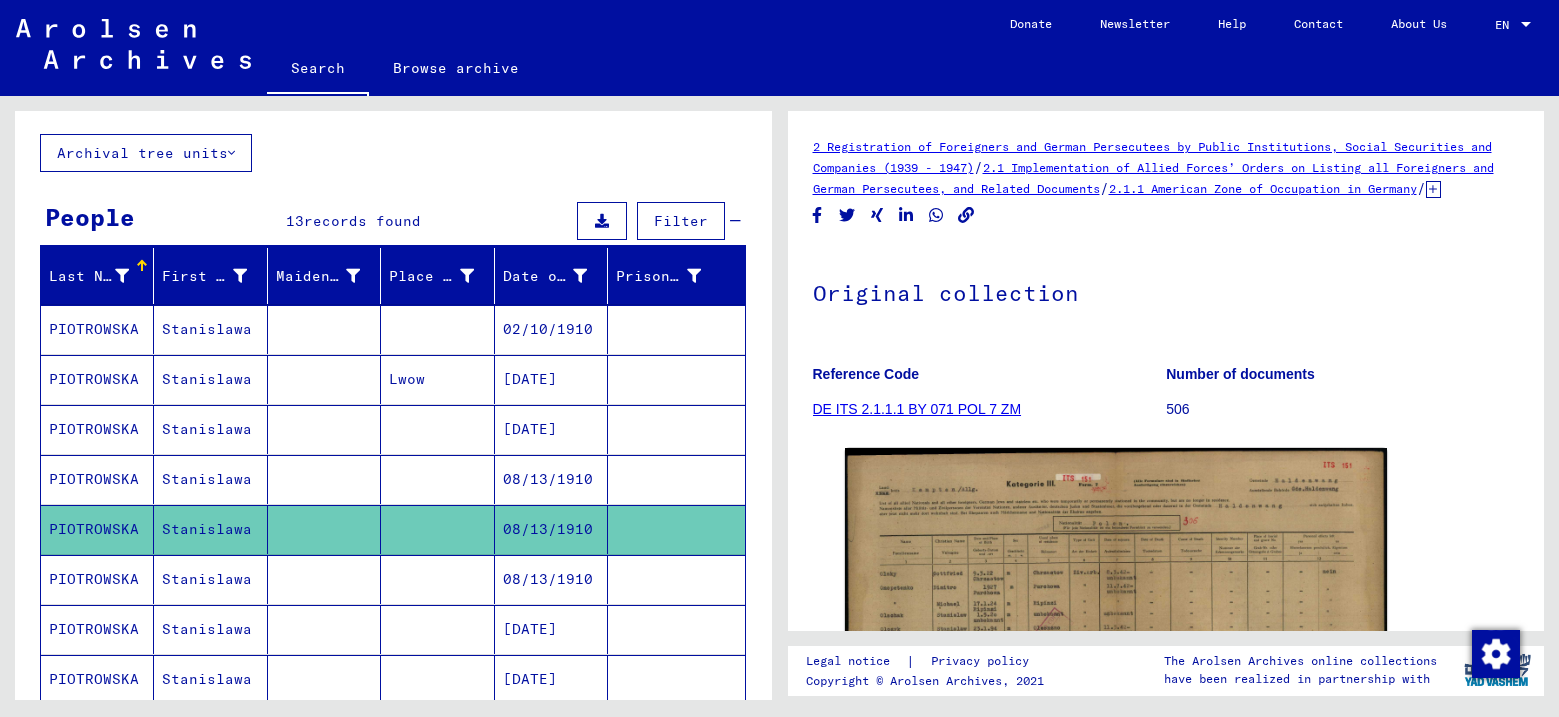 click on "PIOTROWSKA" at bounding box center (97, 629) 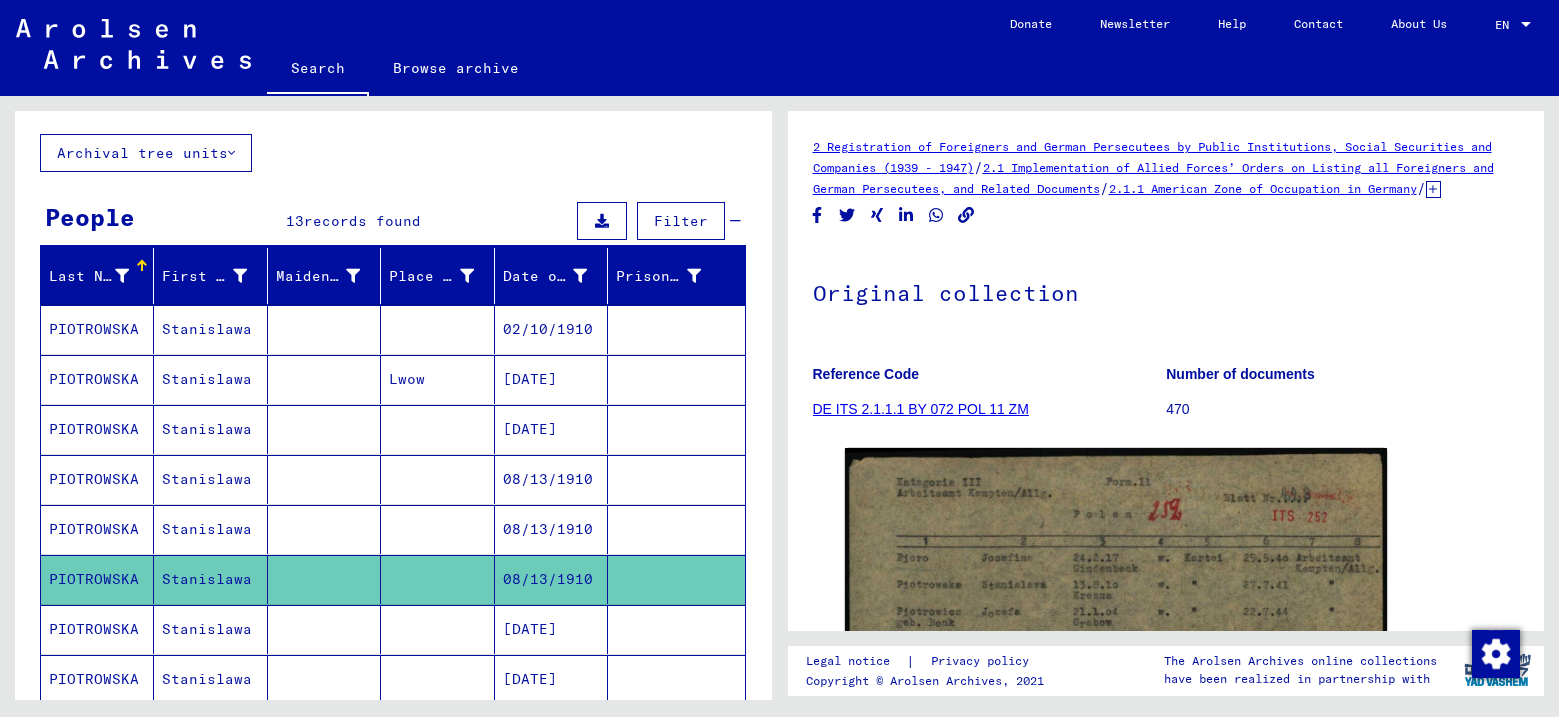 click 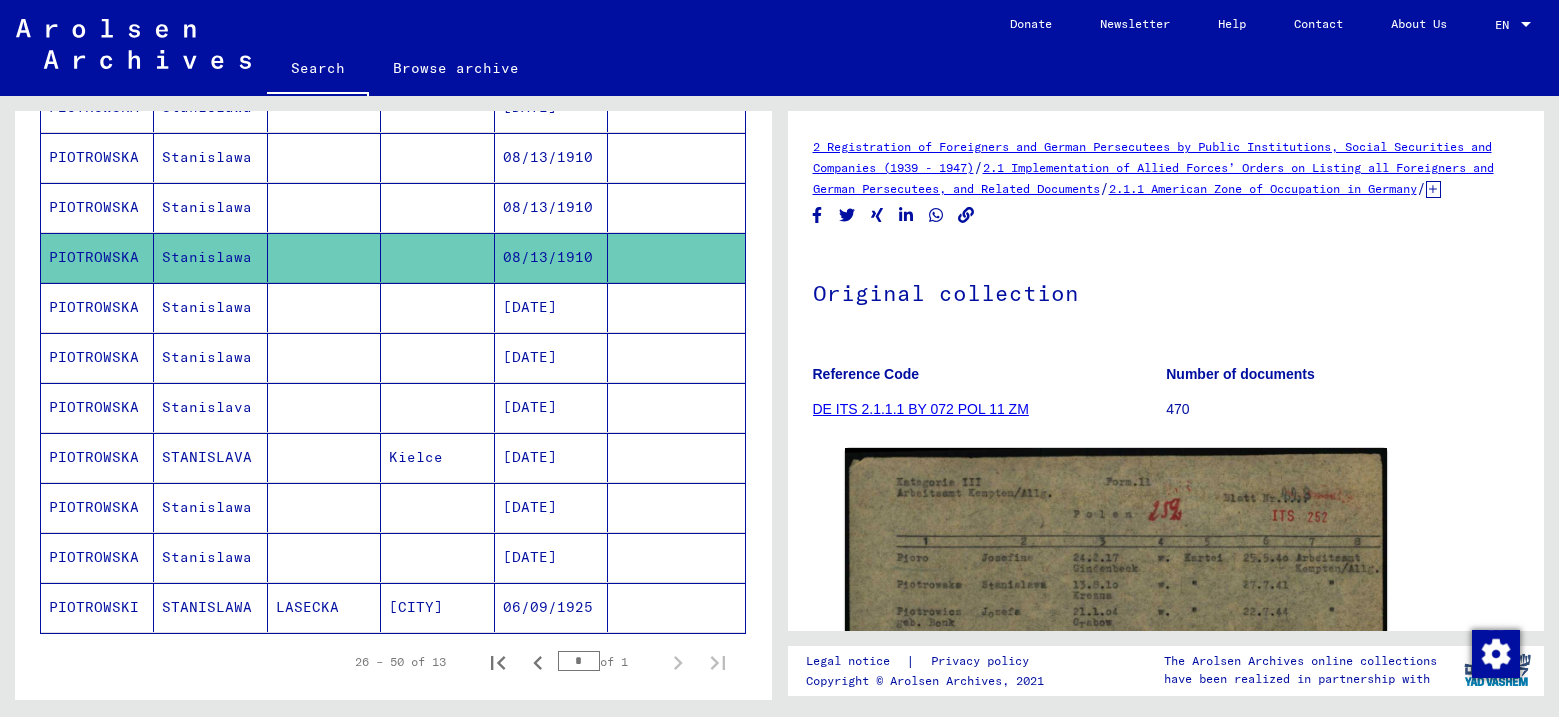 scroll, scrollTop: 500, scrollLeft: 0, axis: vertical 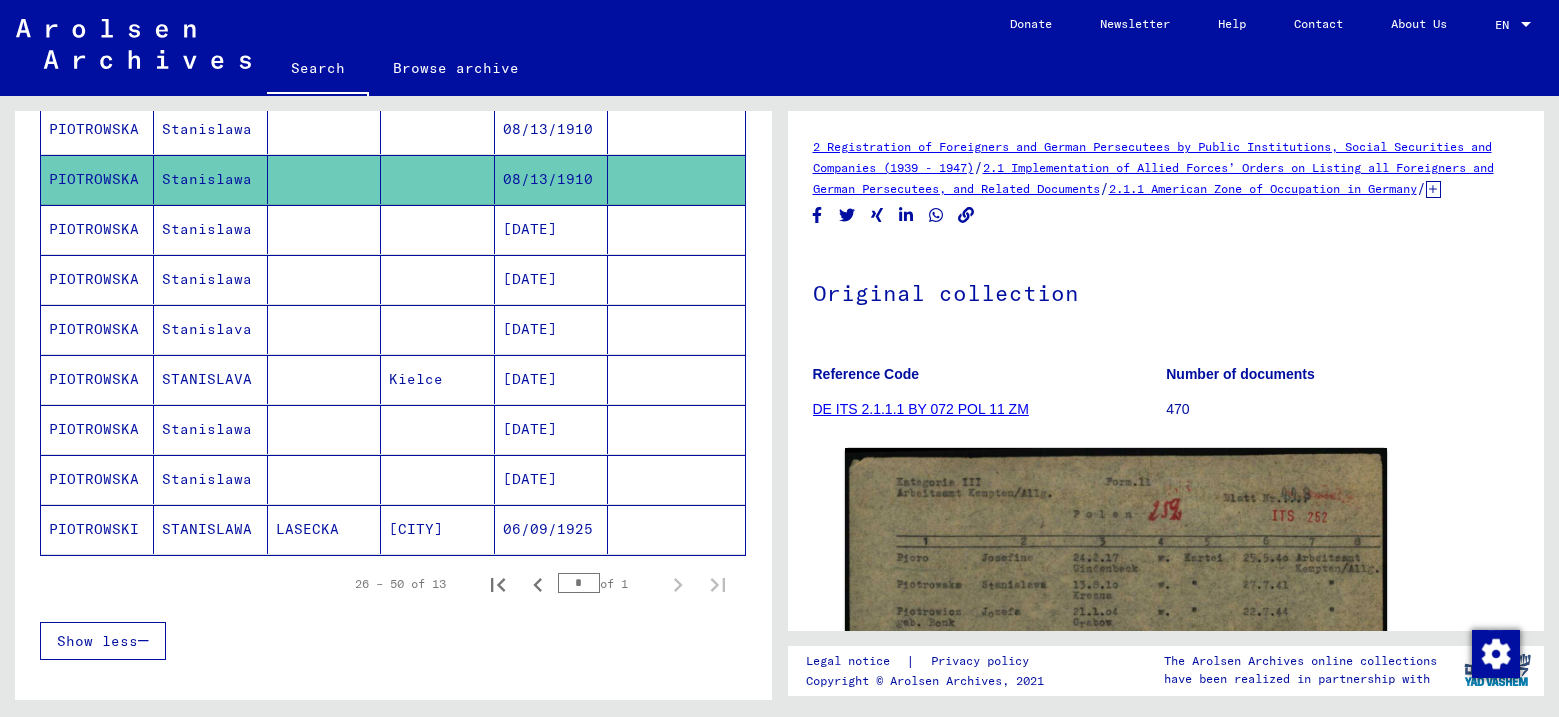 click on "PIOTROWSKA" at bounding box center (97, 279) 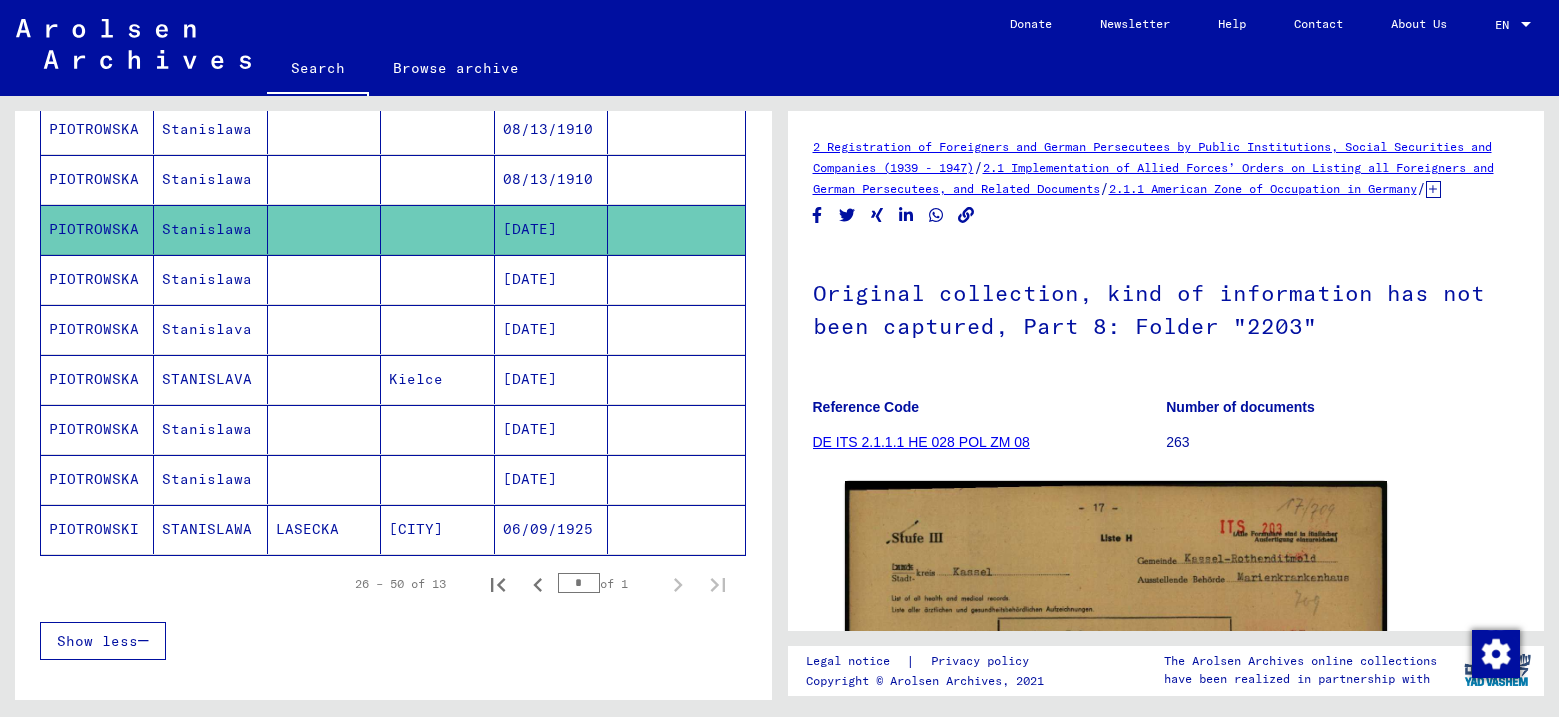 scroll, scrollTop: 0, scrollLeft: 0, axis: both 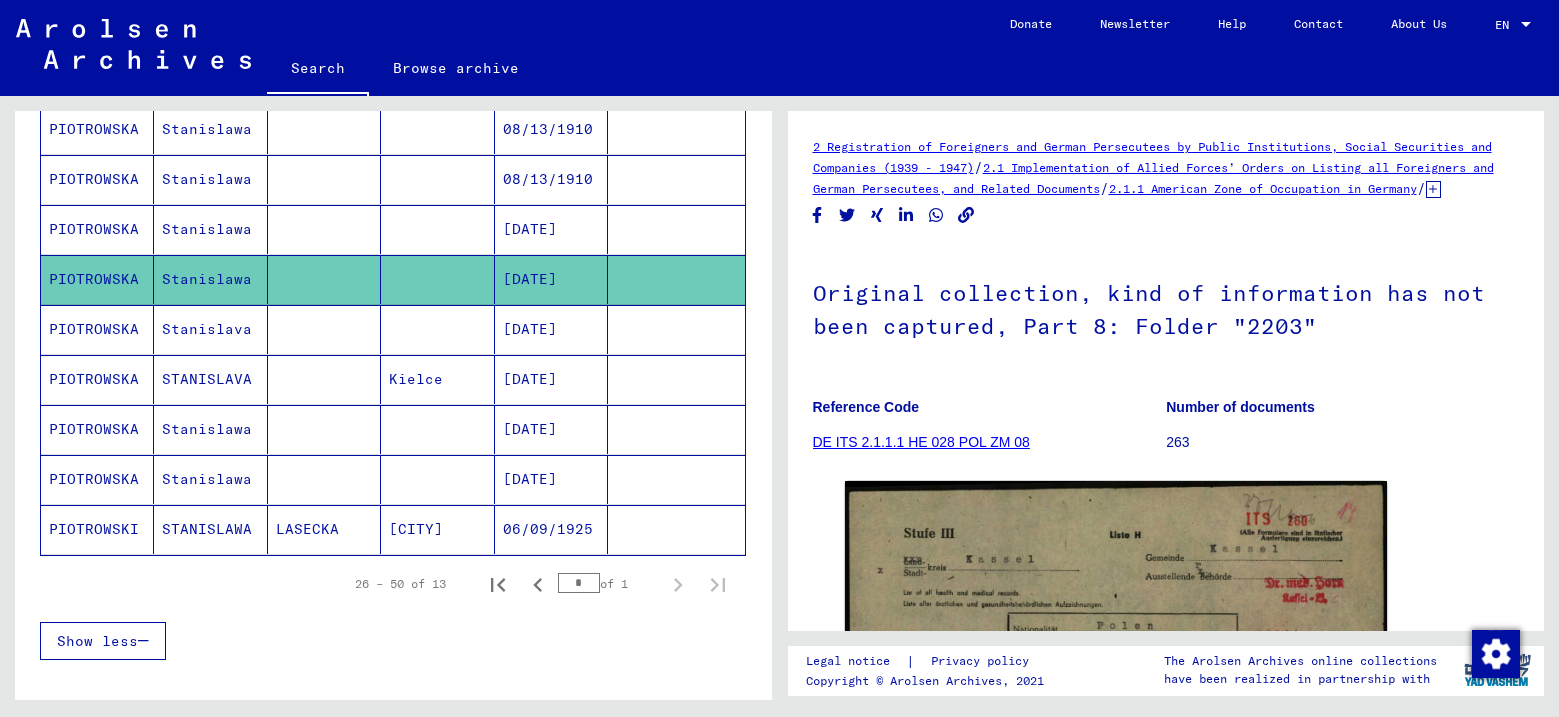 click on "PIOTROWSKA" at bounding box center [97, 379] 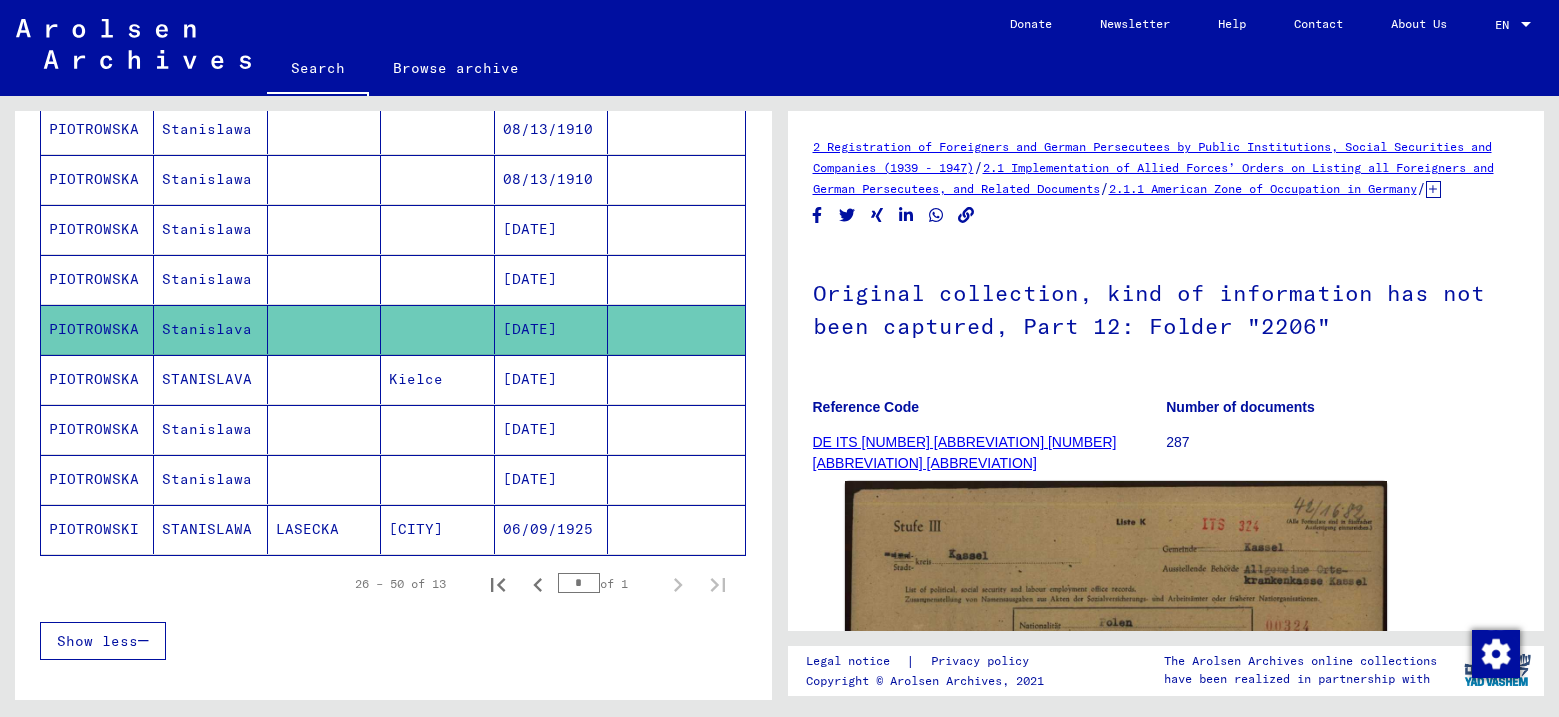 scroll, scrollTop: 0, scrollLeft: 0, axis: both 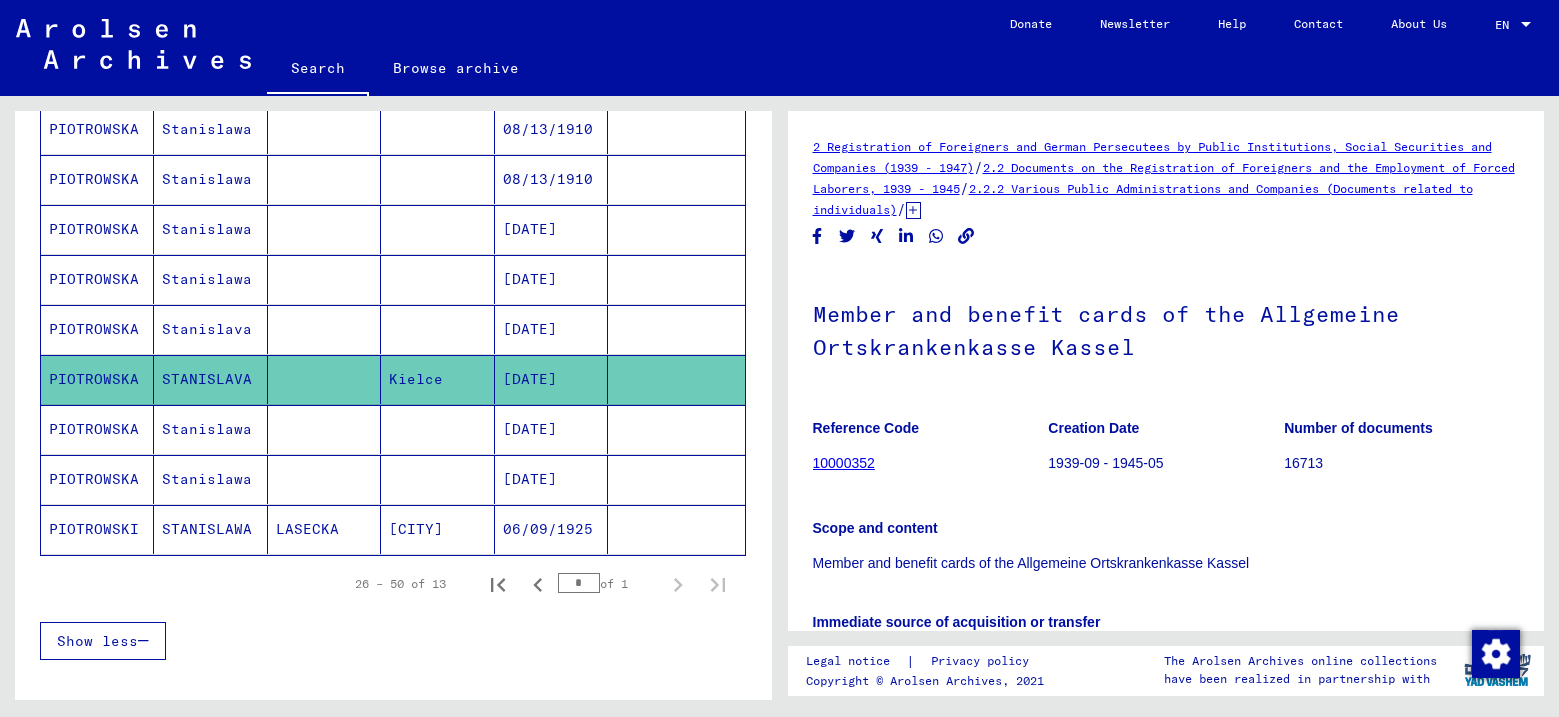 click on "PIOTROWSKA" at bounding box center [97, 479] 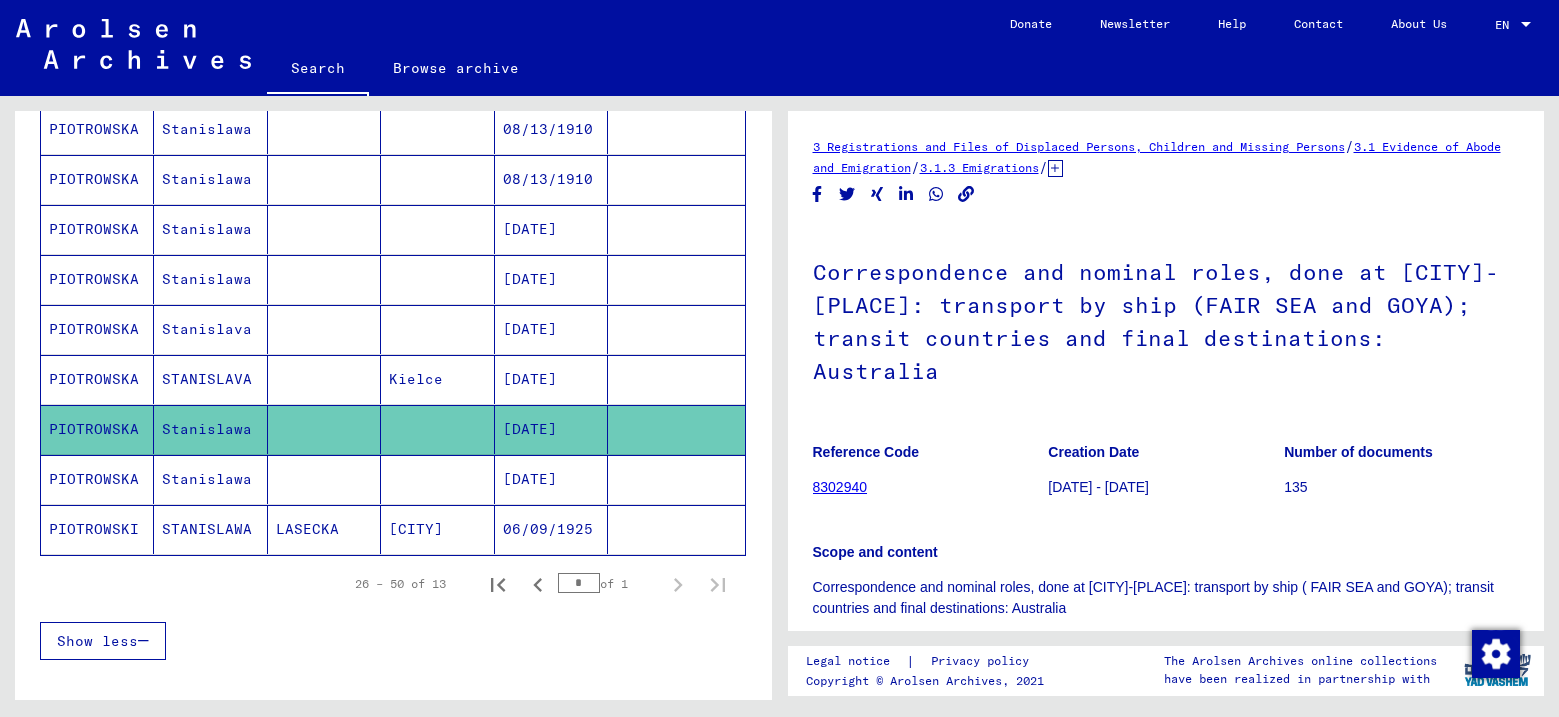 click on "PIOTROWSKA" at bounding box center [97, 529] 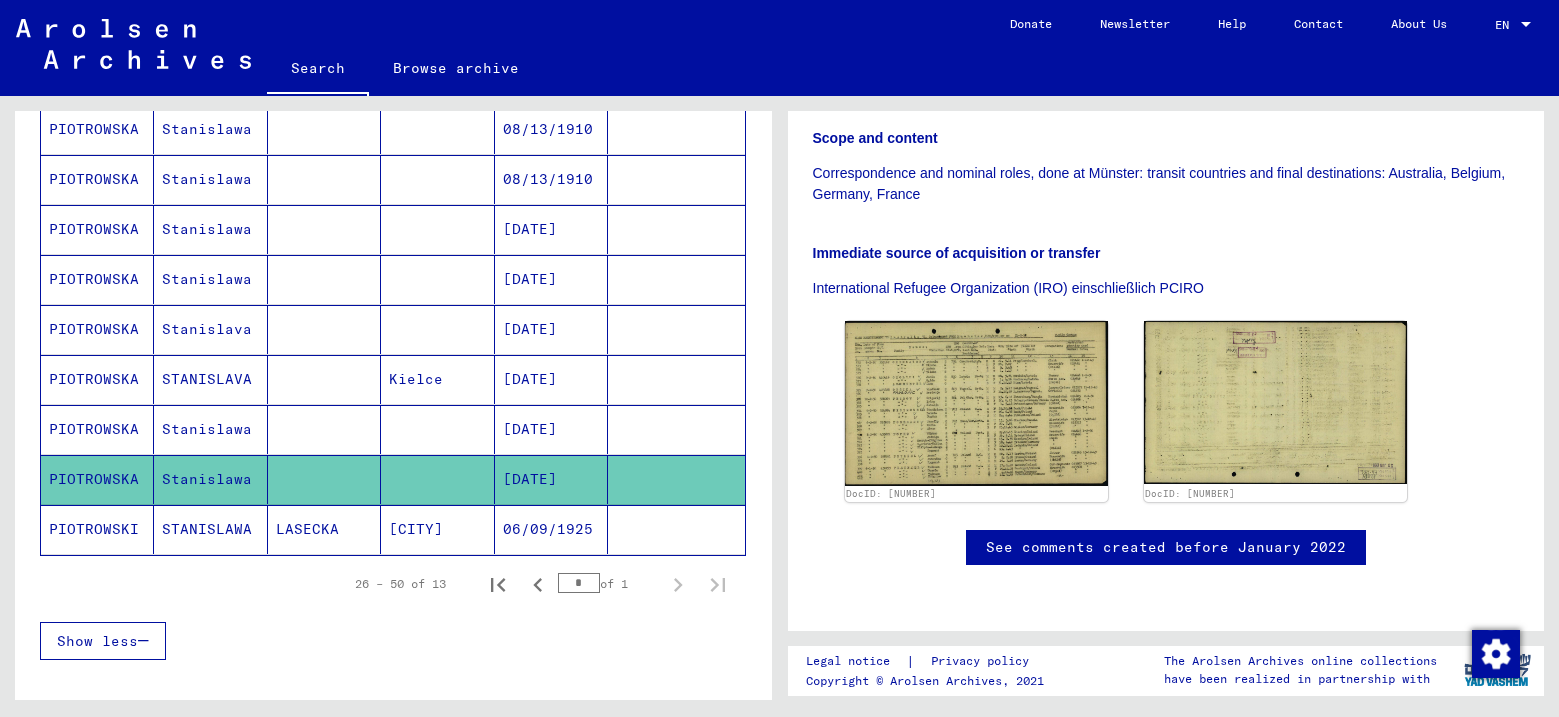 scroll, scrollTop: 410, scrollLeft: 0, axis: vertical 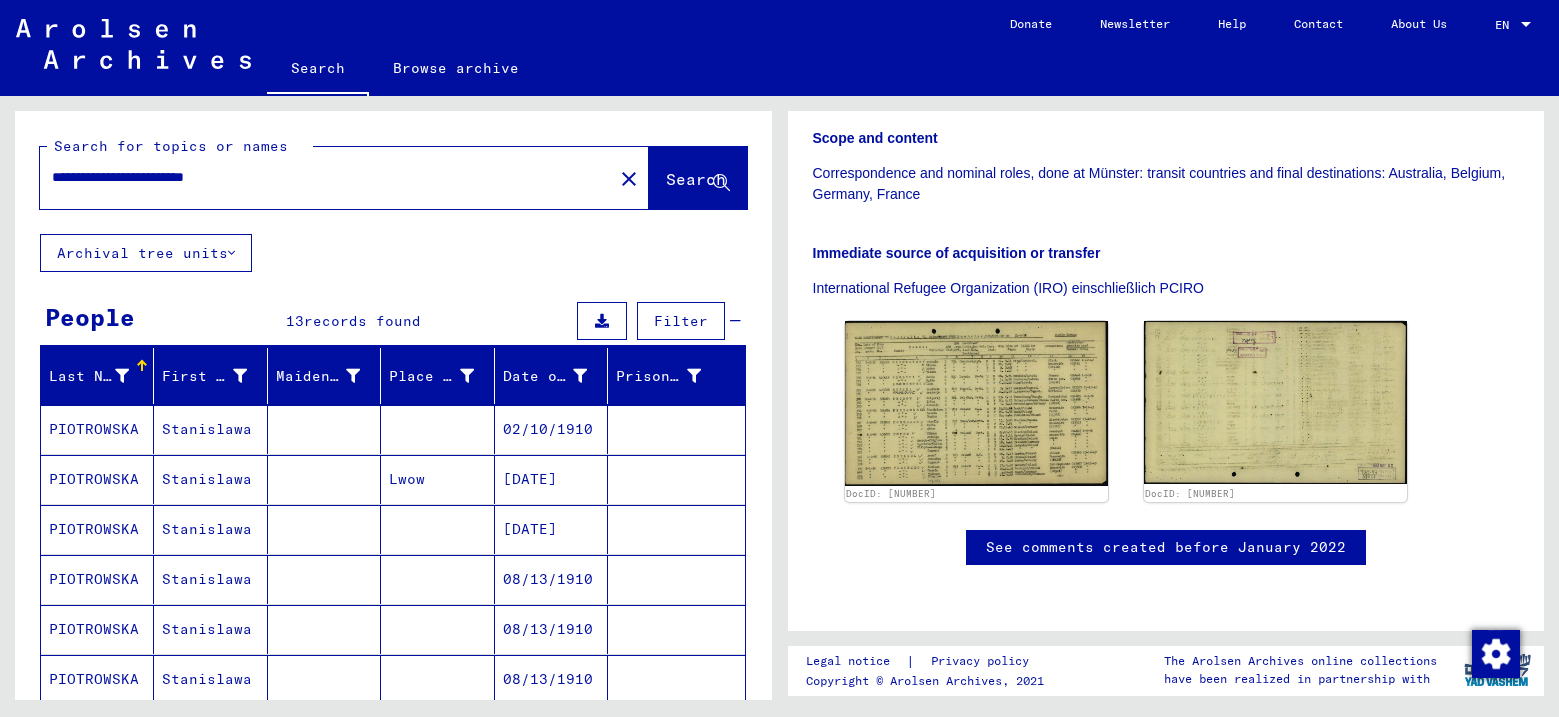 drag, startPoint x: 300, startPoint y: 175, endPoint x: 34, endPoint y: 179, distance: 266.03006 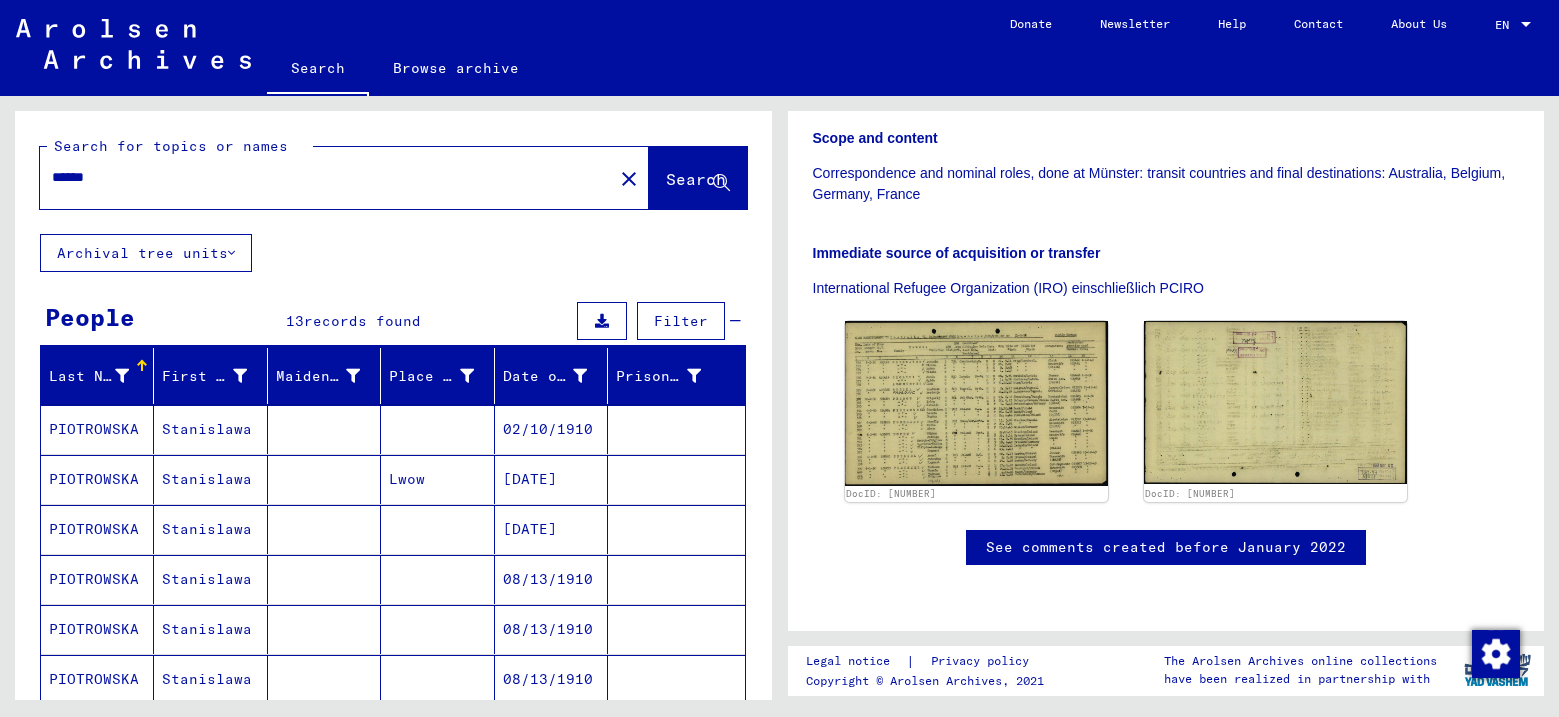 paste on "**********" 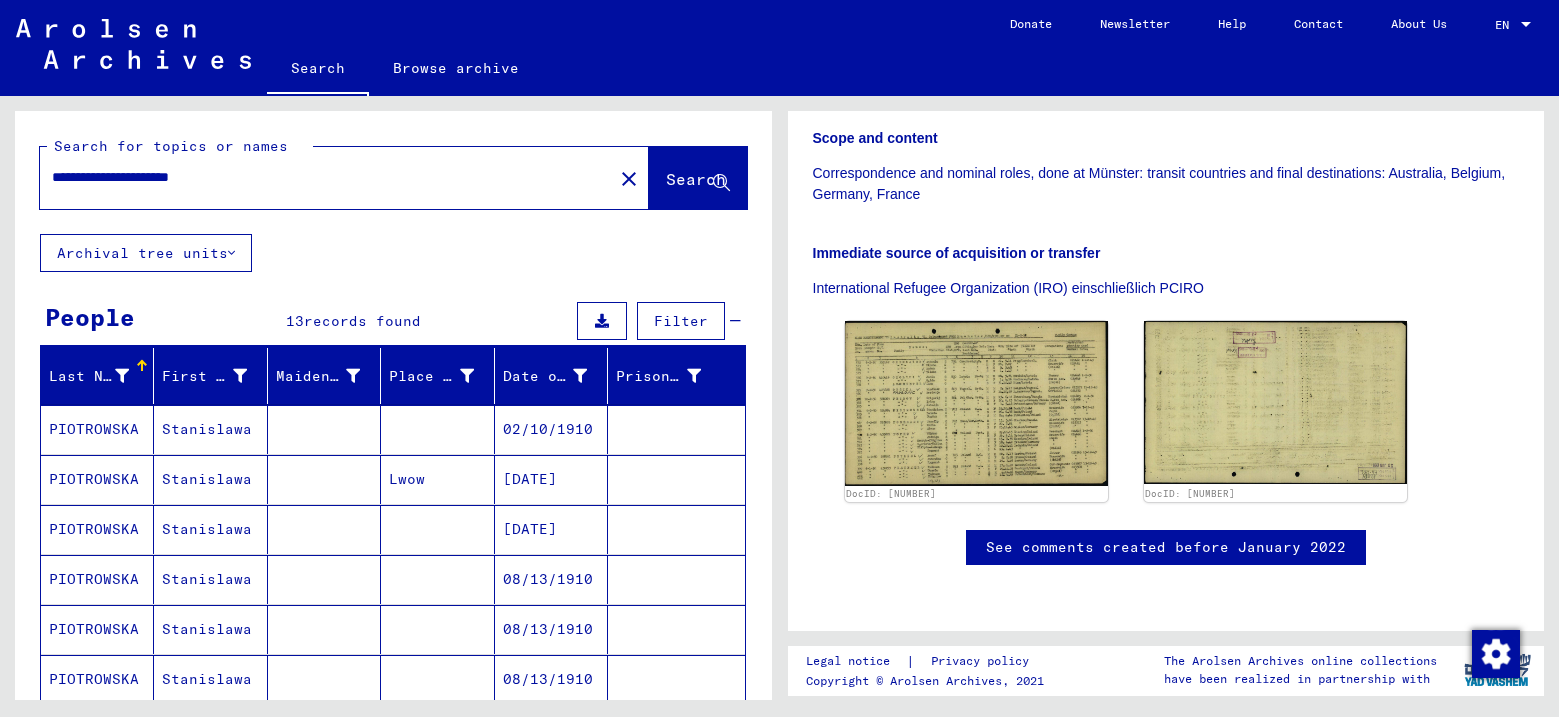 click on "**********" at bounding box center [326, 177] 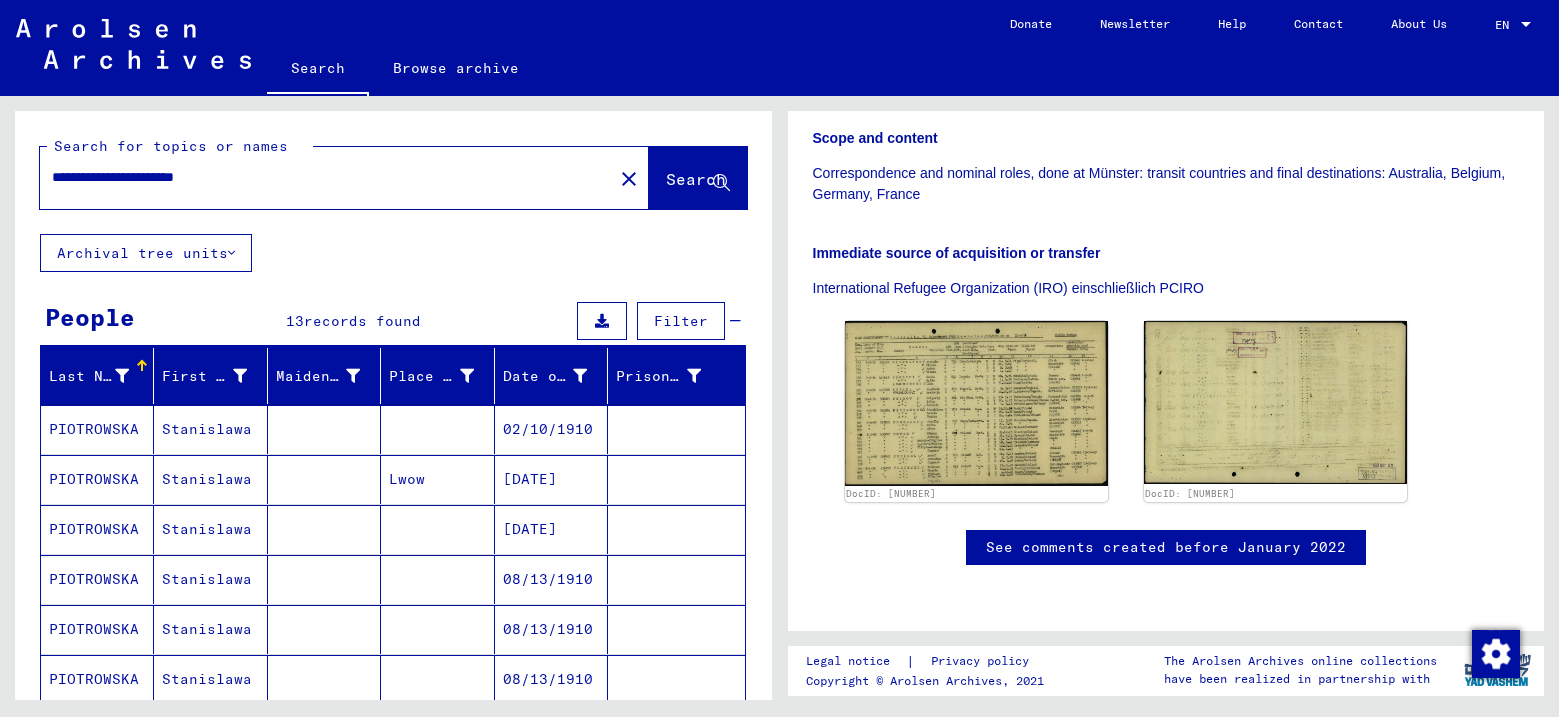 click on "**********" at bounding box center (326, 177) 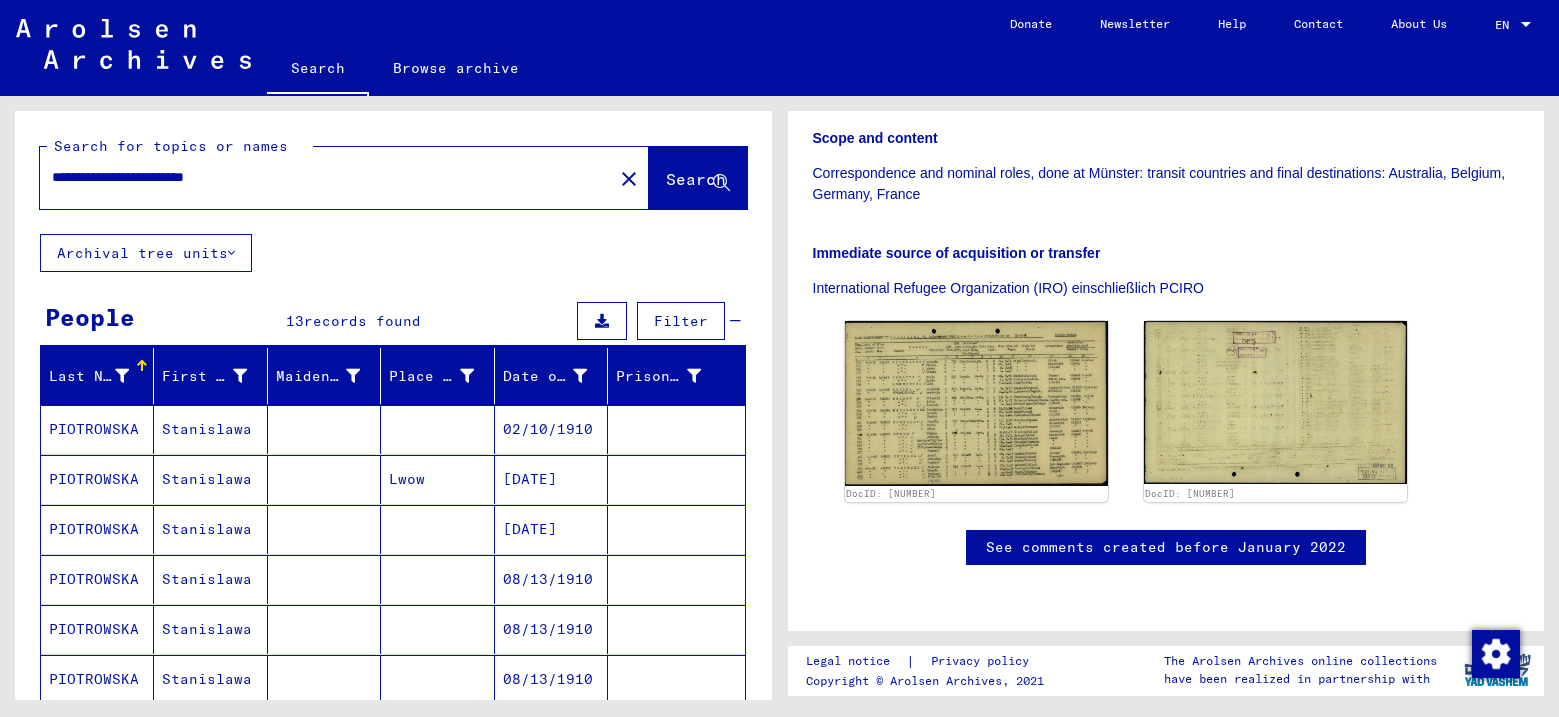 click on "**********" at bounding box center (326, 177) 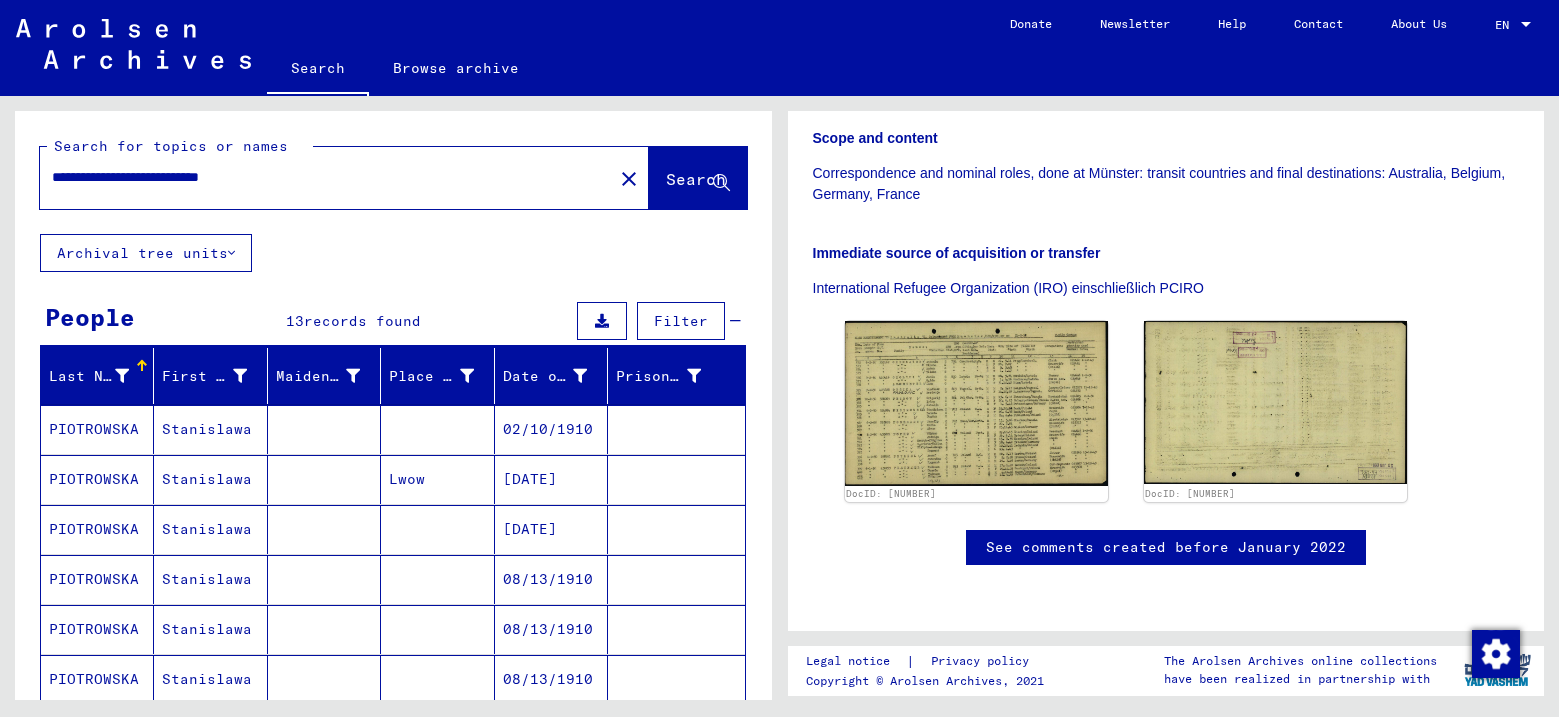click on "**********" at bounding box center (326, 177) 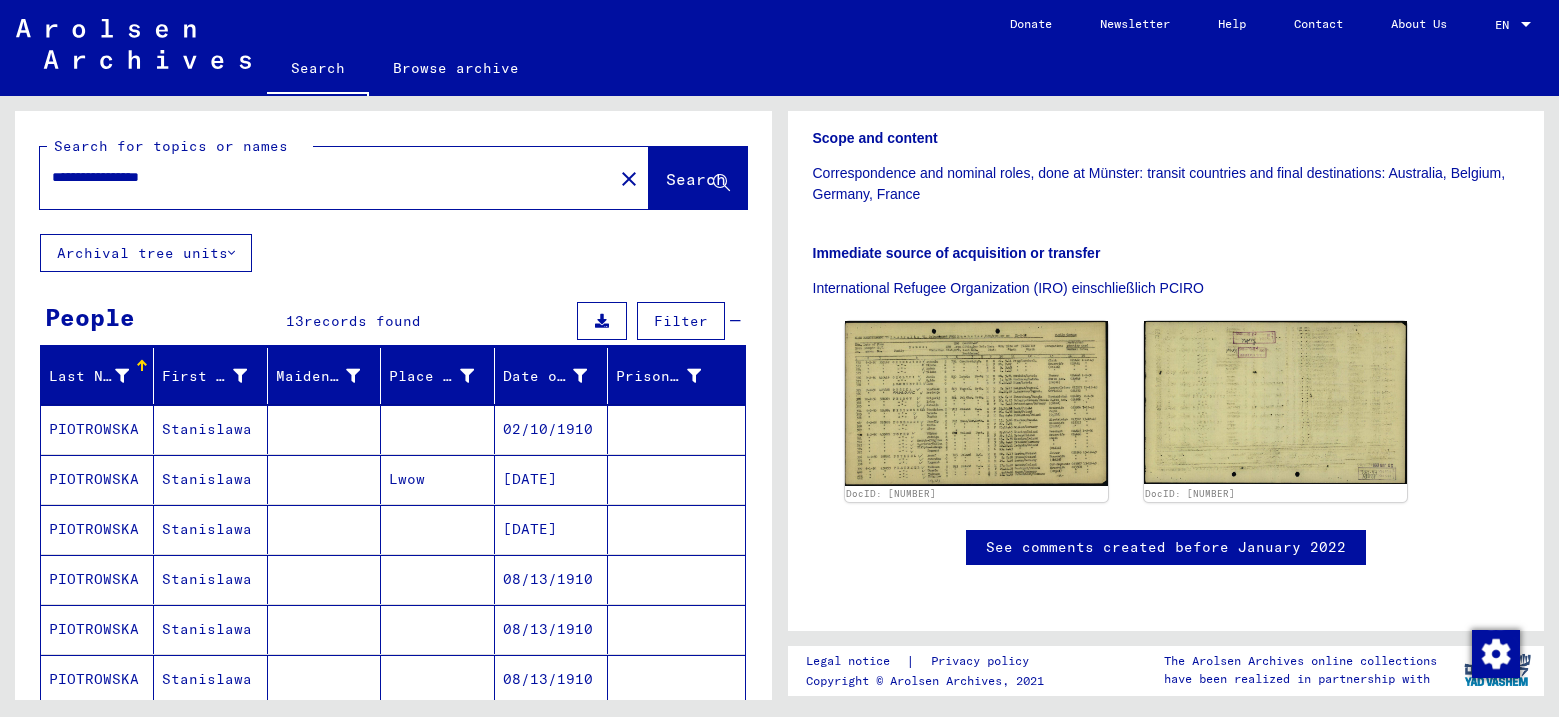 type on "**********" 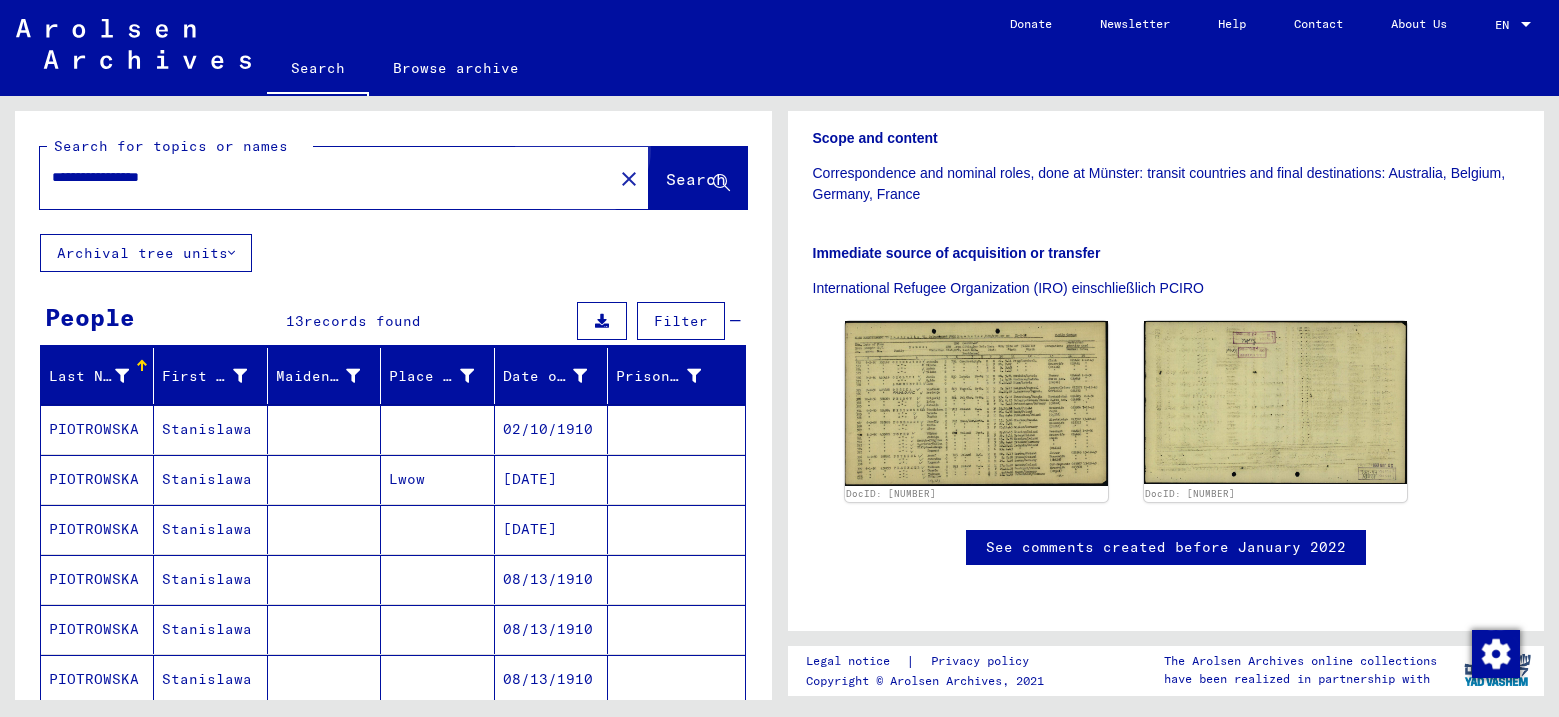 click on "Search" 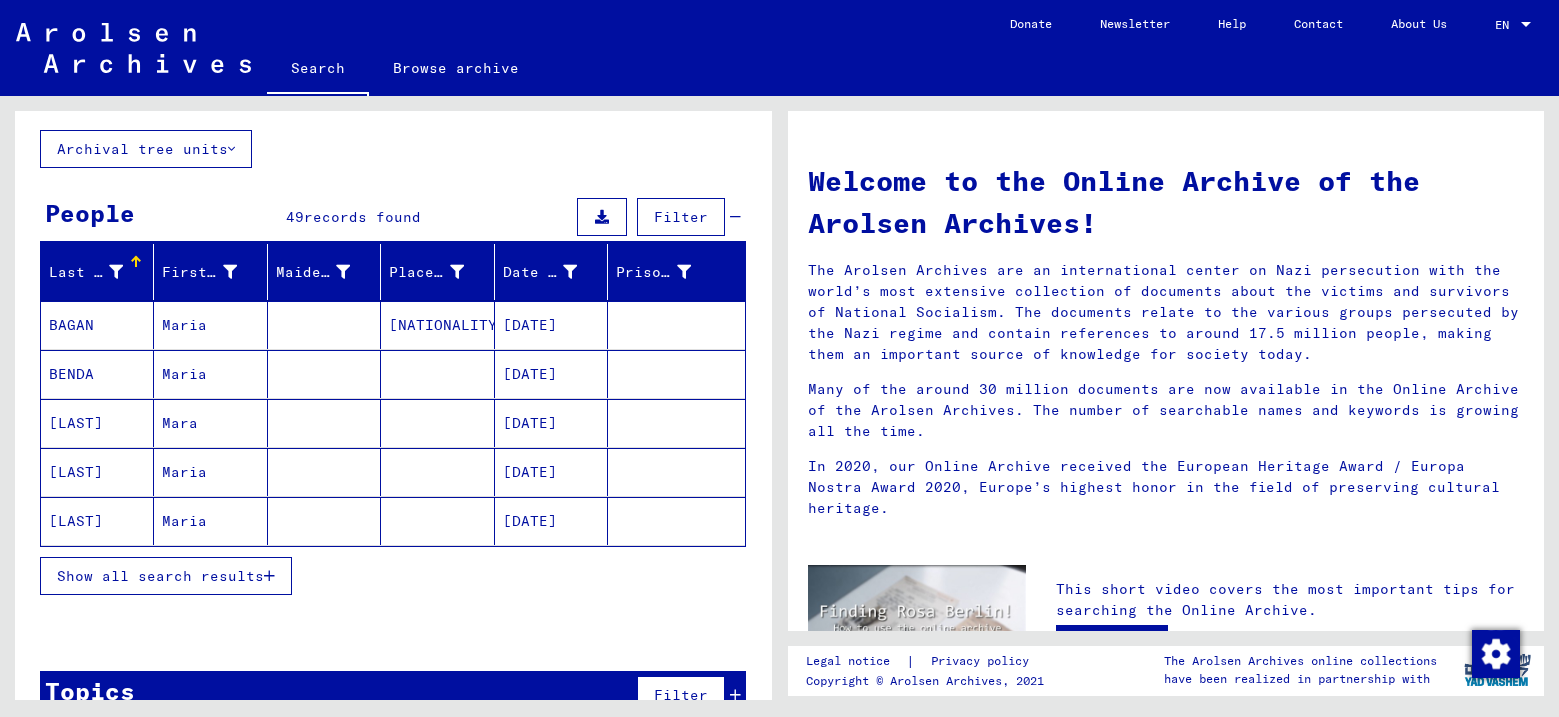 scroll, scrollTop: 148, scrollLeft: 0, axis: vertical 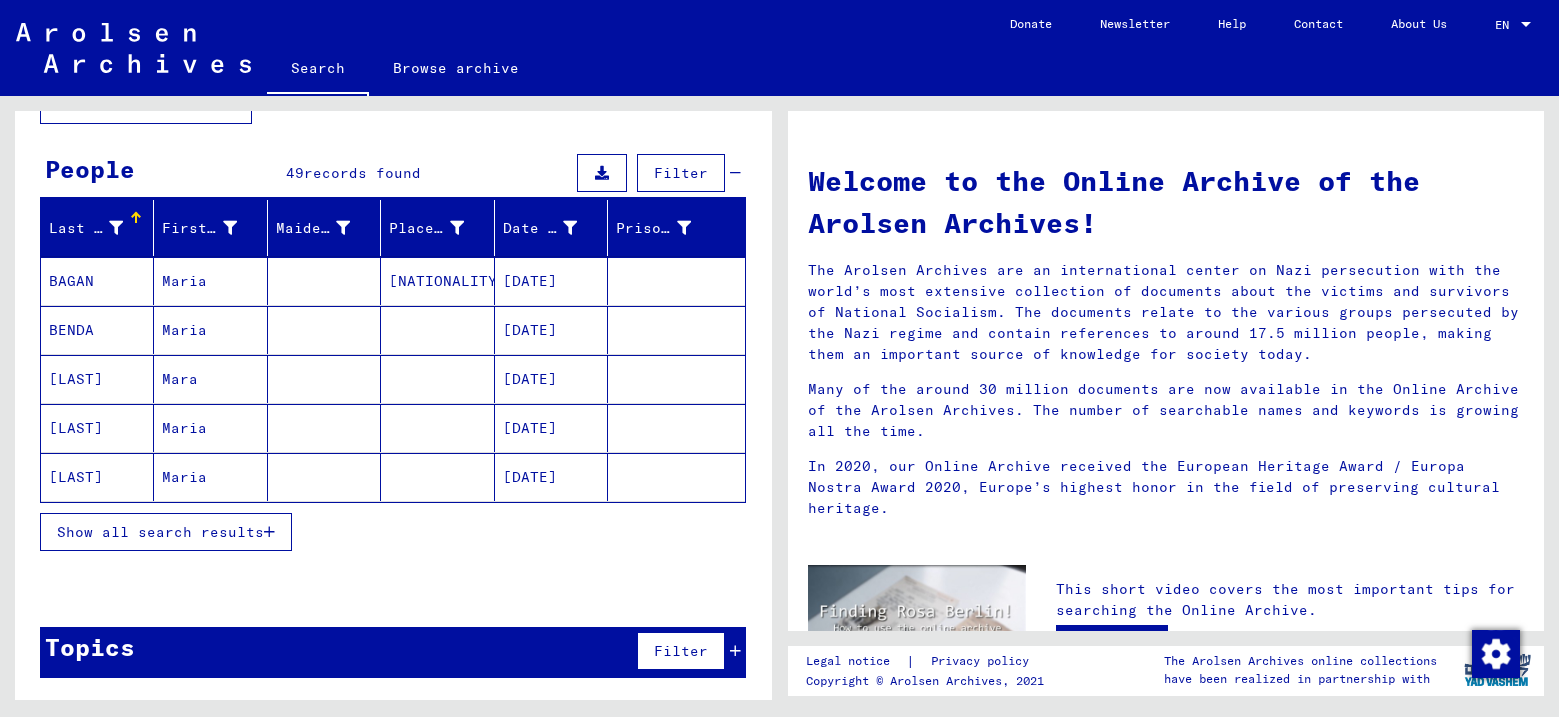 click on "Show all search results" at bounding box center [166, 532] 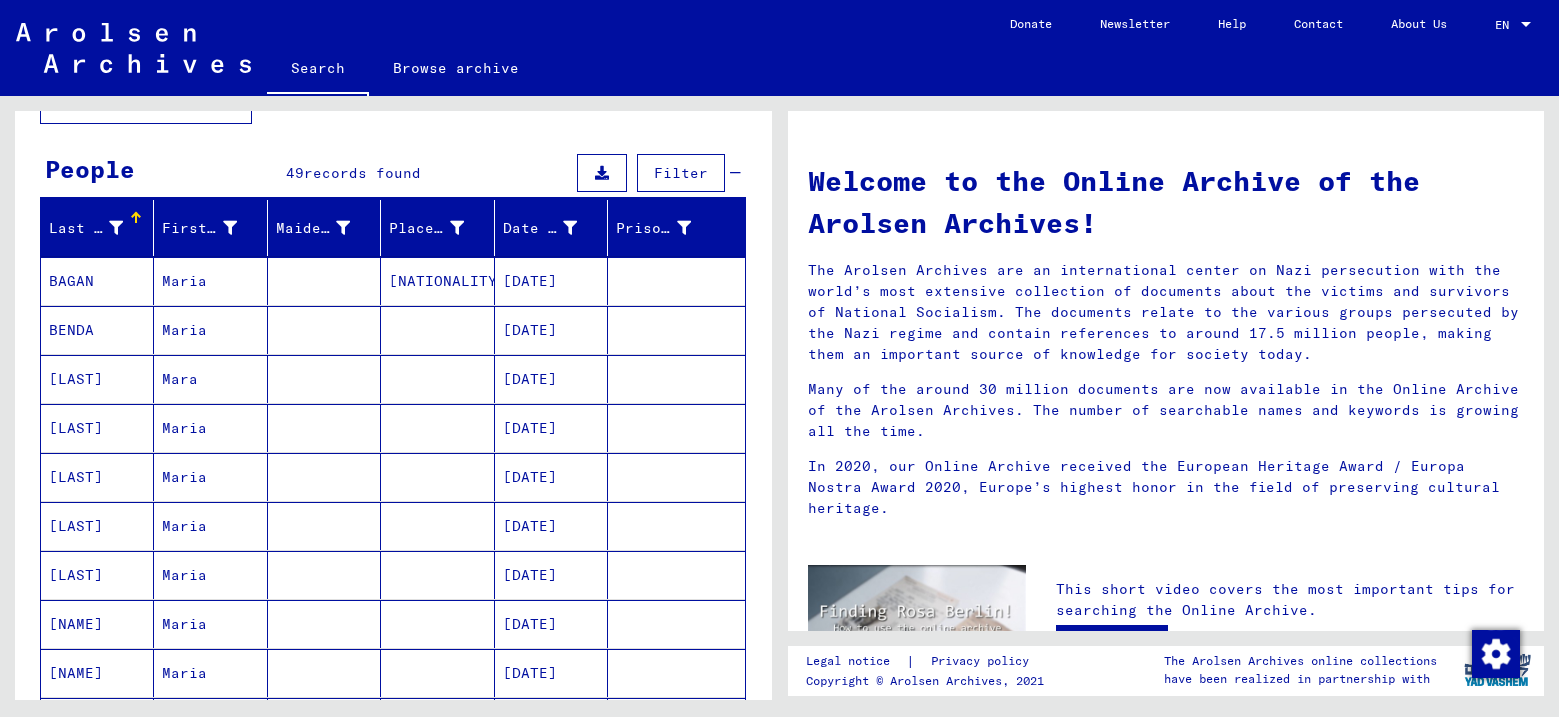 click on "BENDA" at bounding box center [97, 379] 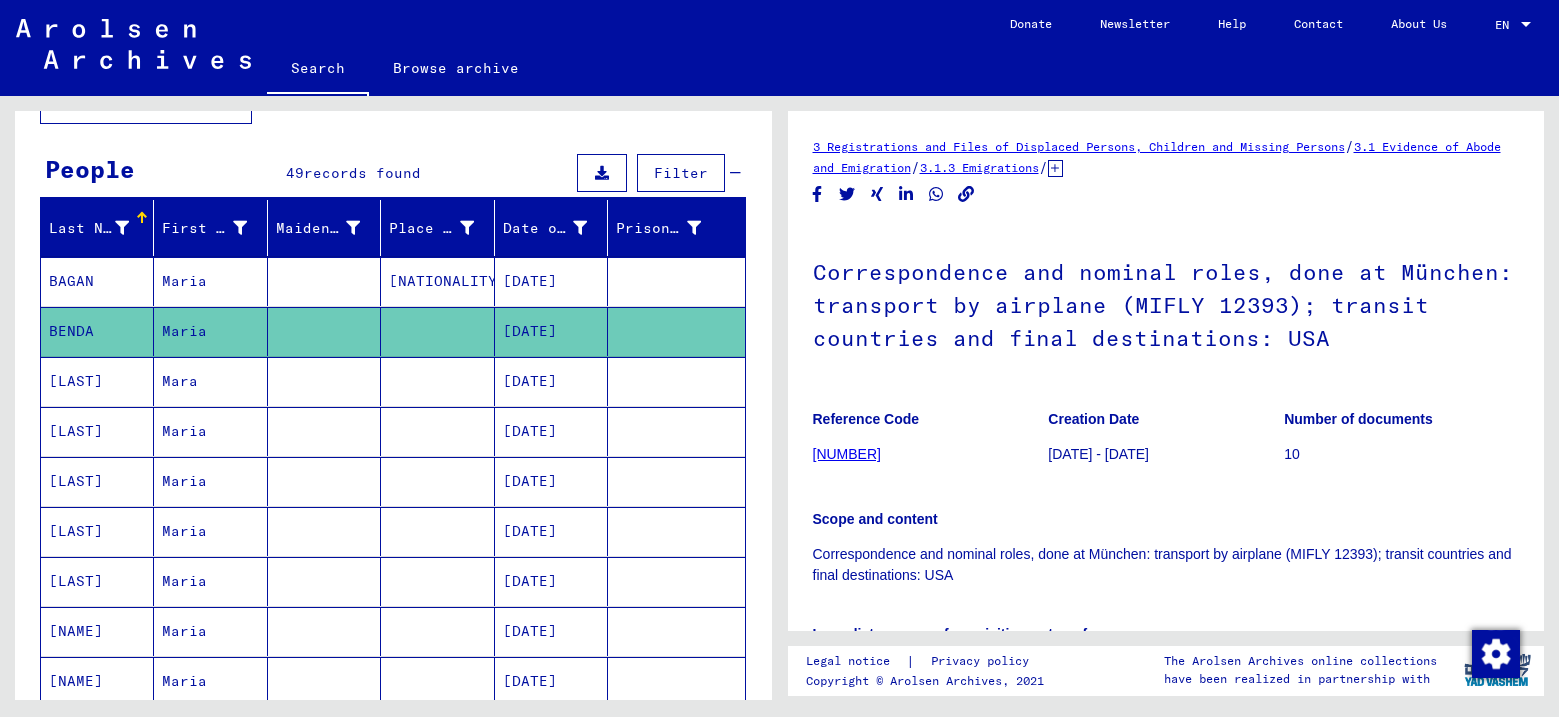 click on "[LAST]" at bounding box center [97, 431] 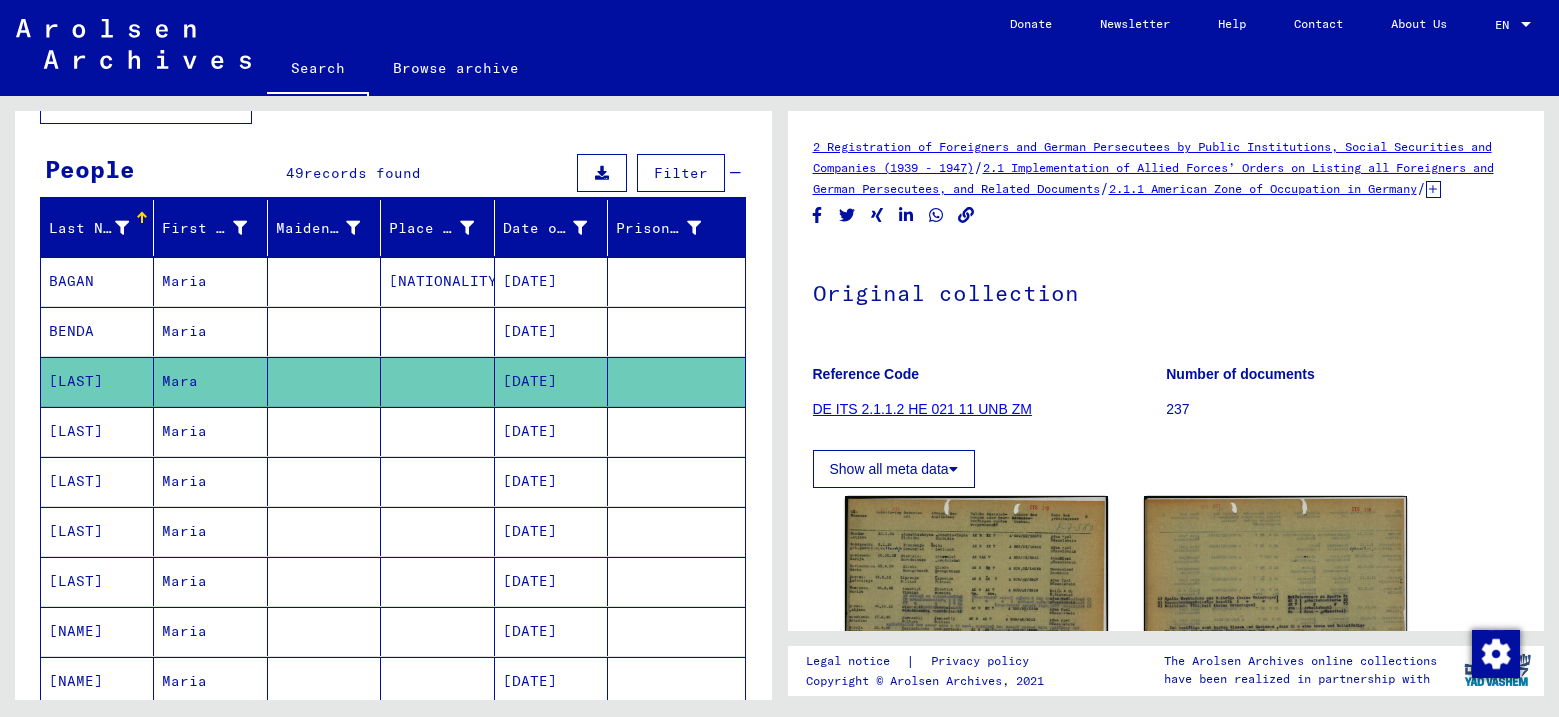 click on "[LAST]" at bounding box center (97, 481) 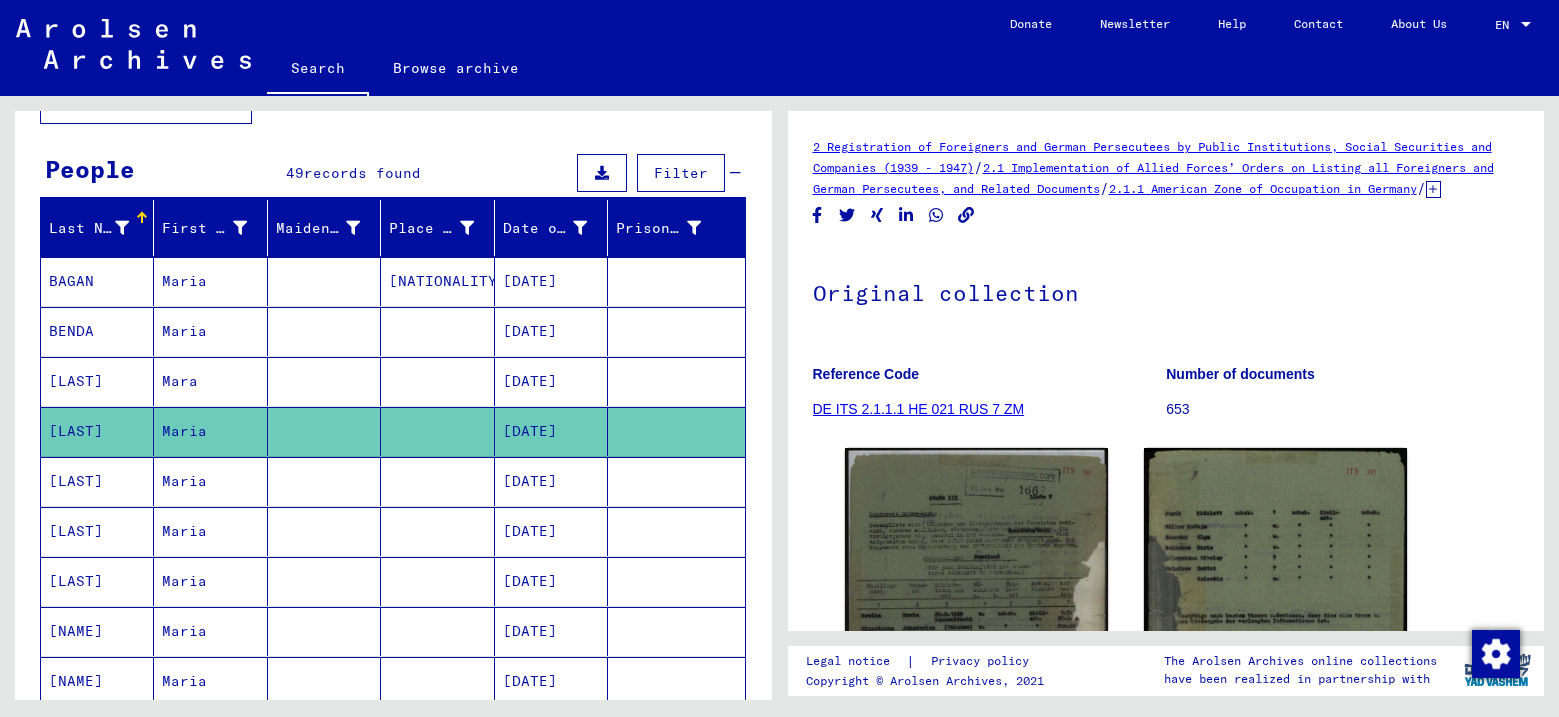 click on "[LAST]" at bounding box center [97, 531] 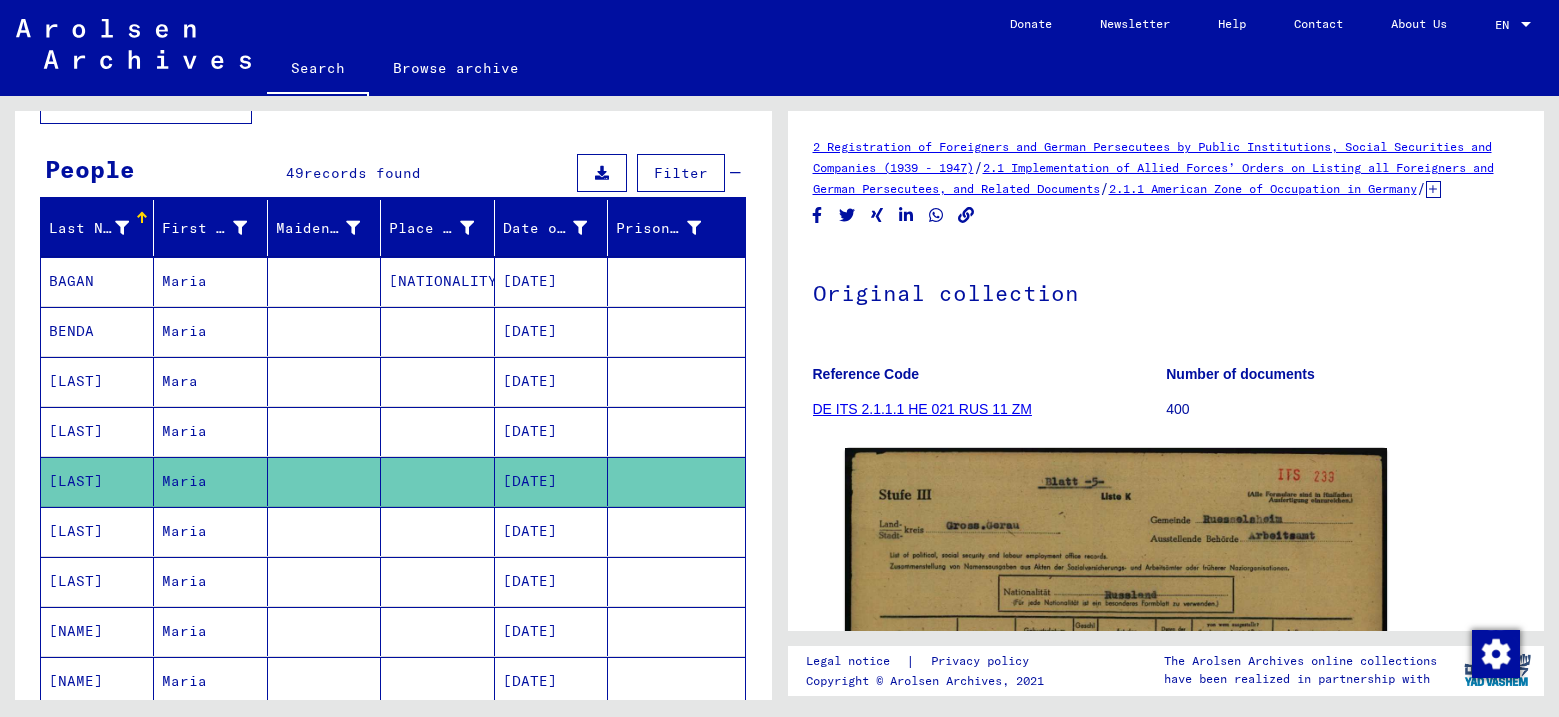 click on "[LAST]" at bounding box center [97, 581] 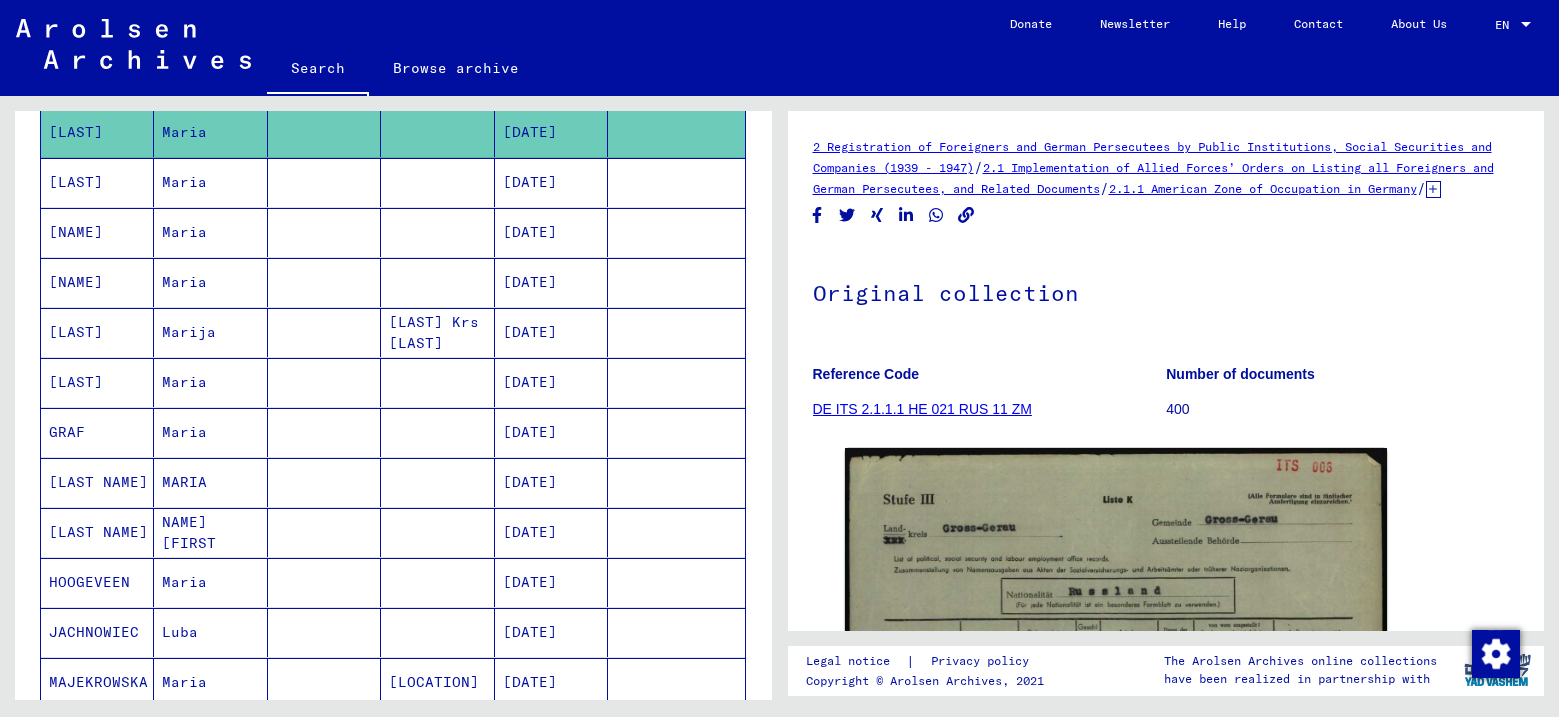 scroll, scrollTop: 548, scrollLeft: 0, axis: vertical 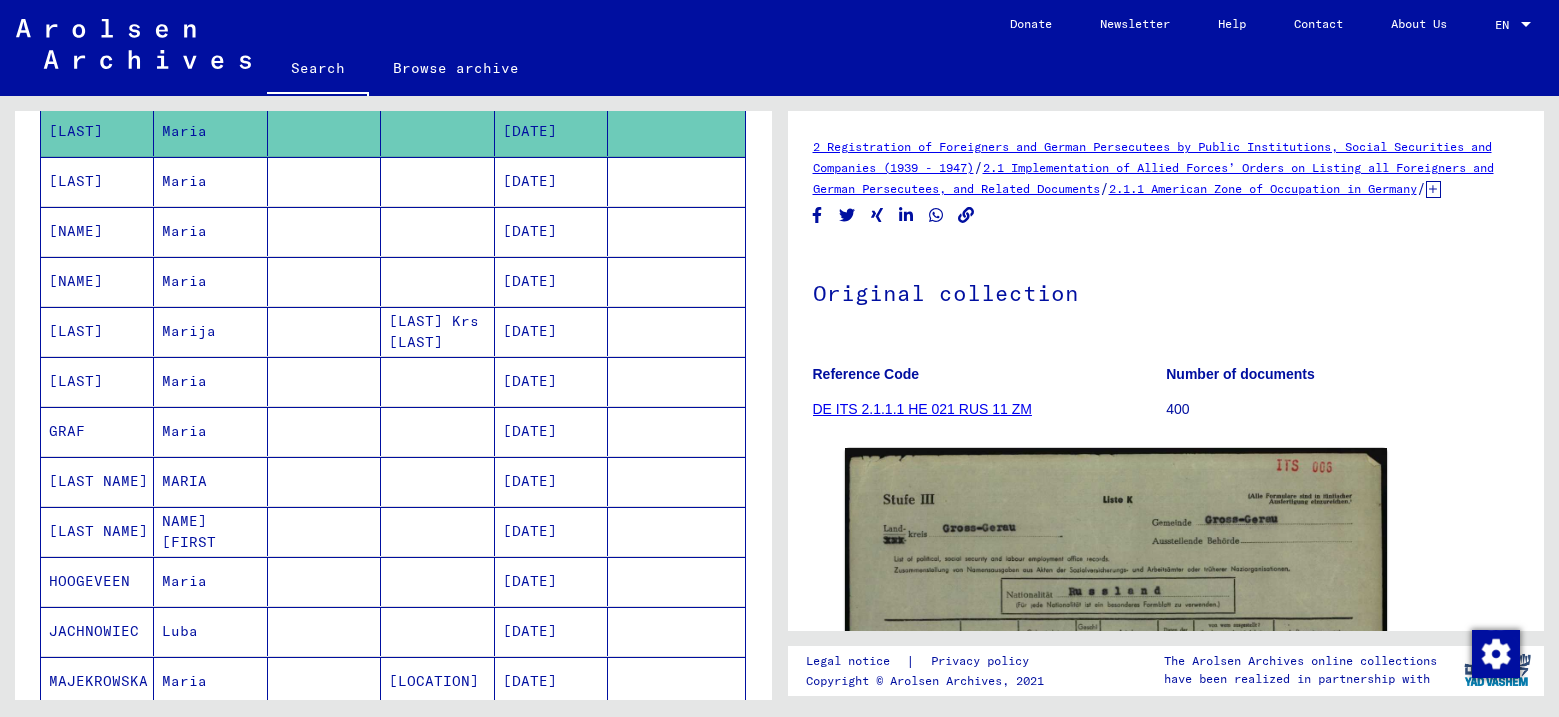 click on "[LAST]" at bounding box center [97, 431] 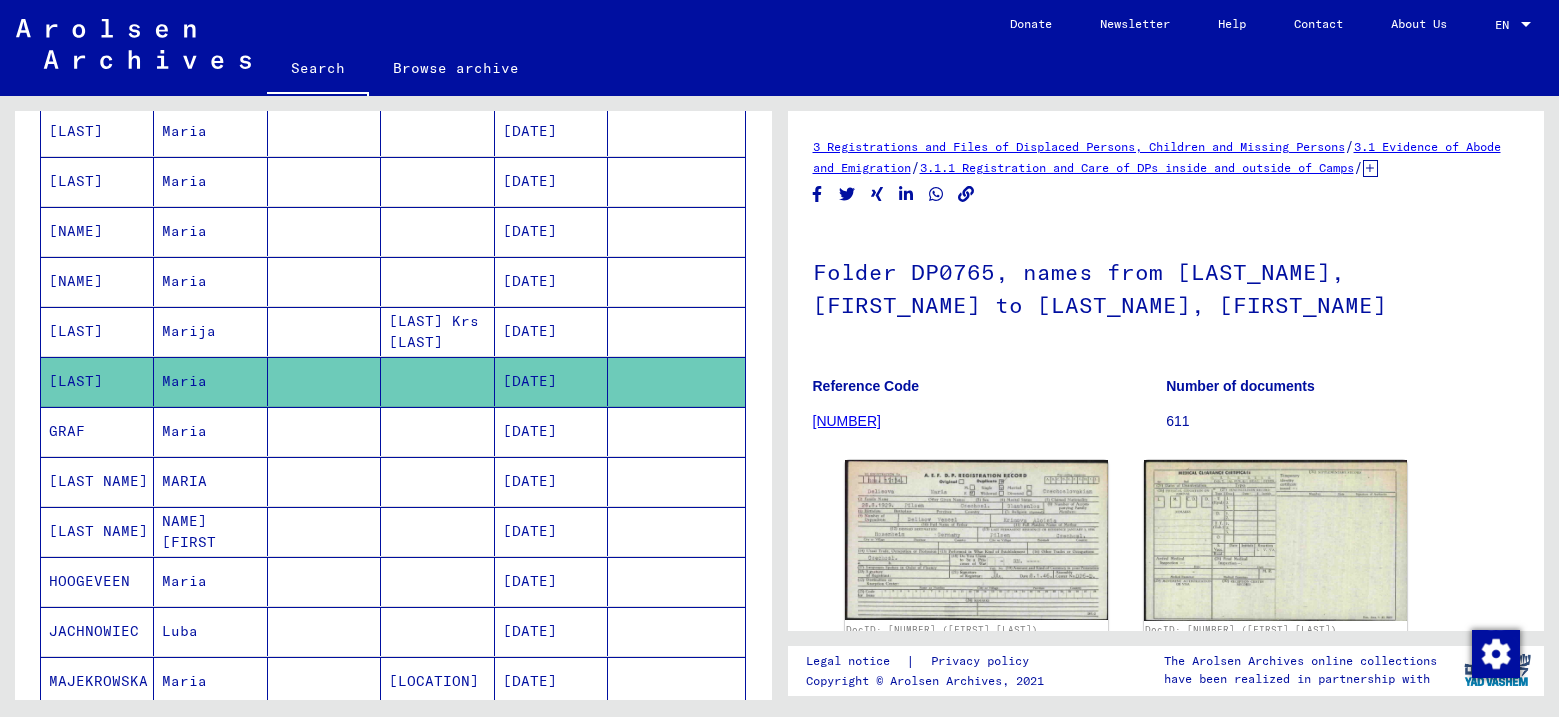 click on "GRAF" at bounding box center [97, 481] 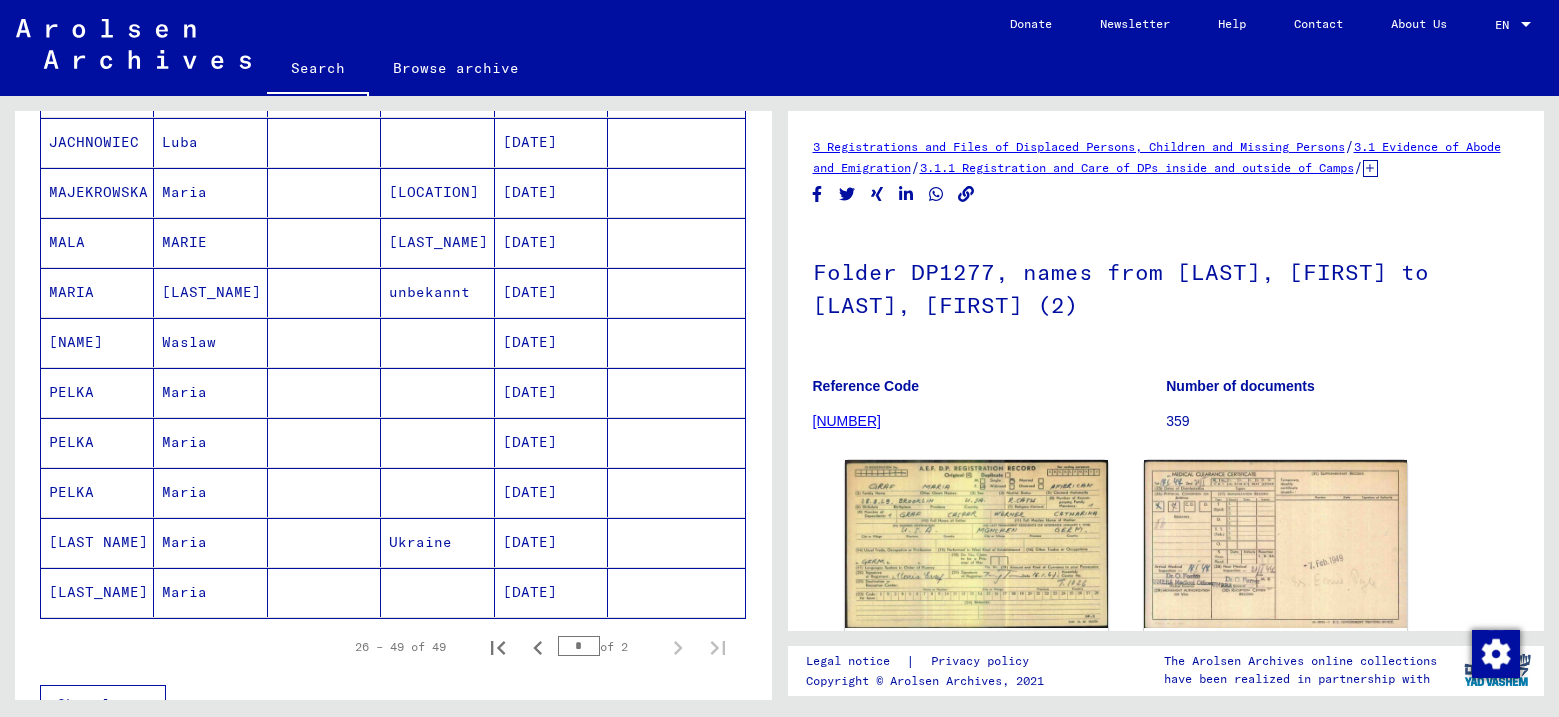 scroll, scrollTop: 1048, scrollLeft: 0, axis: vertical 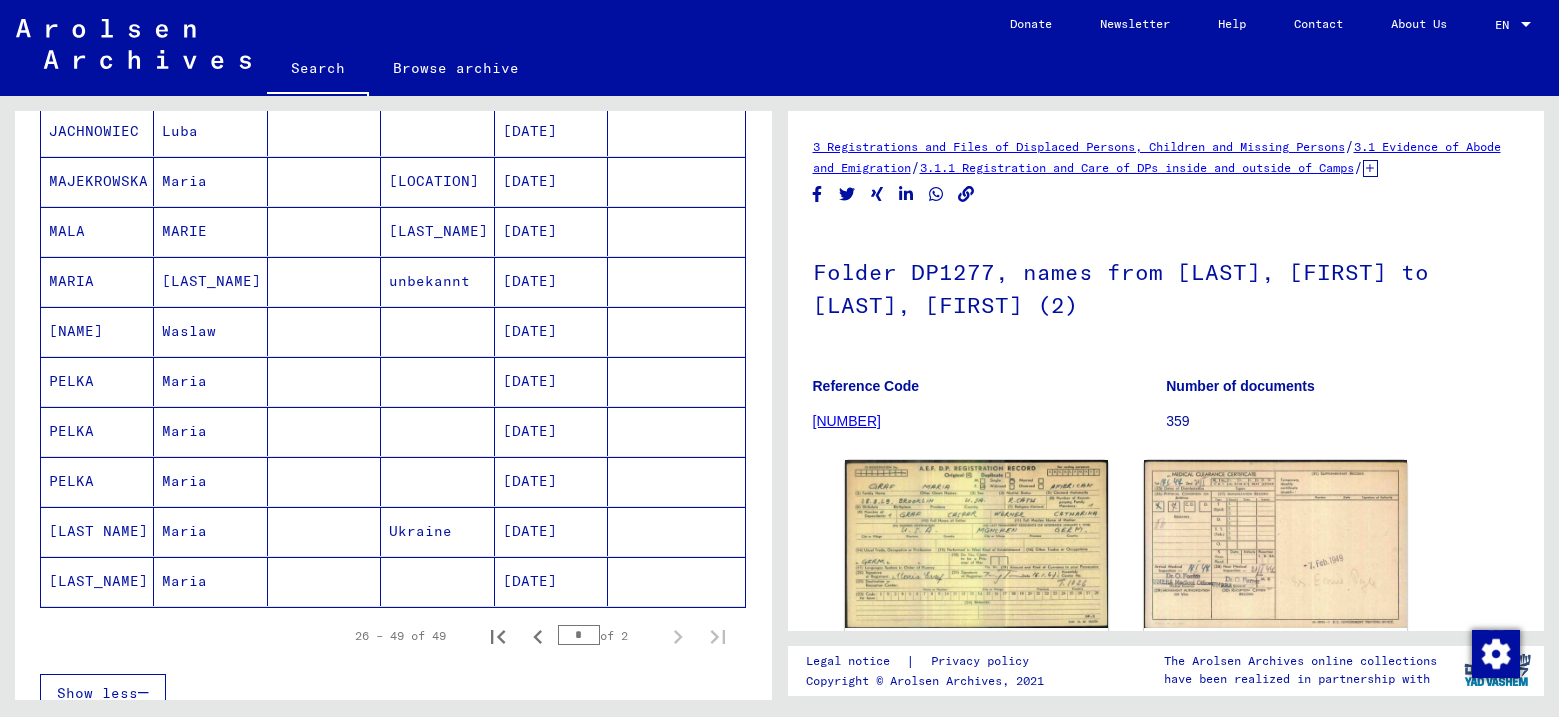 click on "PELKA" at bounding box center [97, 431] 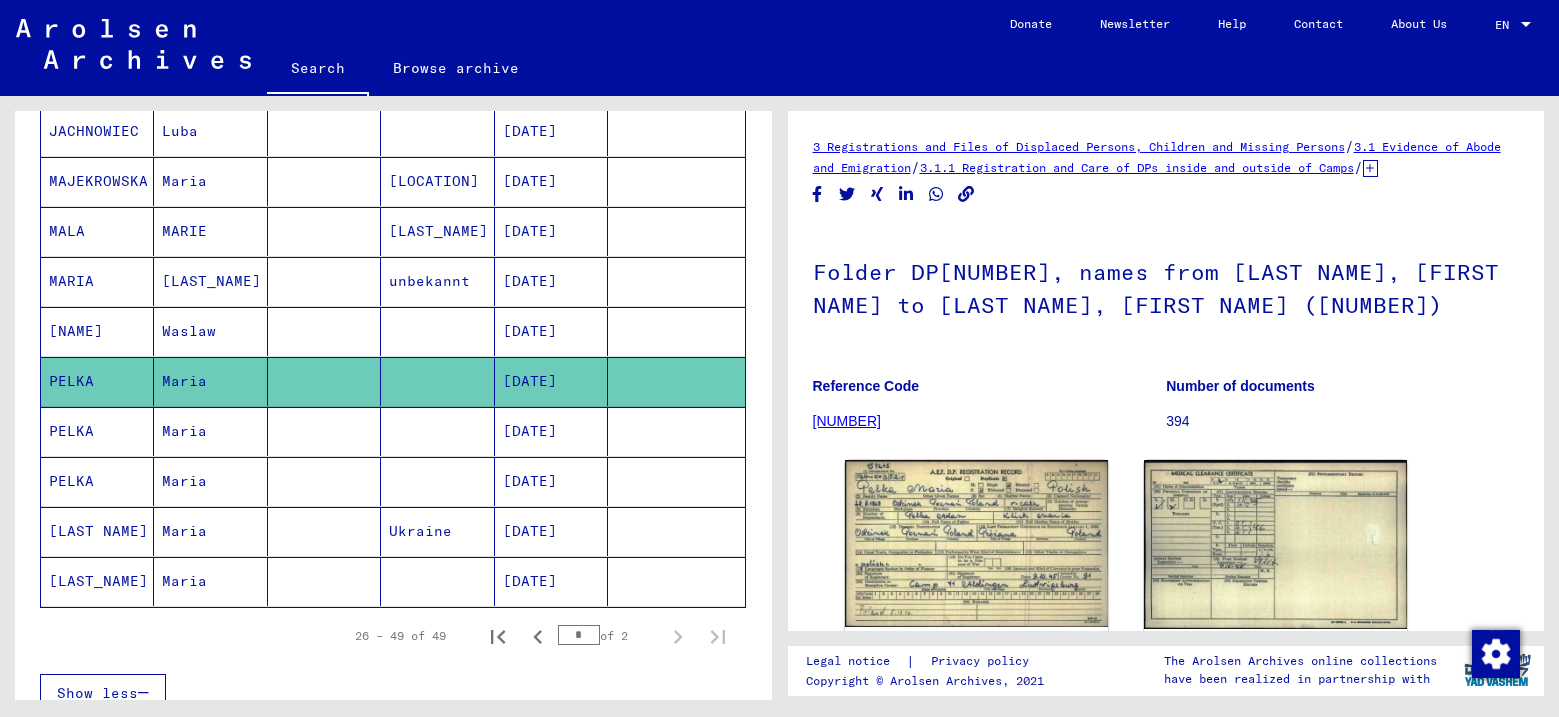 click on "PELKA" at bounding box center [97, 481] 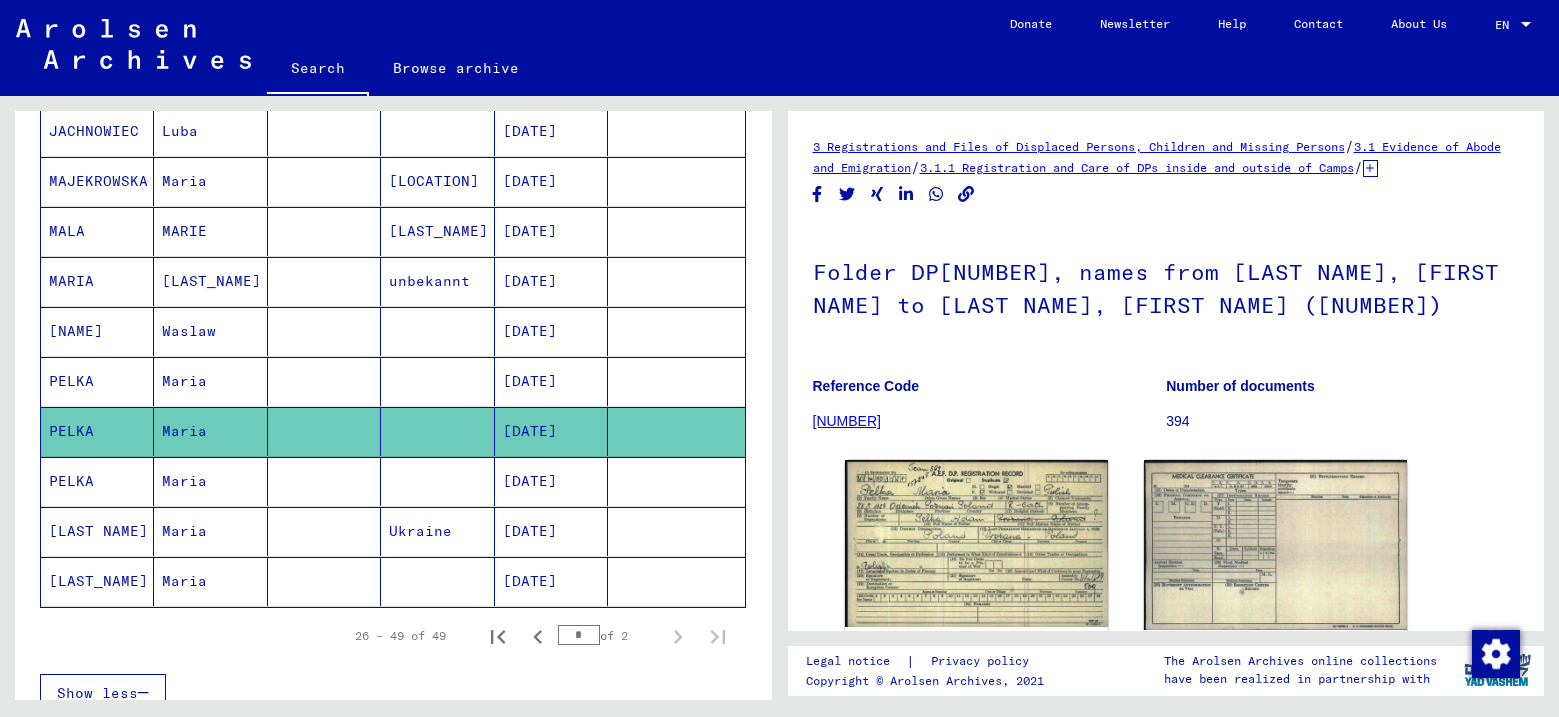 click on "PELKA" at bounding box center [97, 531] 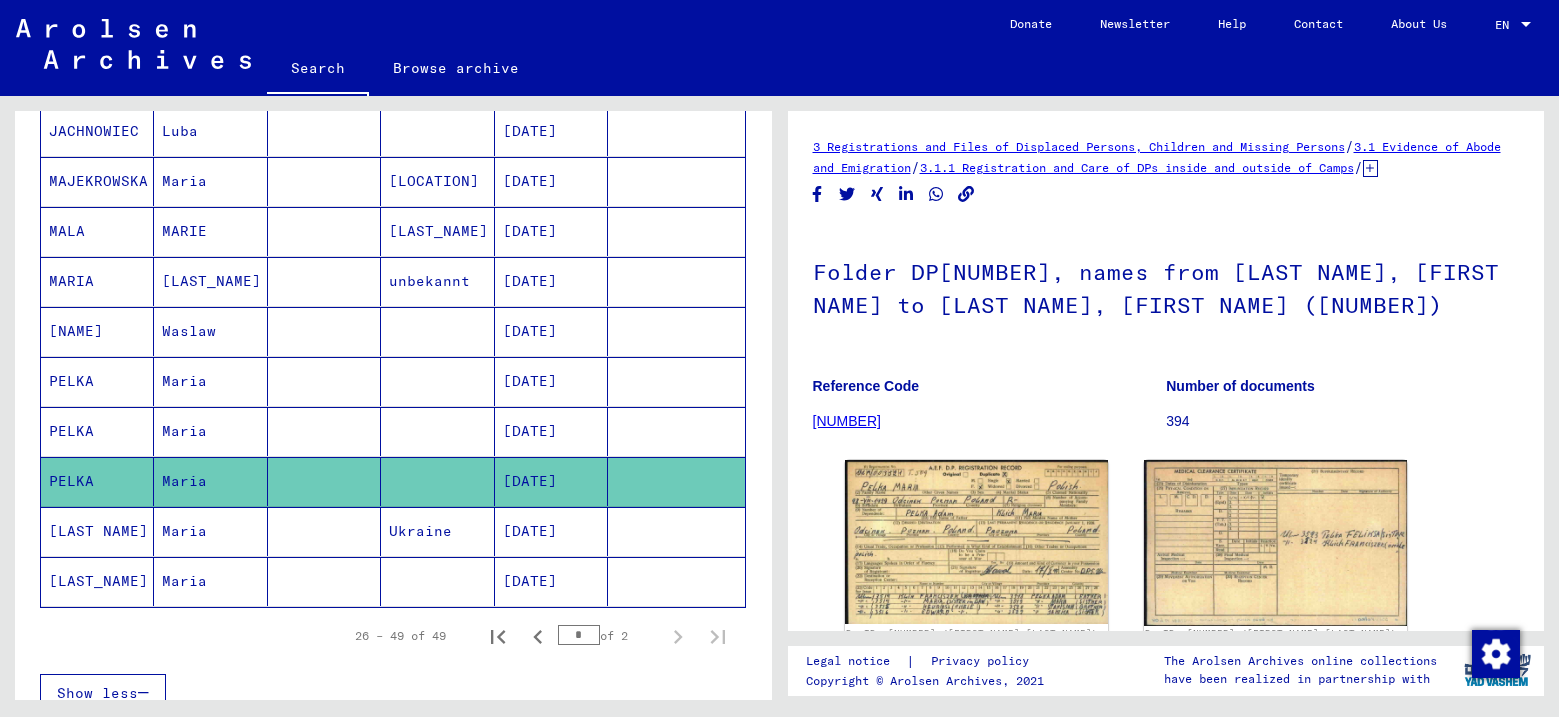 click on "[LAST NAME]" at bounding box center [97, 581] 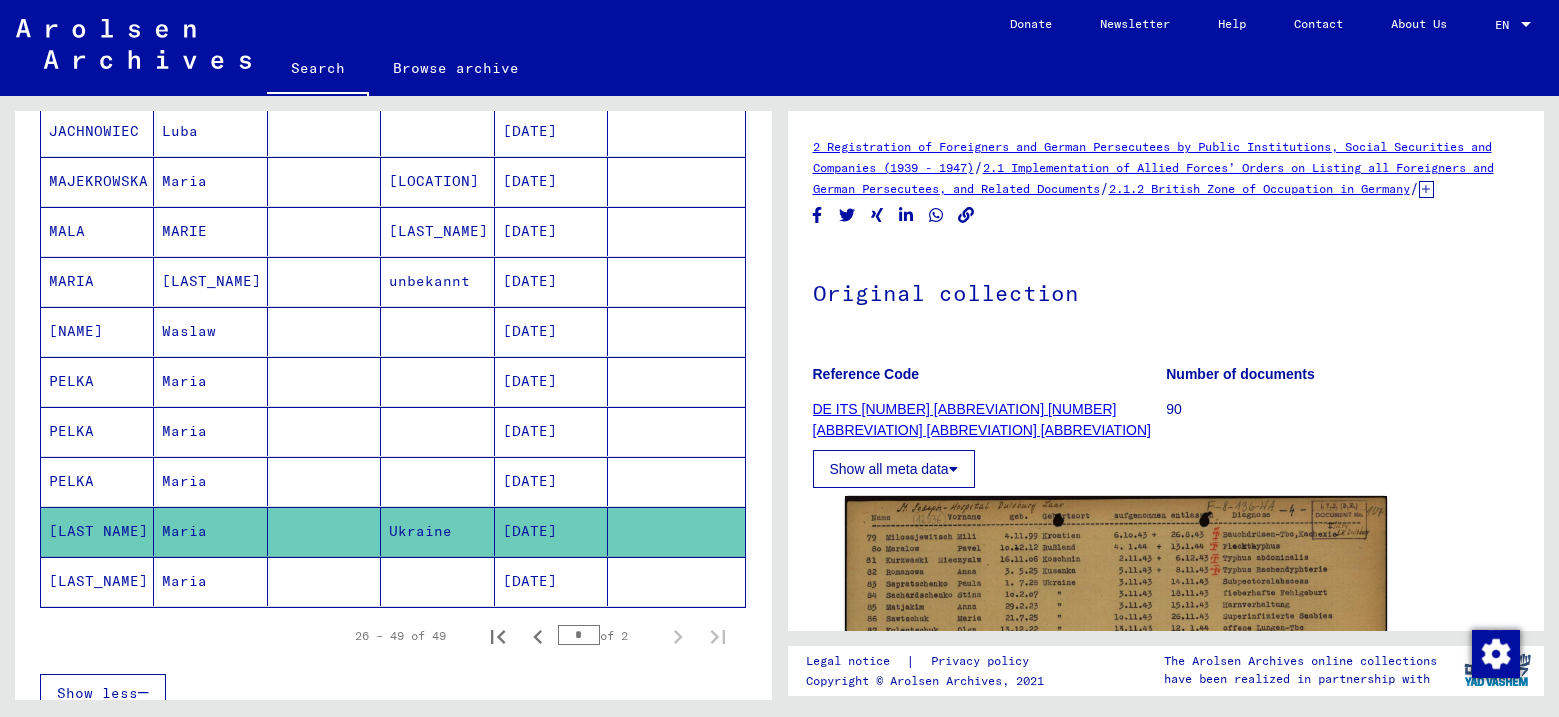 click on "[LAST_NAME]" 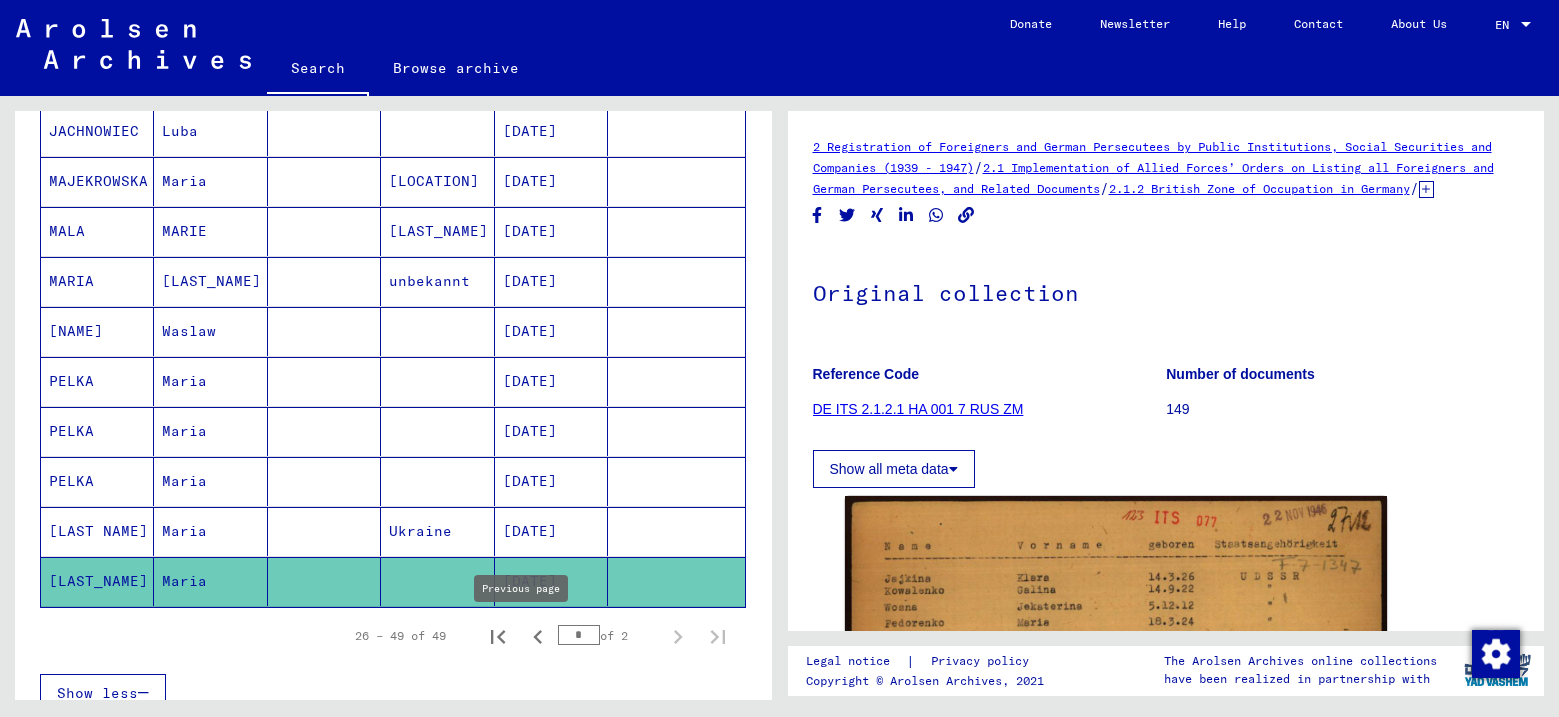 click 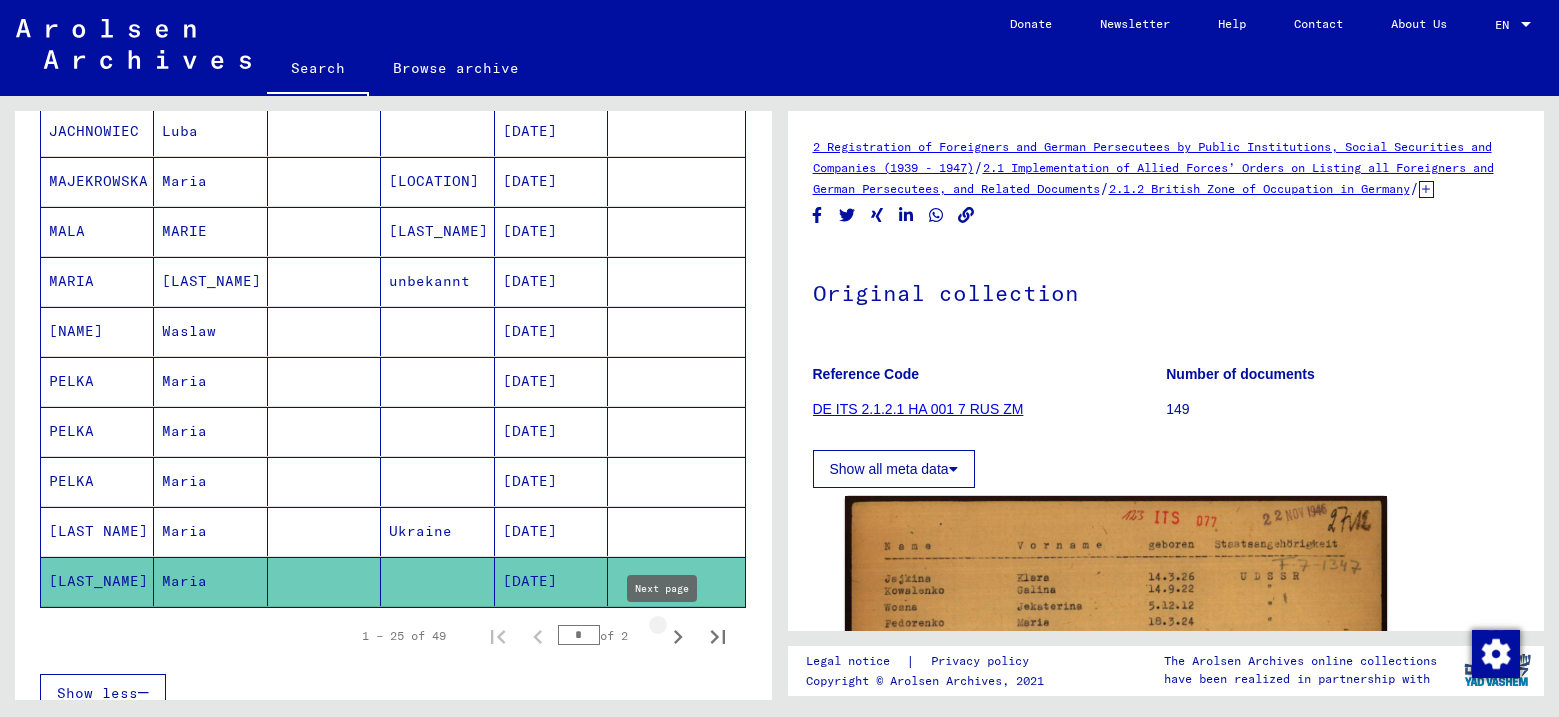 click 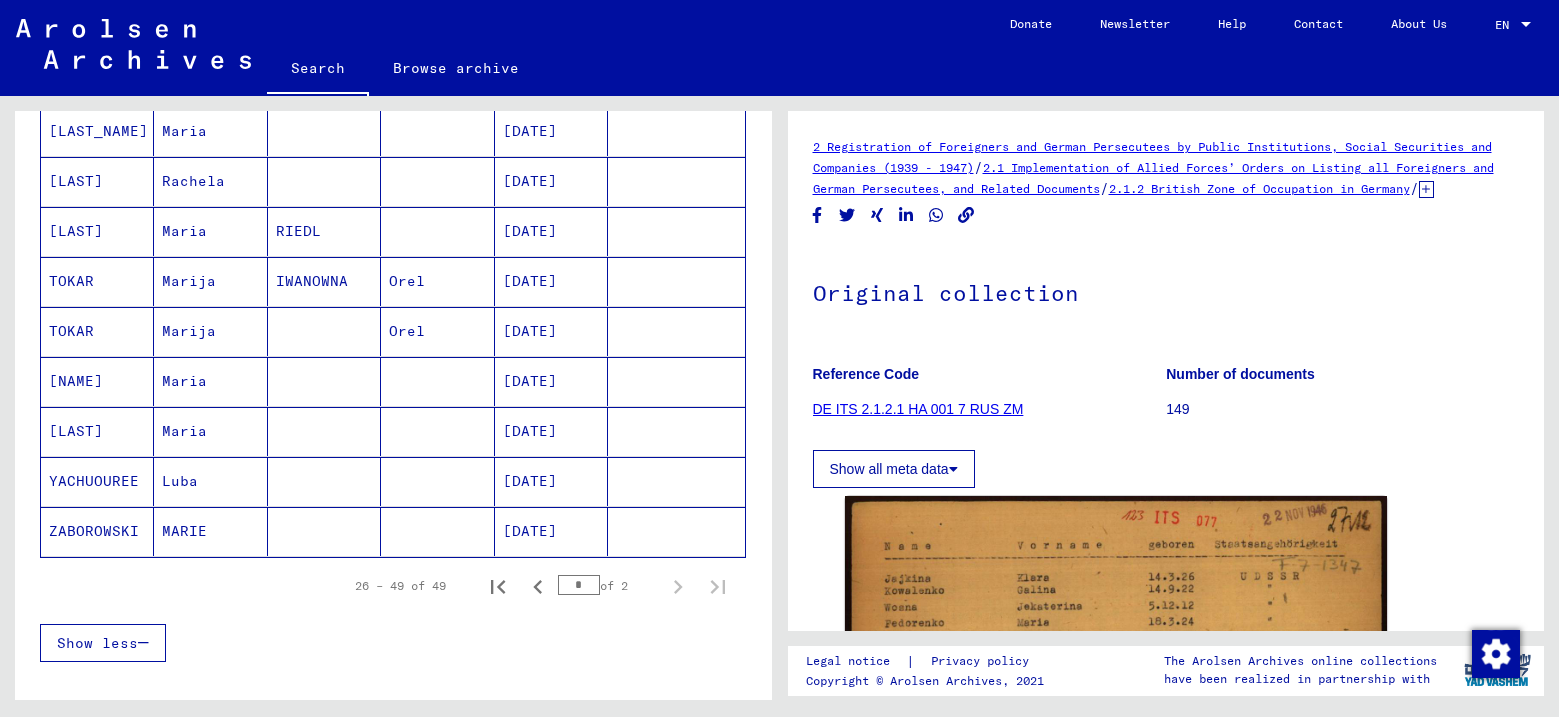 click on "ZABOROWSKI" 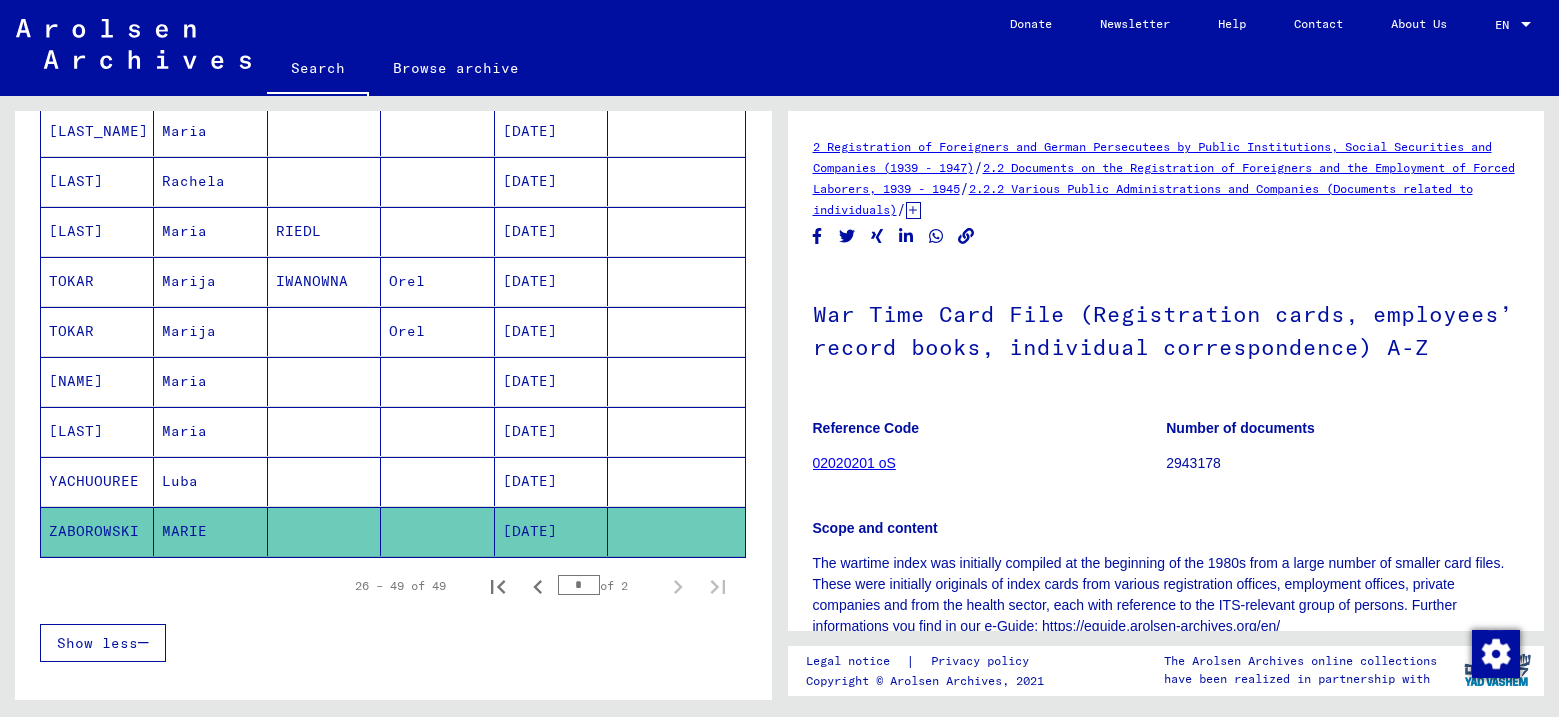 click on "[LAST]" at bounding box center [97, 481] 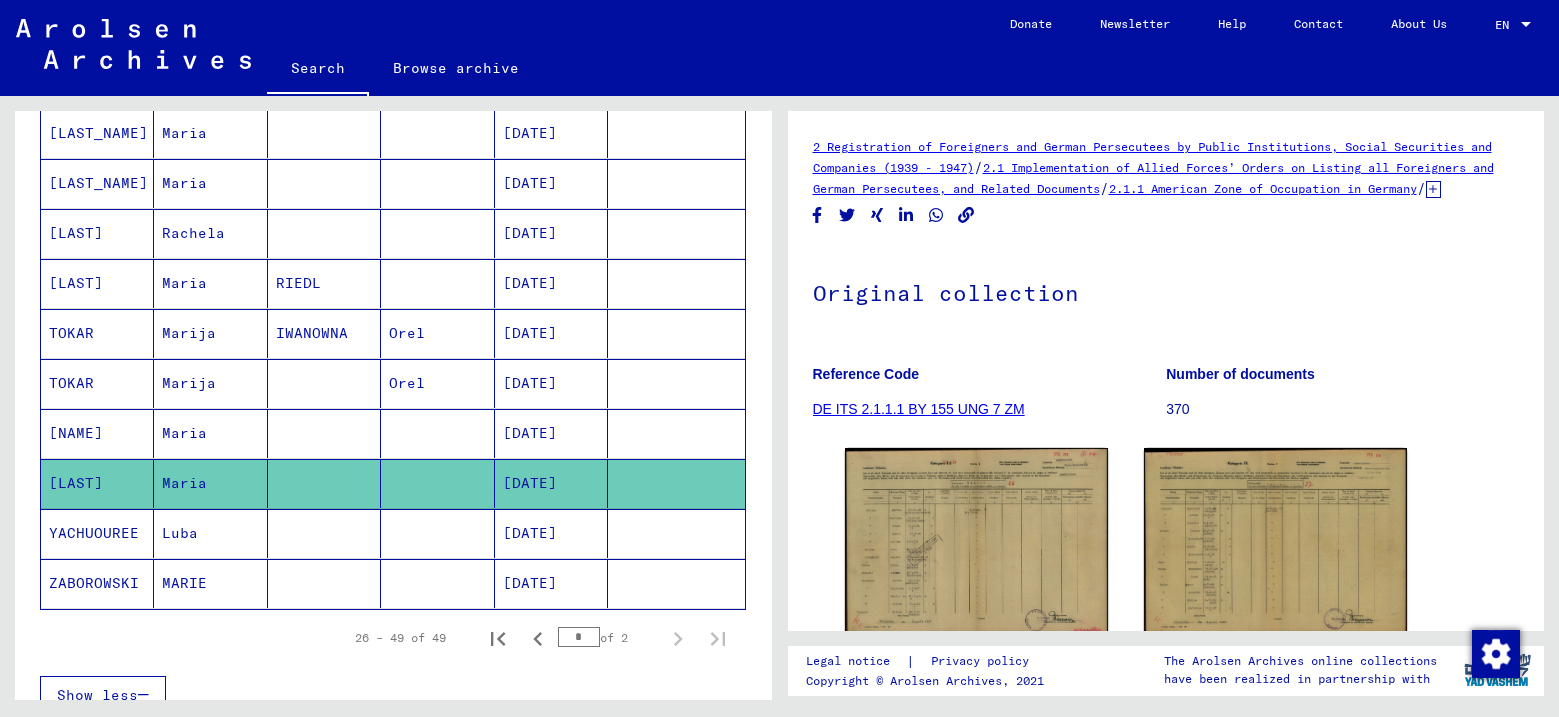 scroll, scrollTop: 948, scrollLeft: 0, axis: vertical 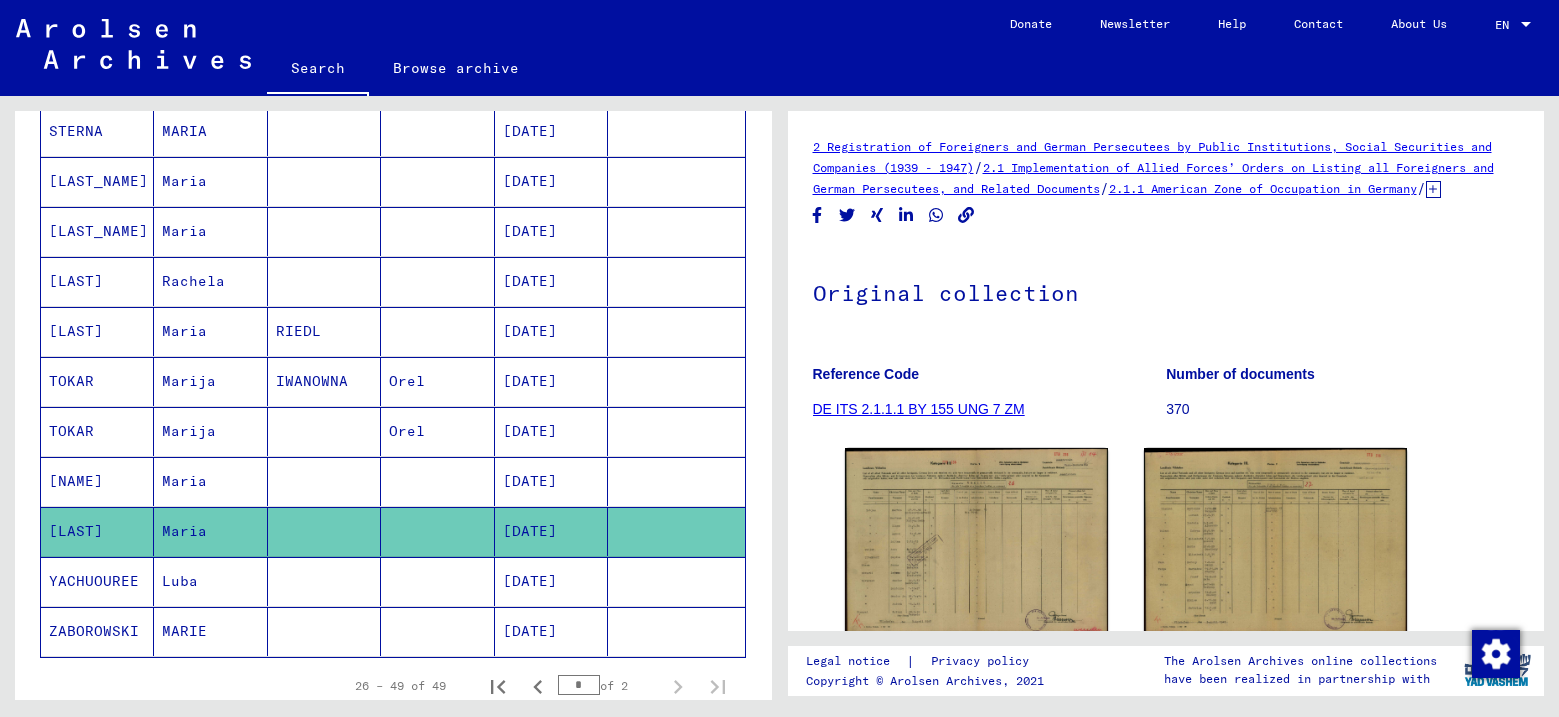 click on "[LAST]" at bounding box center (97, 331) 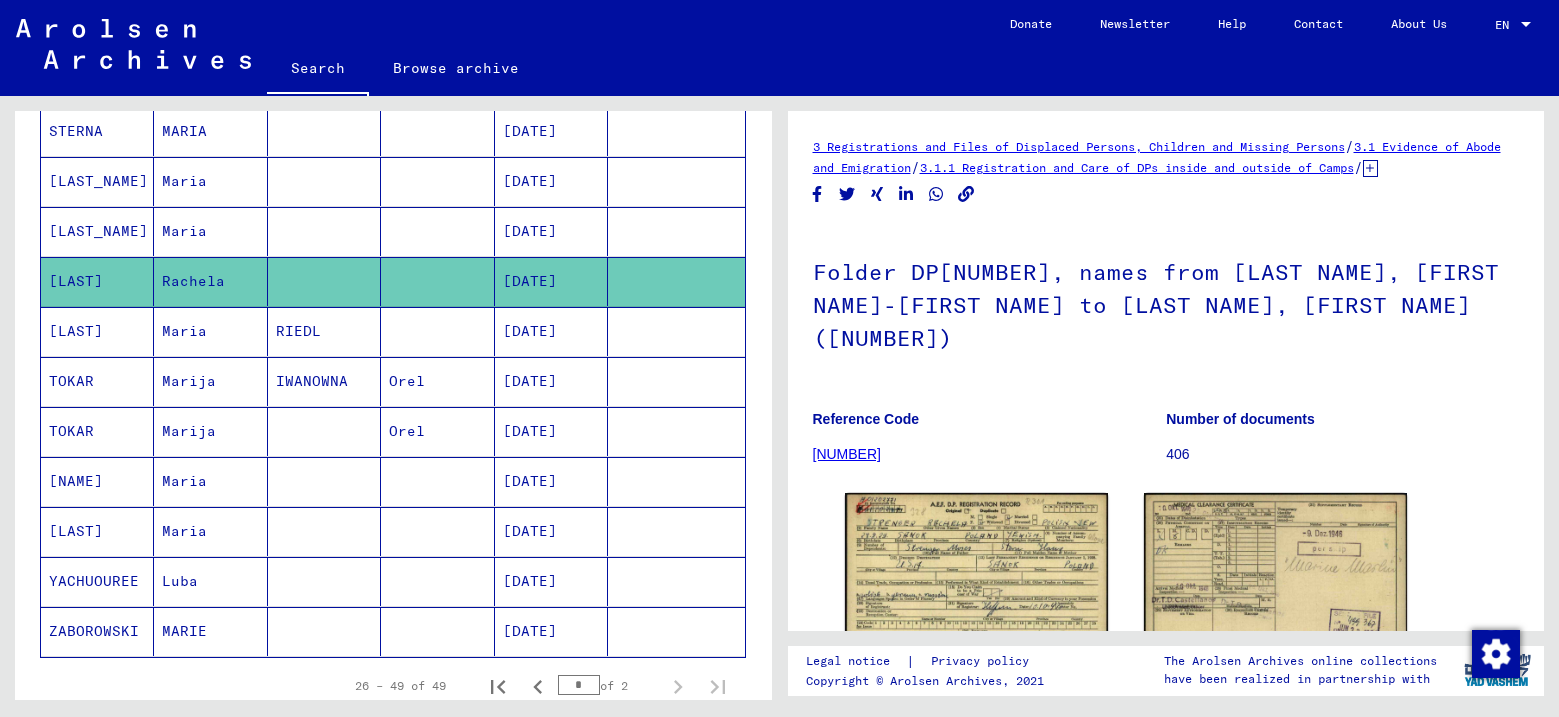 click on "[LAST_NAME]" at bounding box center (97, 281) 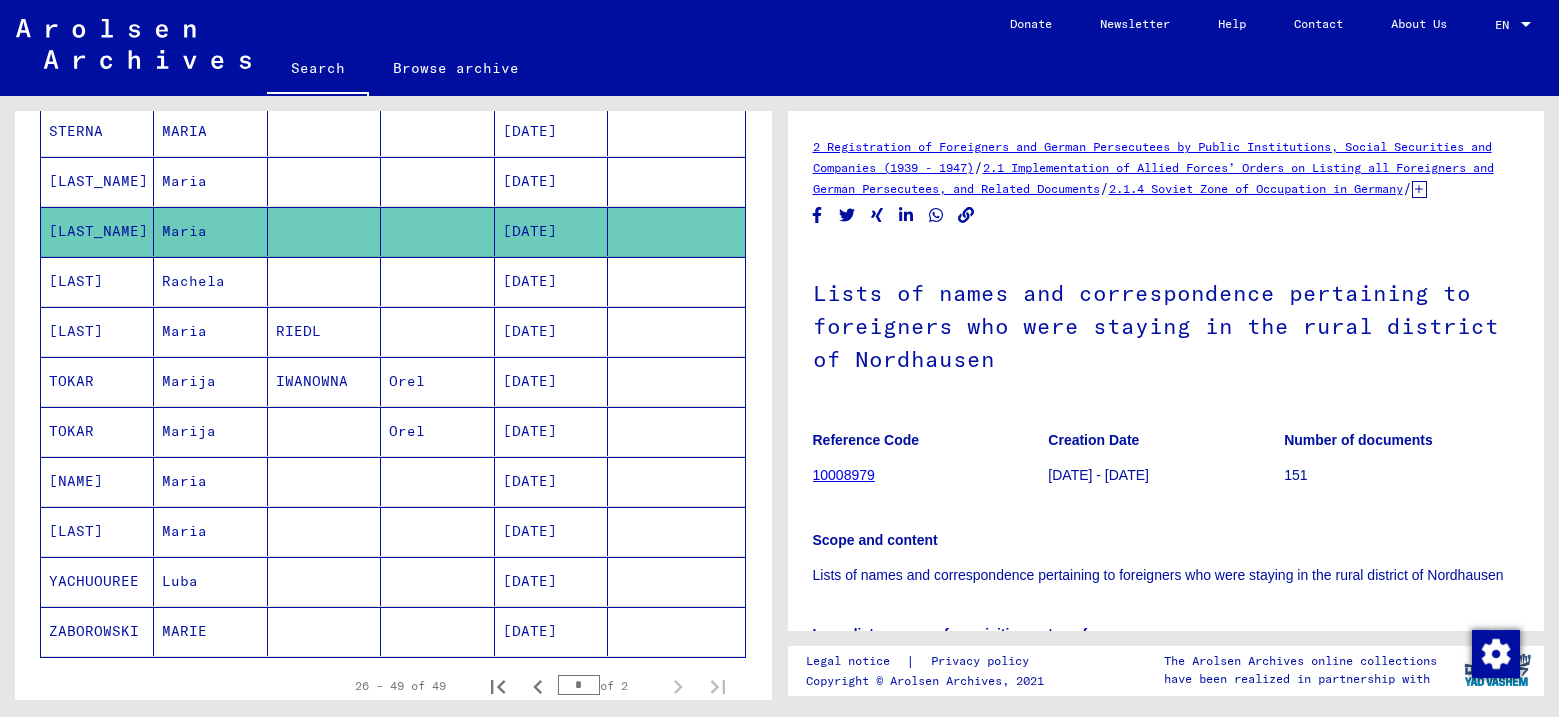 click on "[LAST_NAME]" at bounding box center [97, 231] 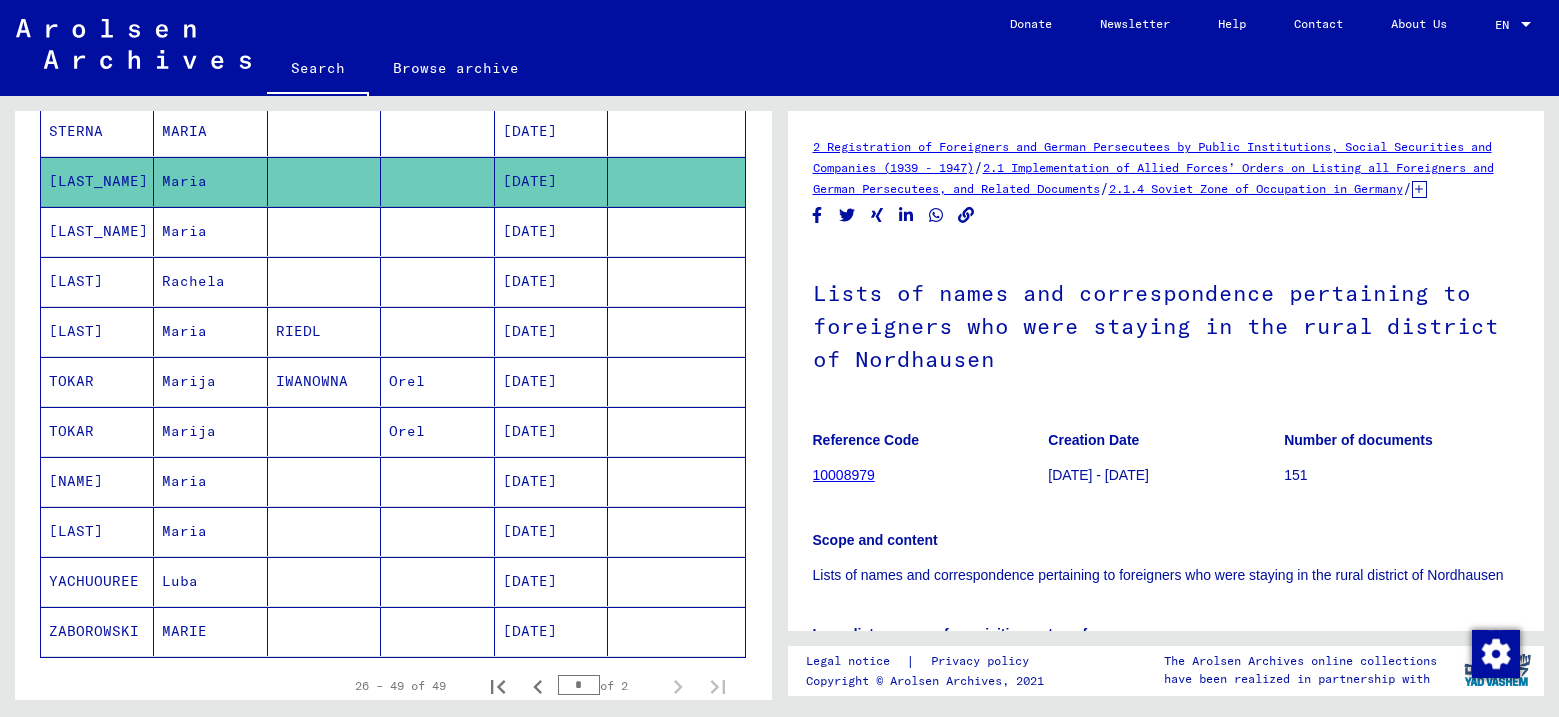 click on "STERNA" at bounding box center [97, 181] 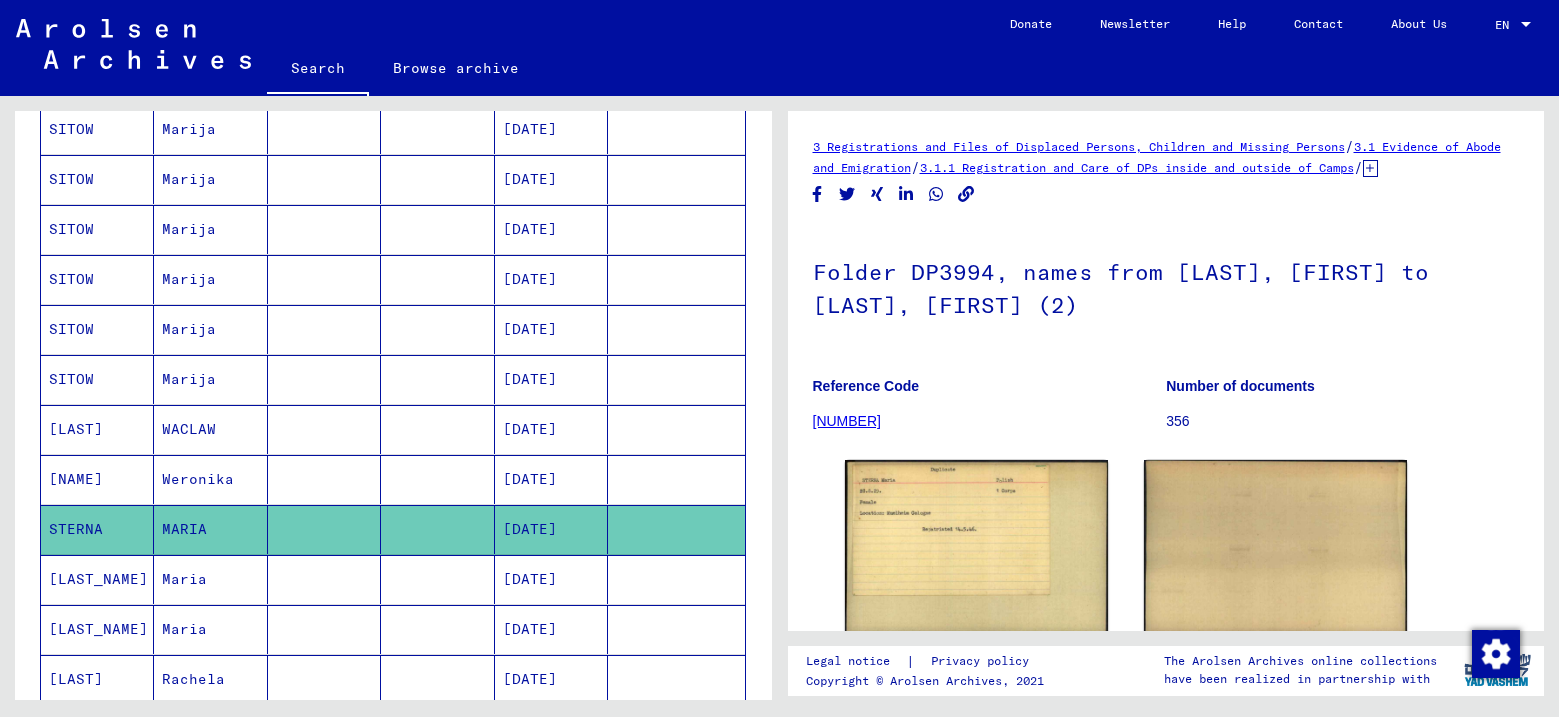 scroll, scrollTop: 548, scrollLeft: 0, axis: vertical 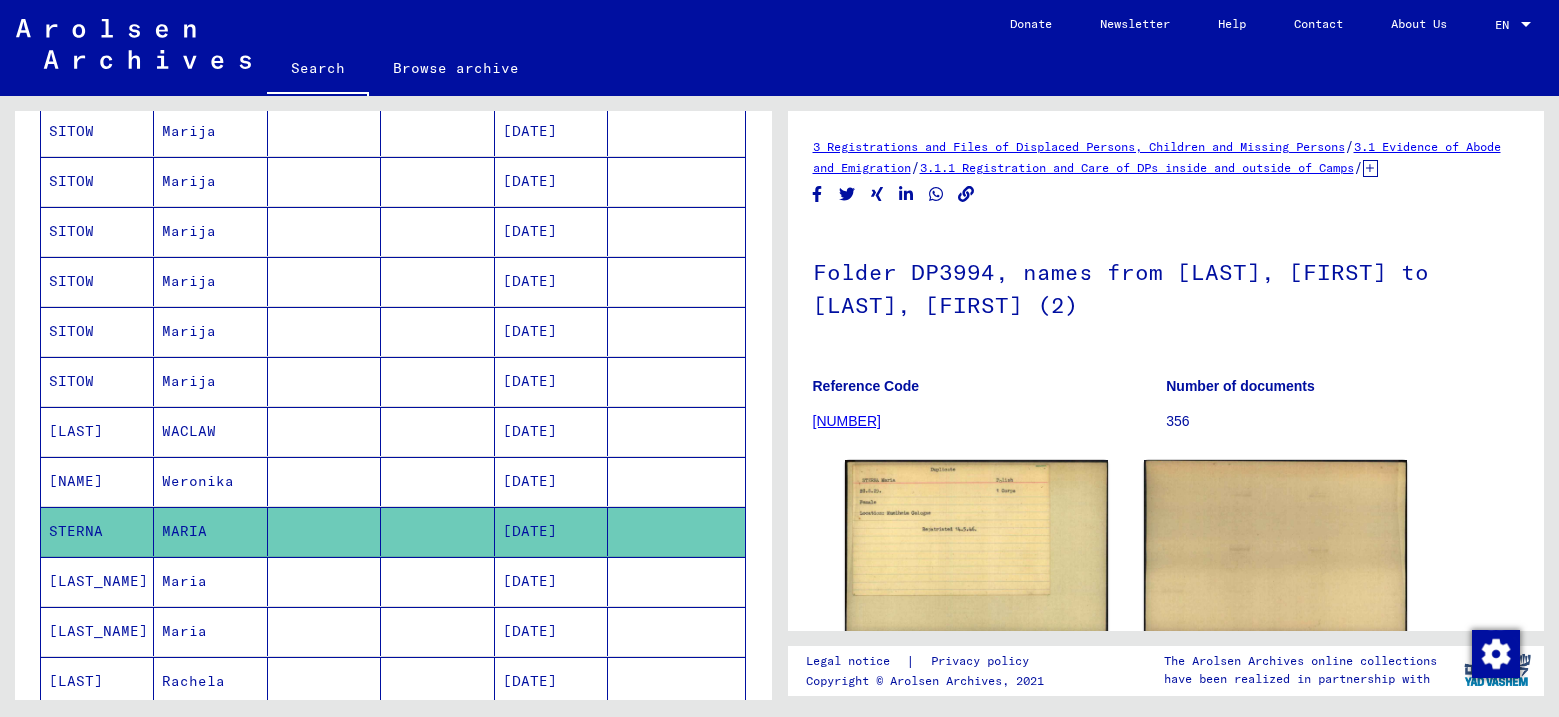 click on "[NAME]" at bounding box center (97, 531) 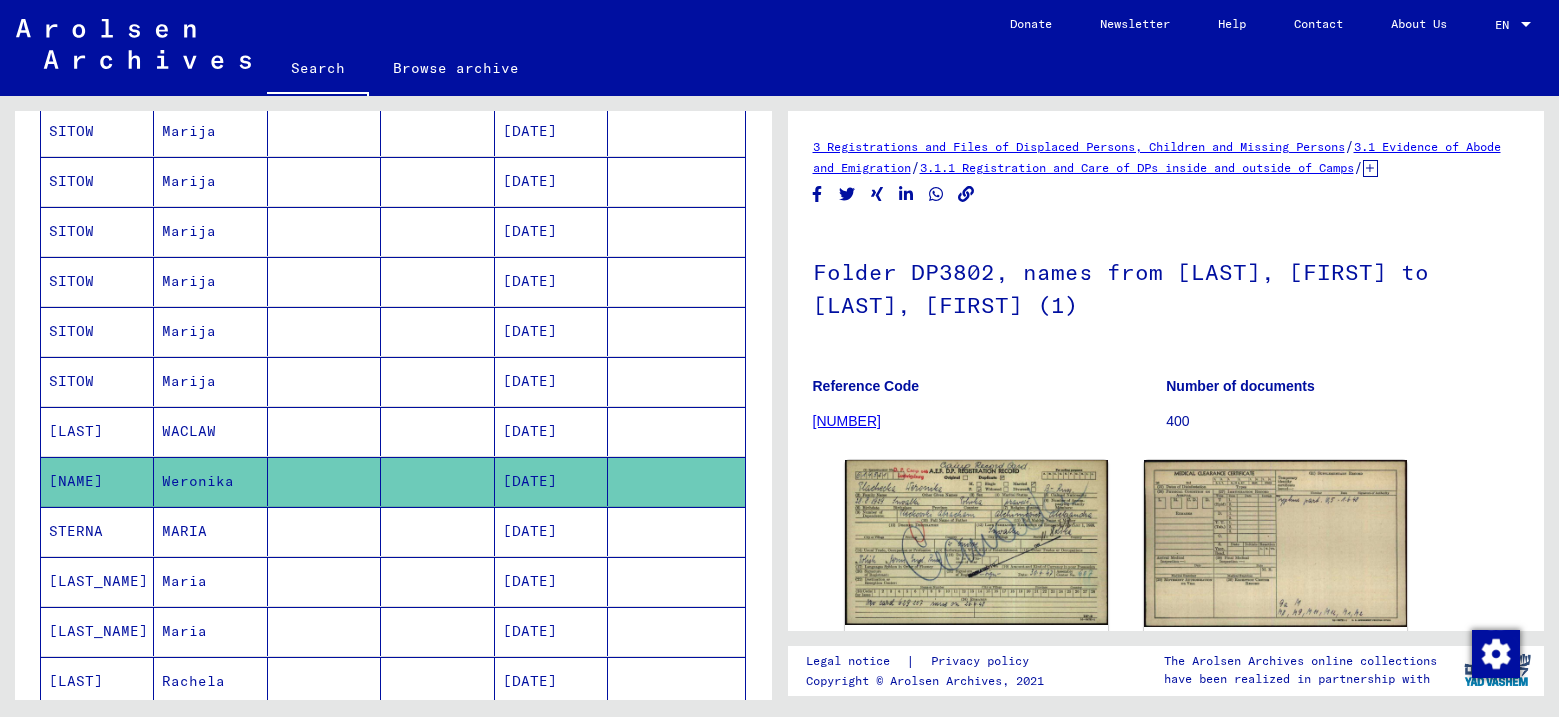 click on "[LAST]" at bounding box center [97, 481] 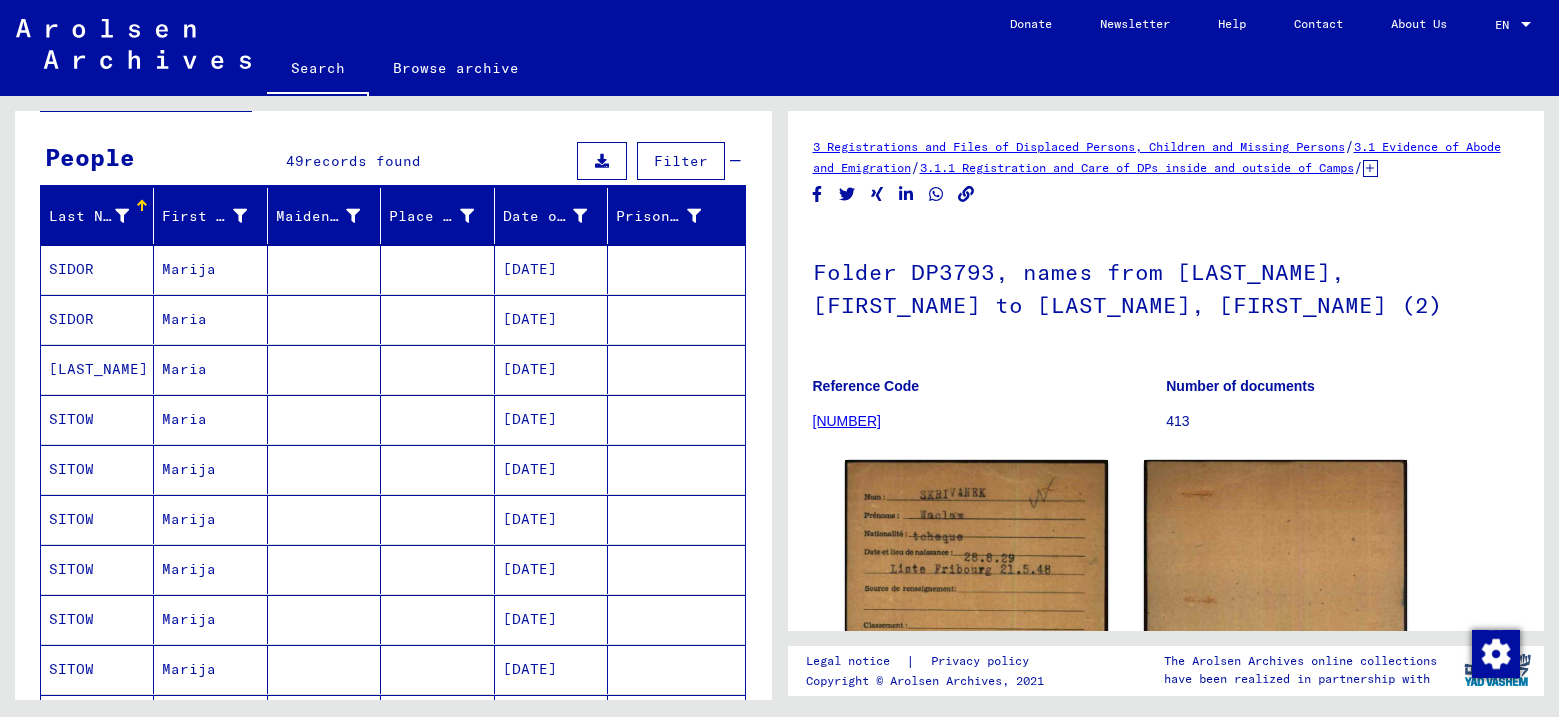 scroll, scrollTop: 148, scrollLeft: 0, axis: vertical 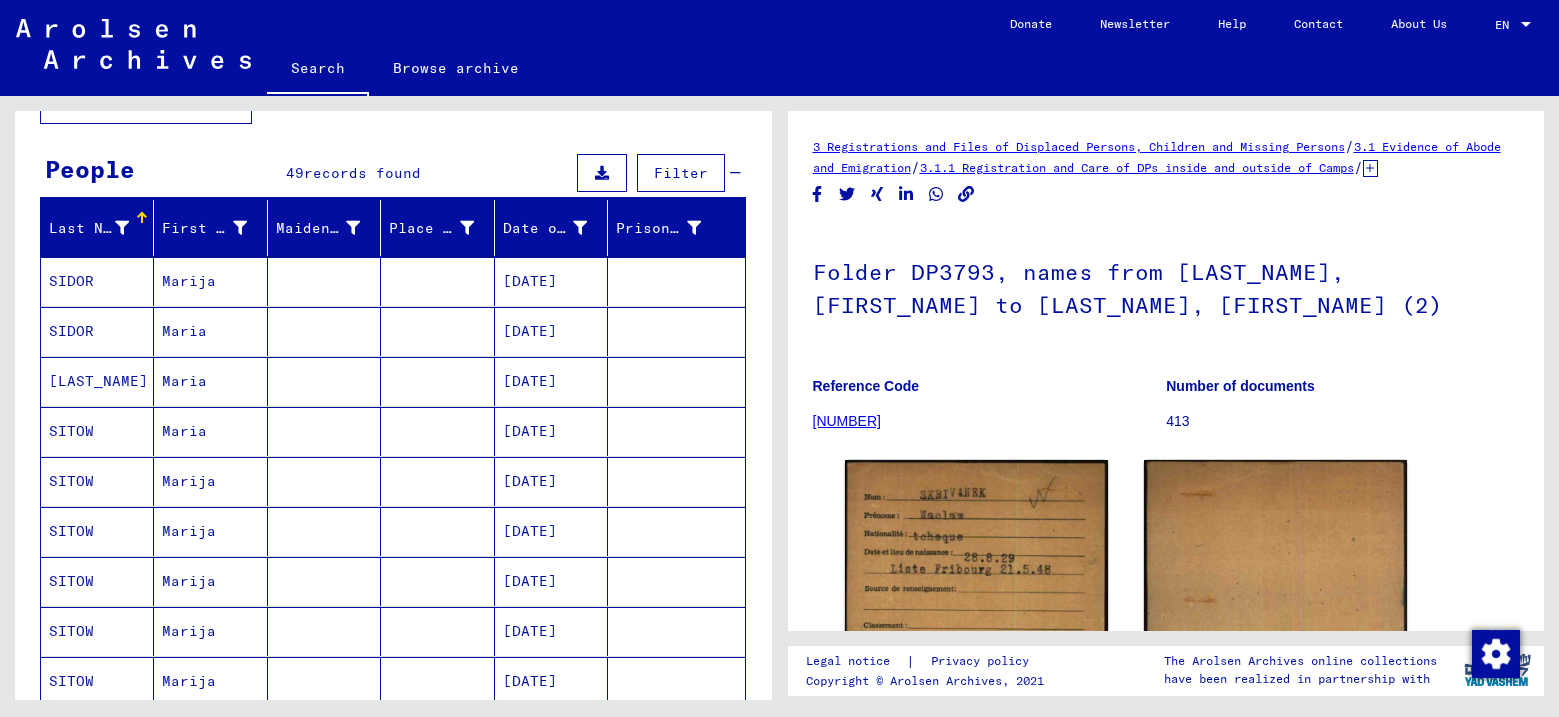 click on "SIDOR" at bounding box center [97, 381] 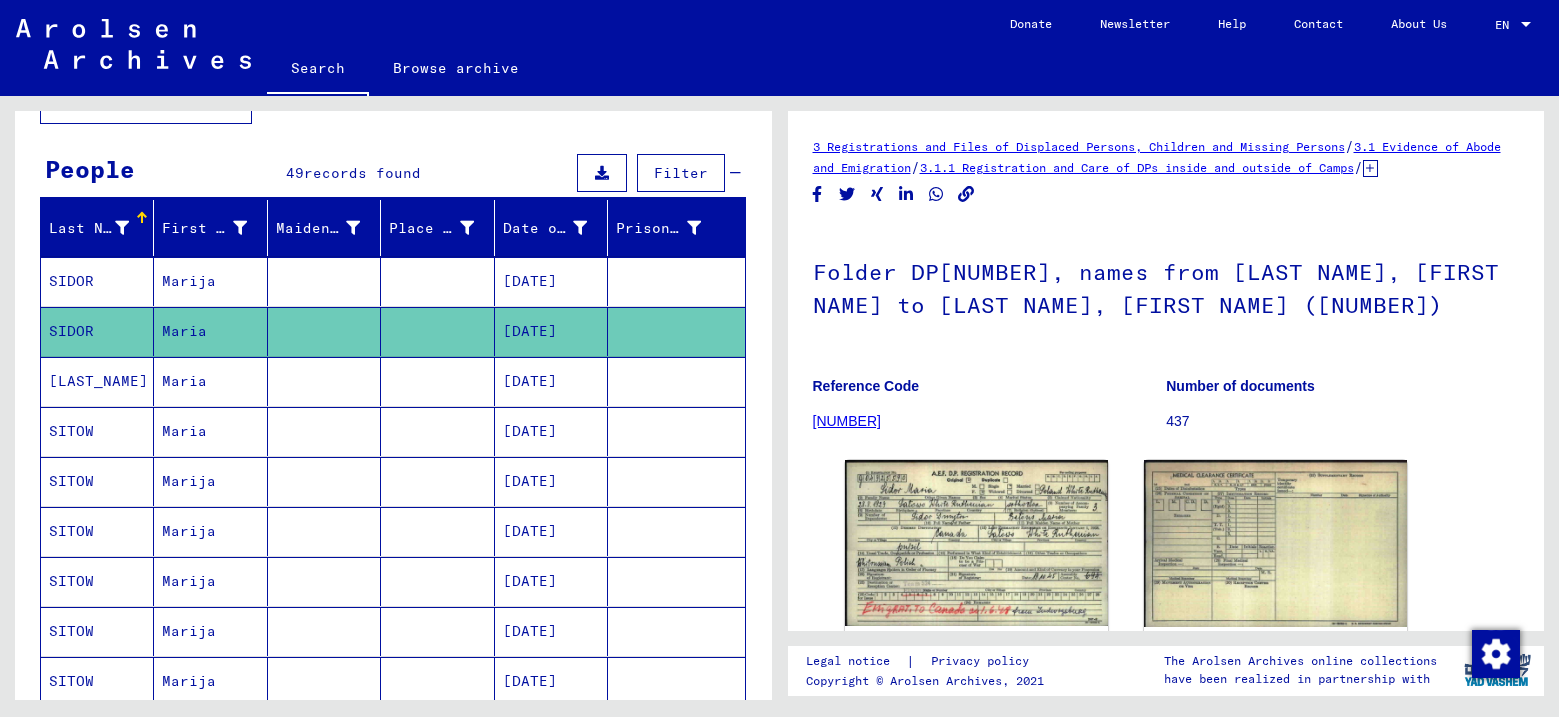 click on "SIDOR" at bounding box center (97, 331) 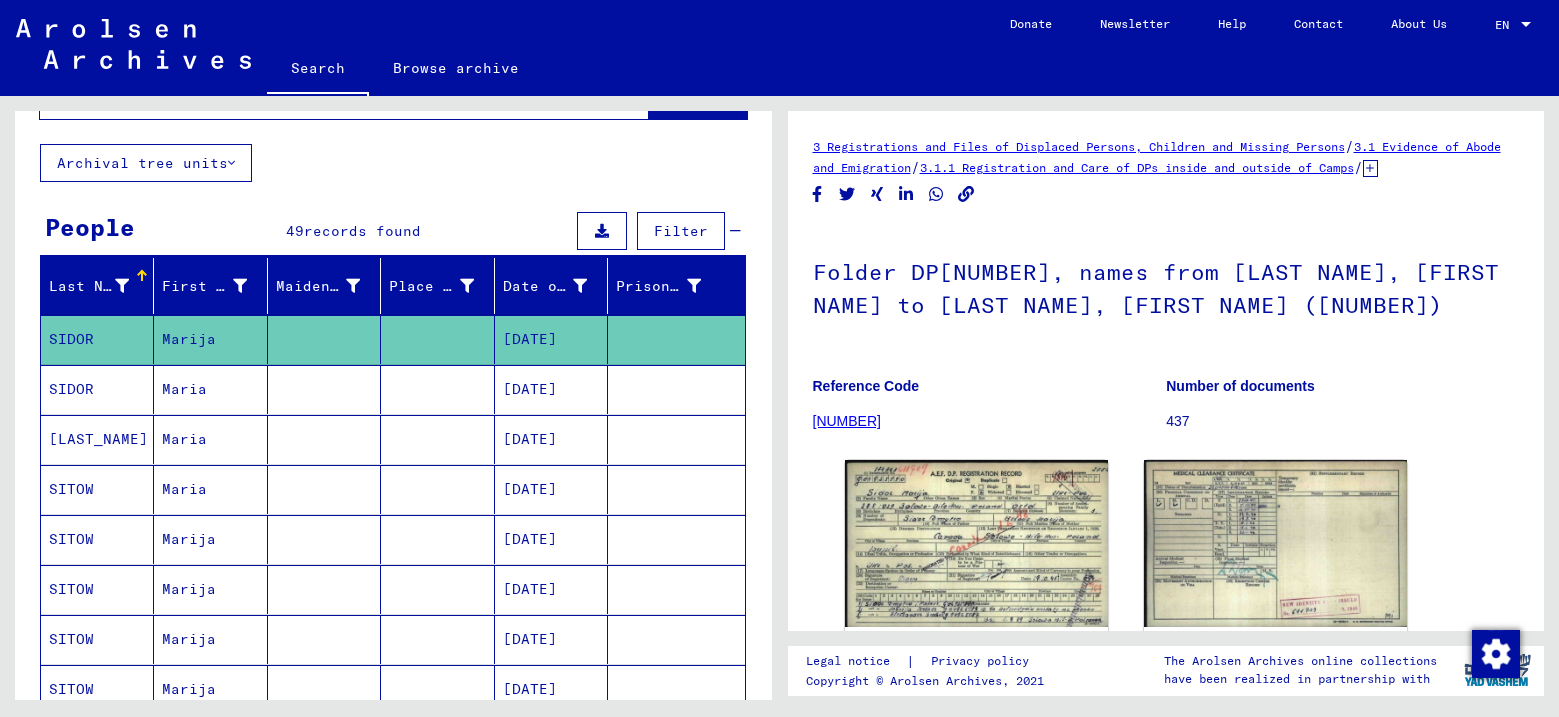 scroll, scrollTop: 0, scrollLeft: 0, axis: both 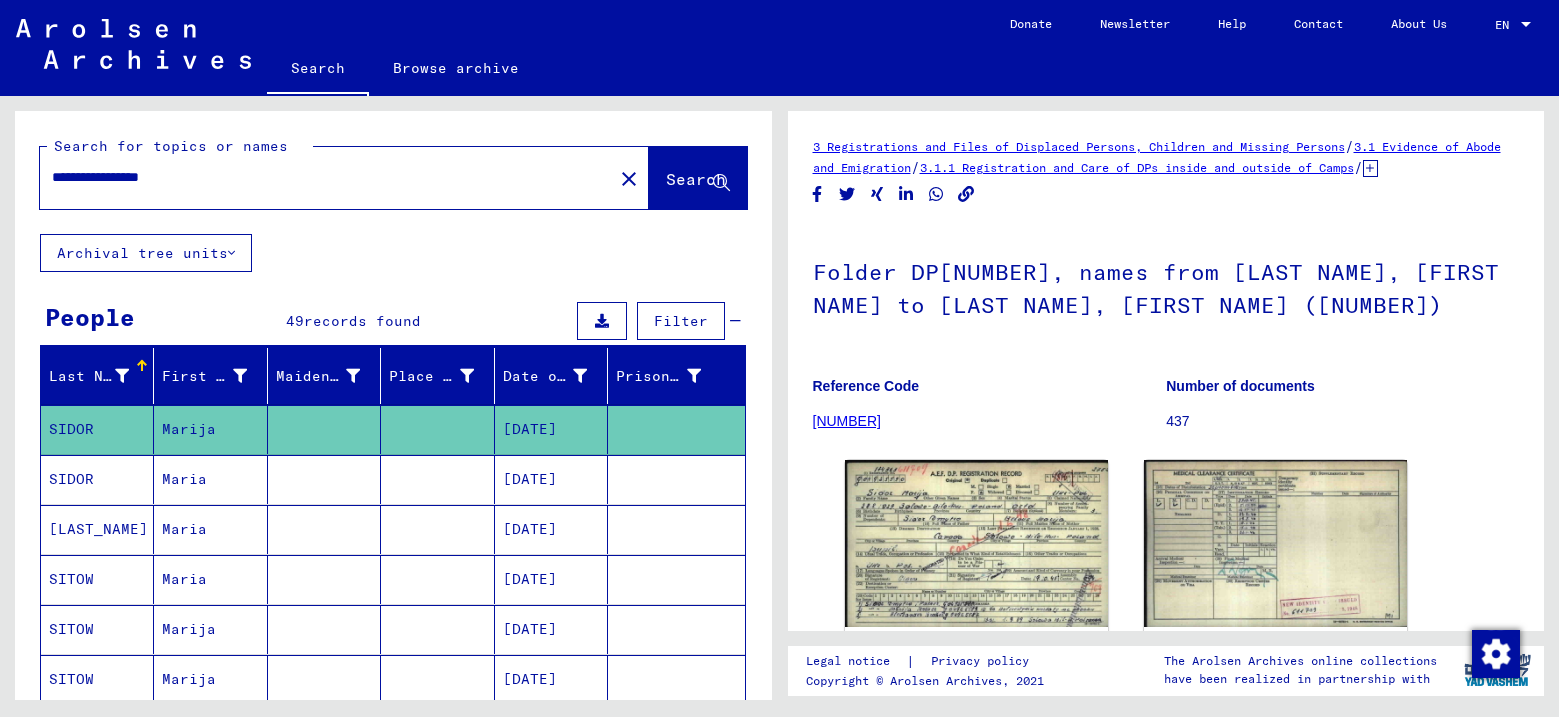 click on "**********" 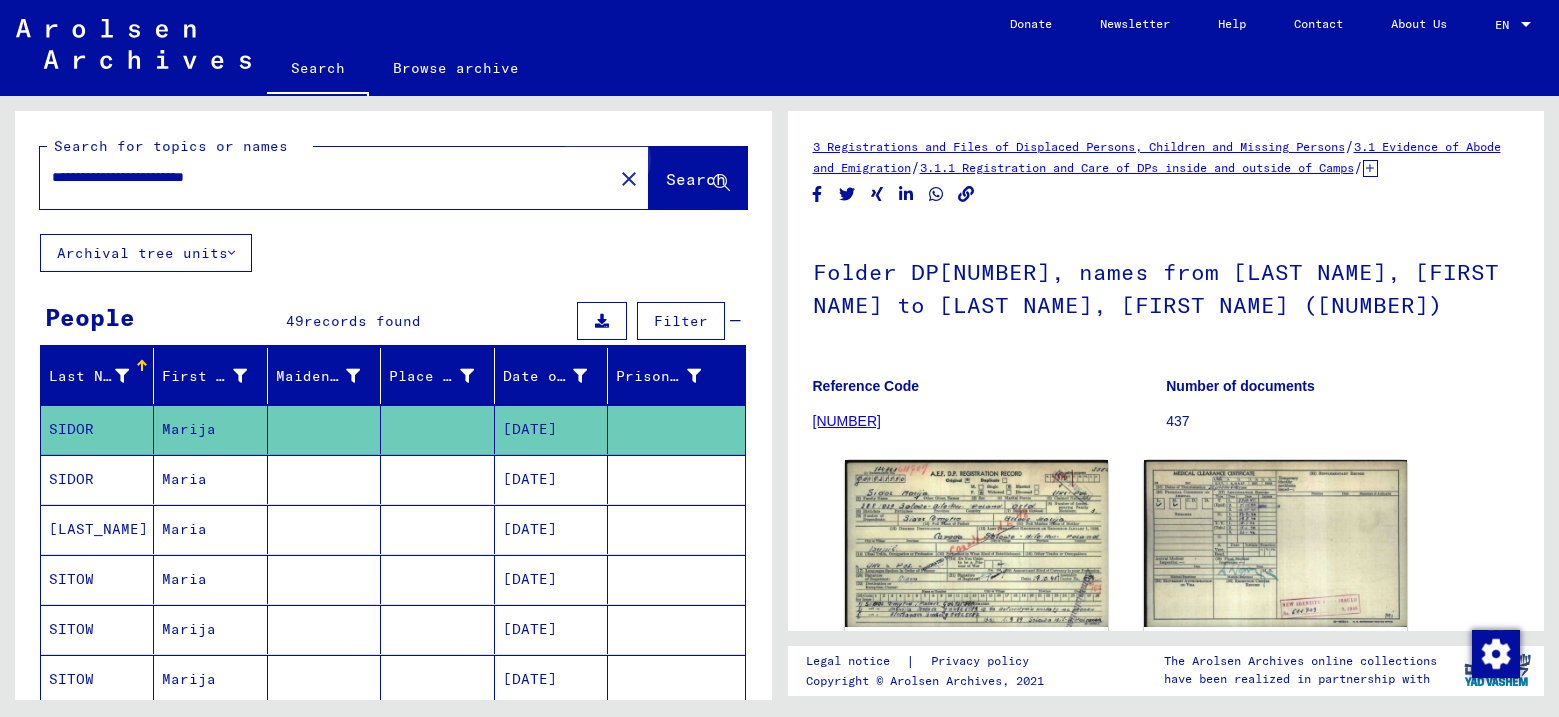 click on "Search" 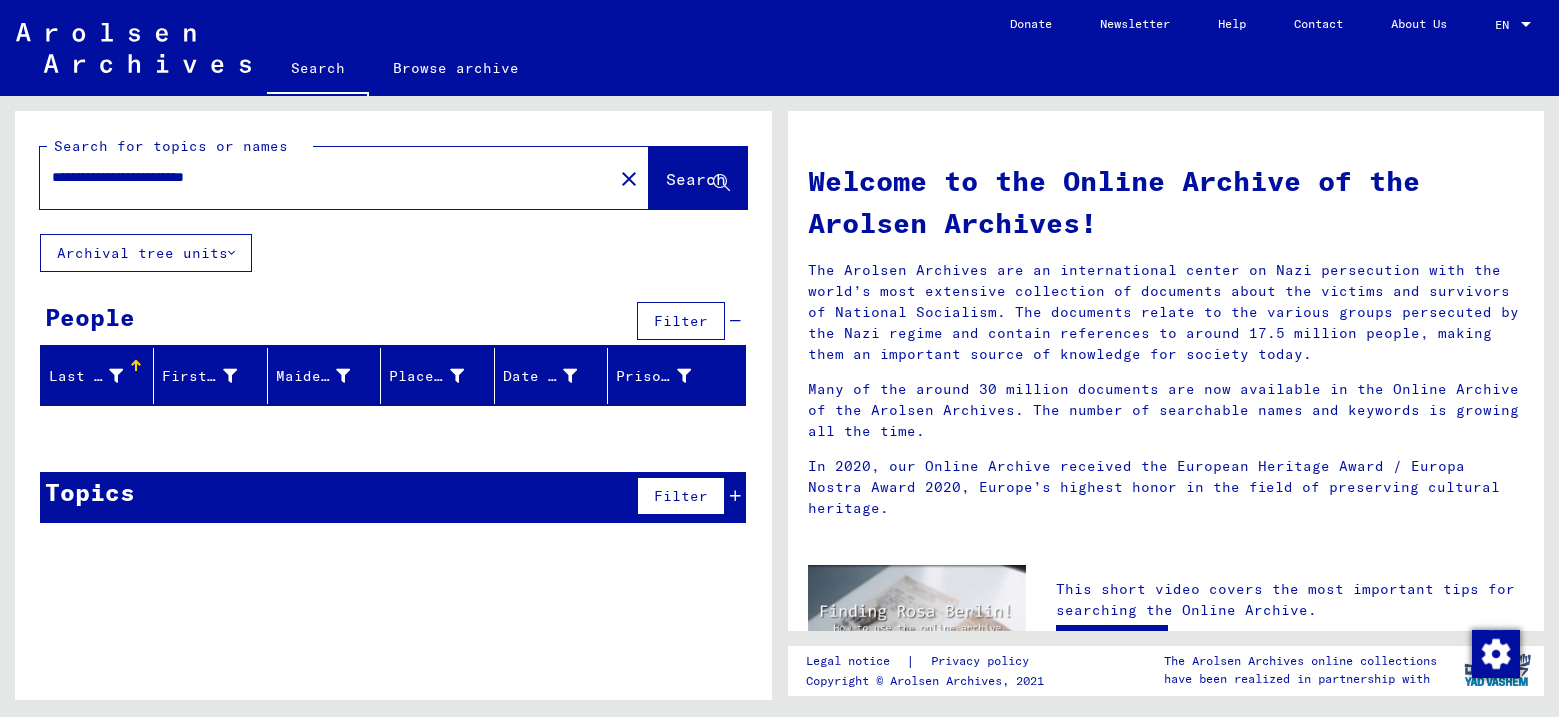 drag, startPoint x: 280, startPoint y: 174, endPoint x: 176, endPoint y: 178, distance: 104.0769 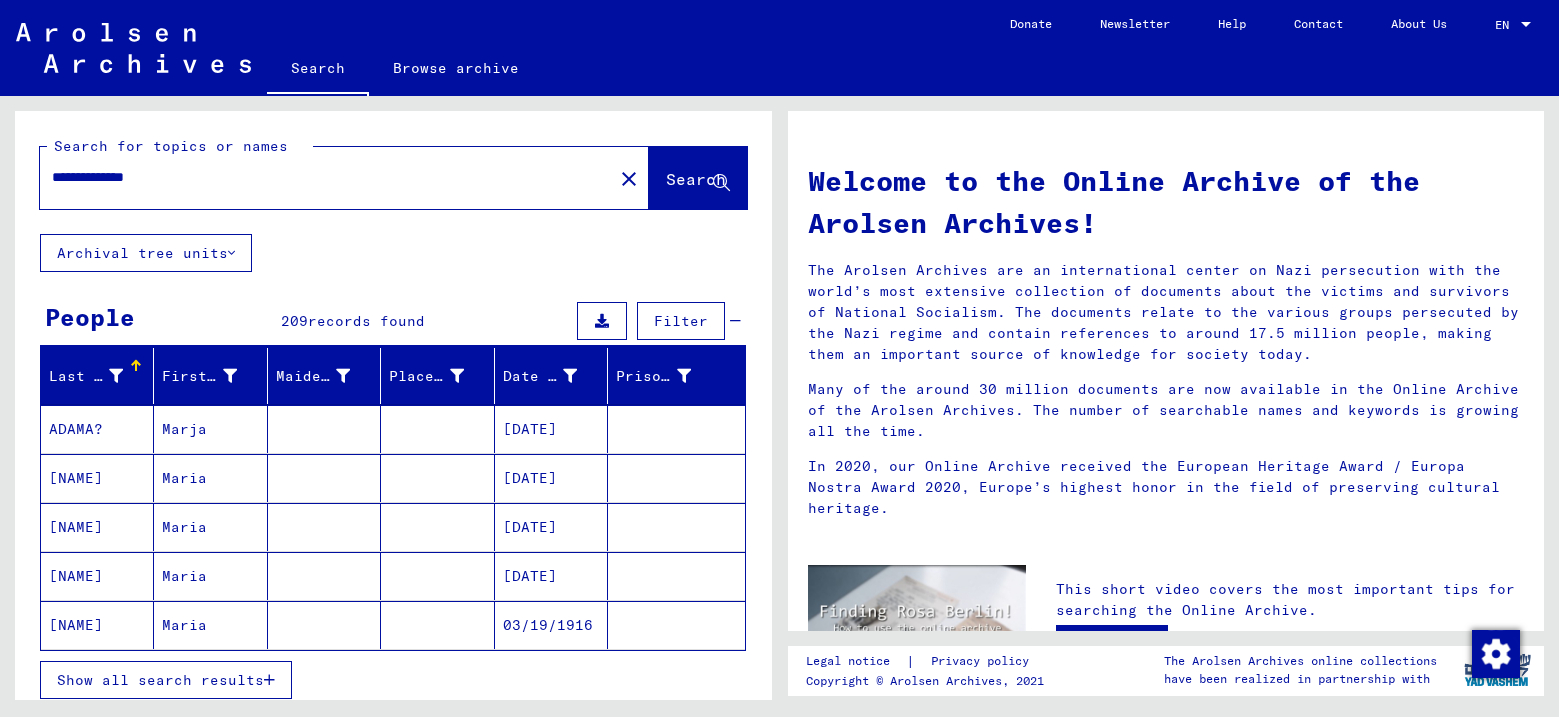 click on "**********" at bounding box center (320, 177) 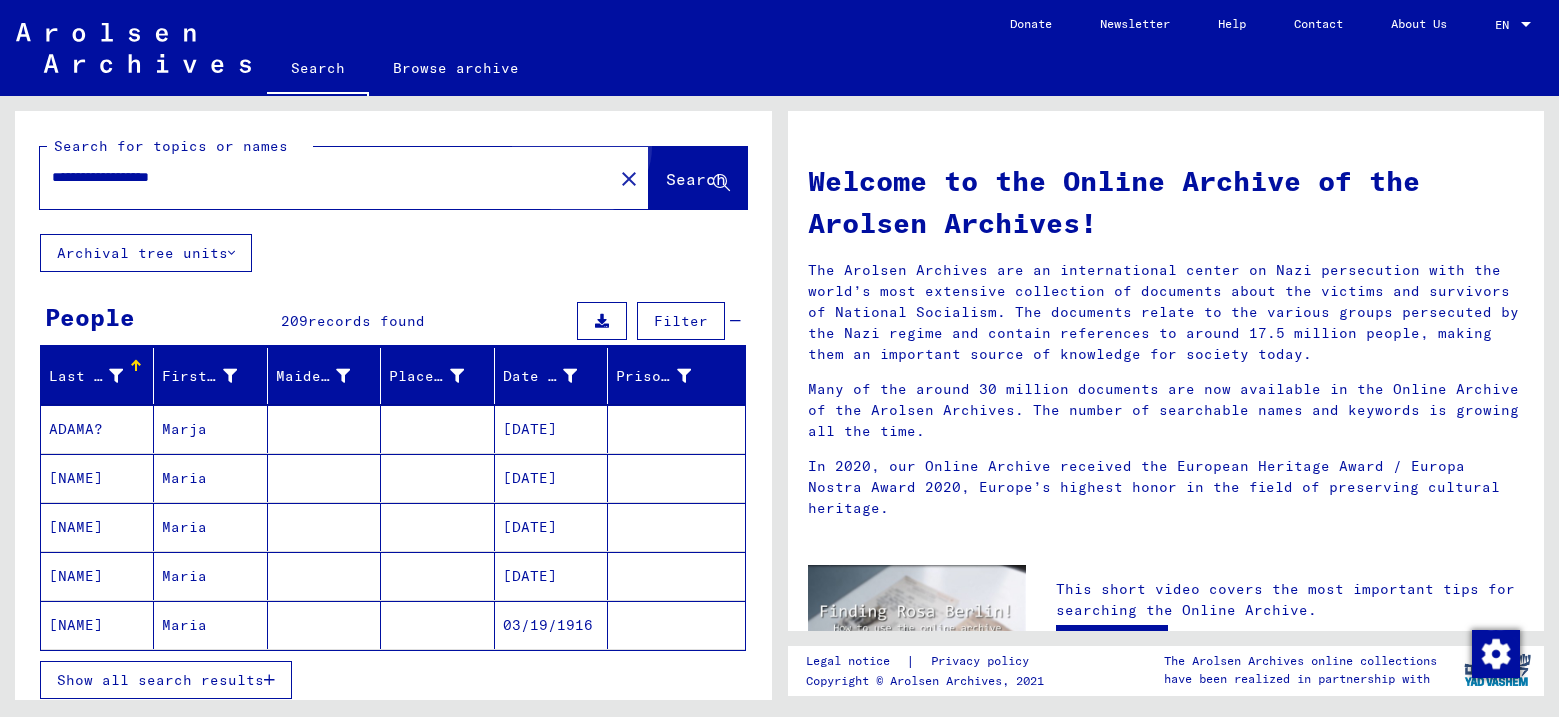 click on "Search" 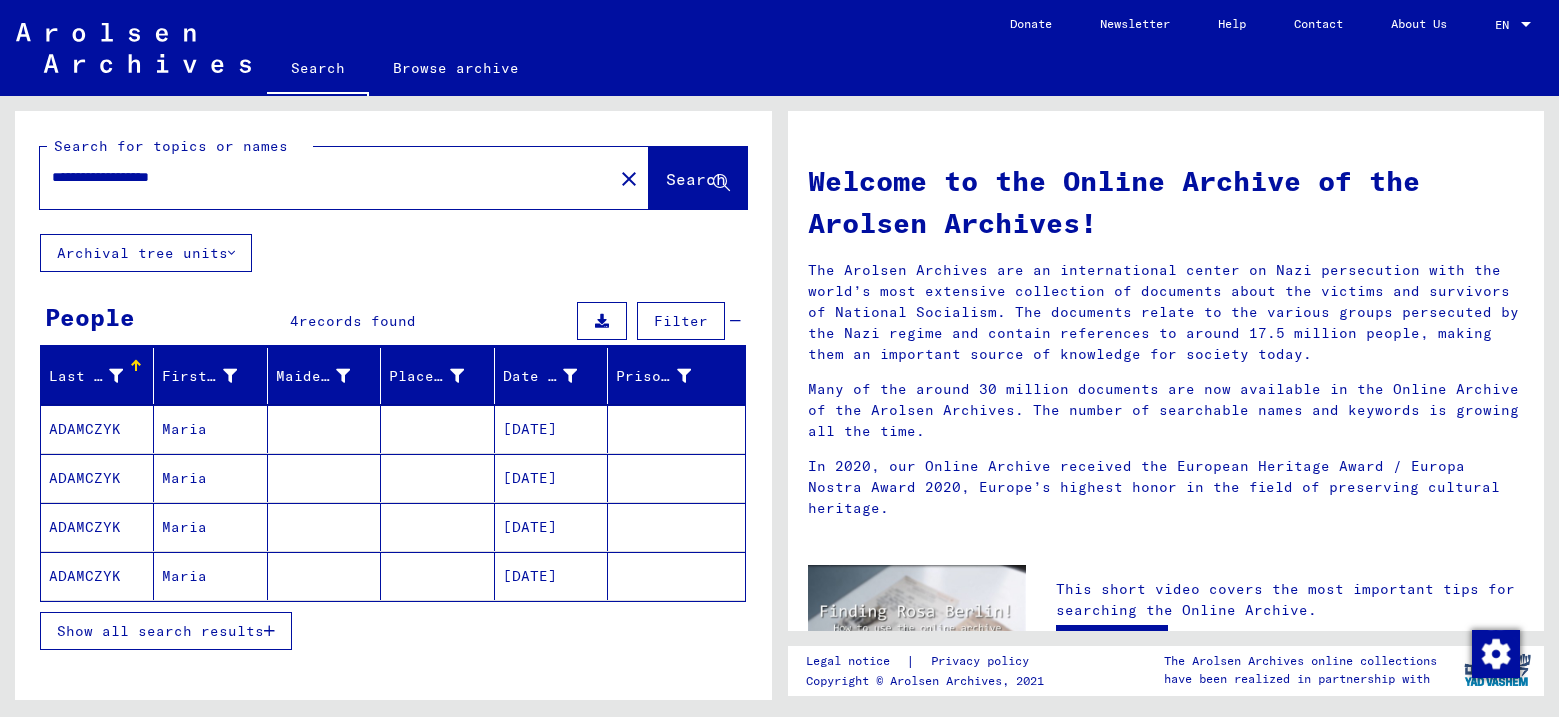click on "ADAMCZYK" at bounding box center [97, 478] 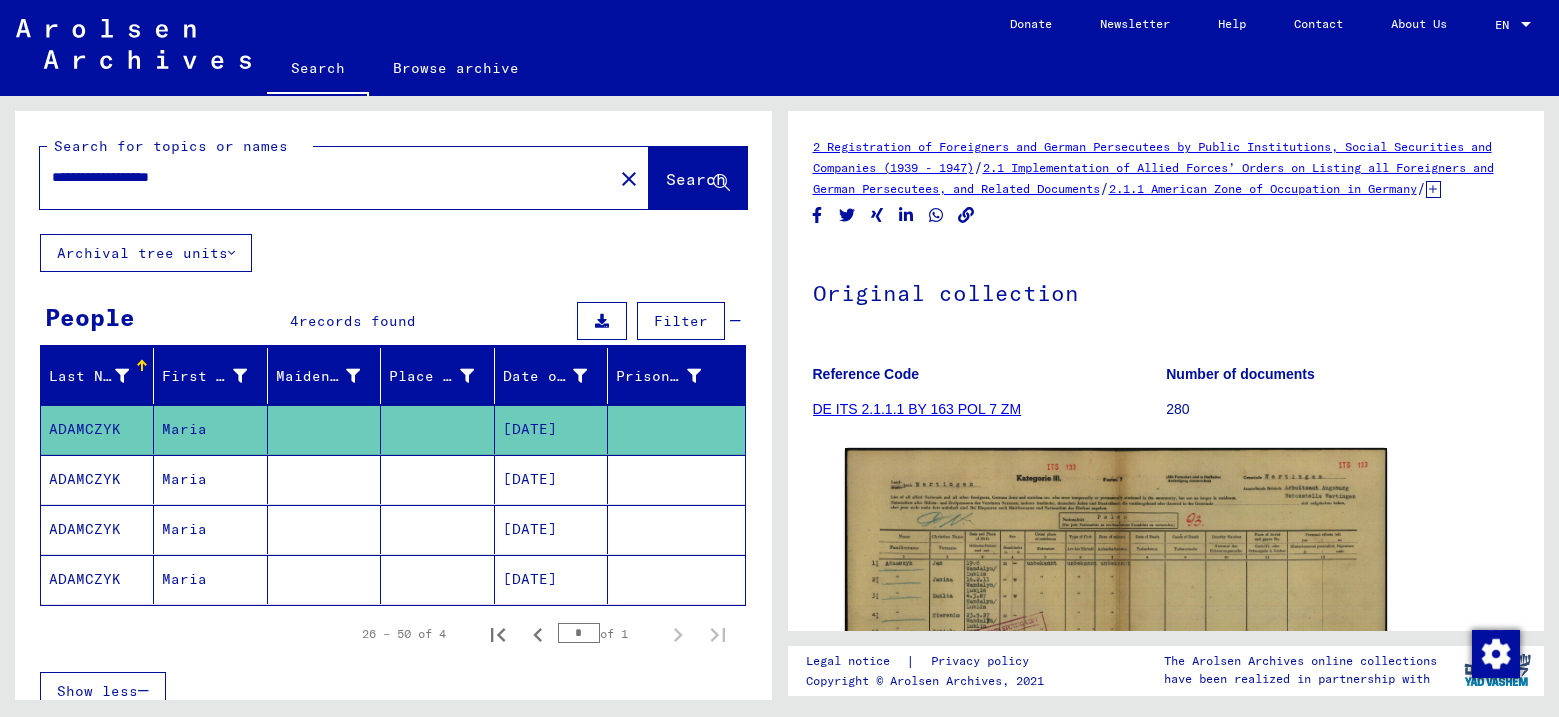 click on "ADAMCZYK" at bounding box center [97, 529] 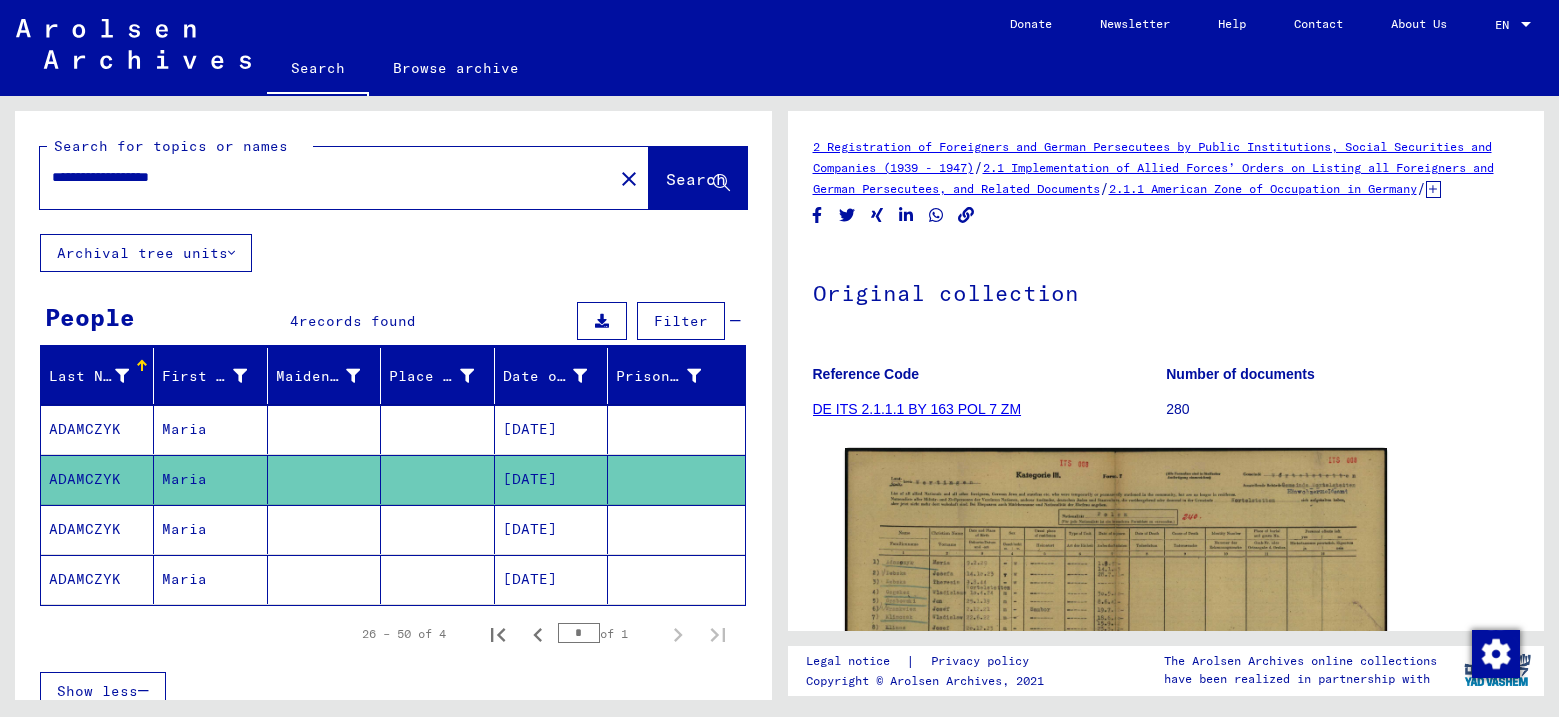 click on "ADAMCZYK" at bounding box center [97, 579] 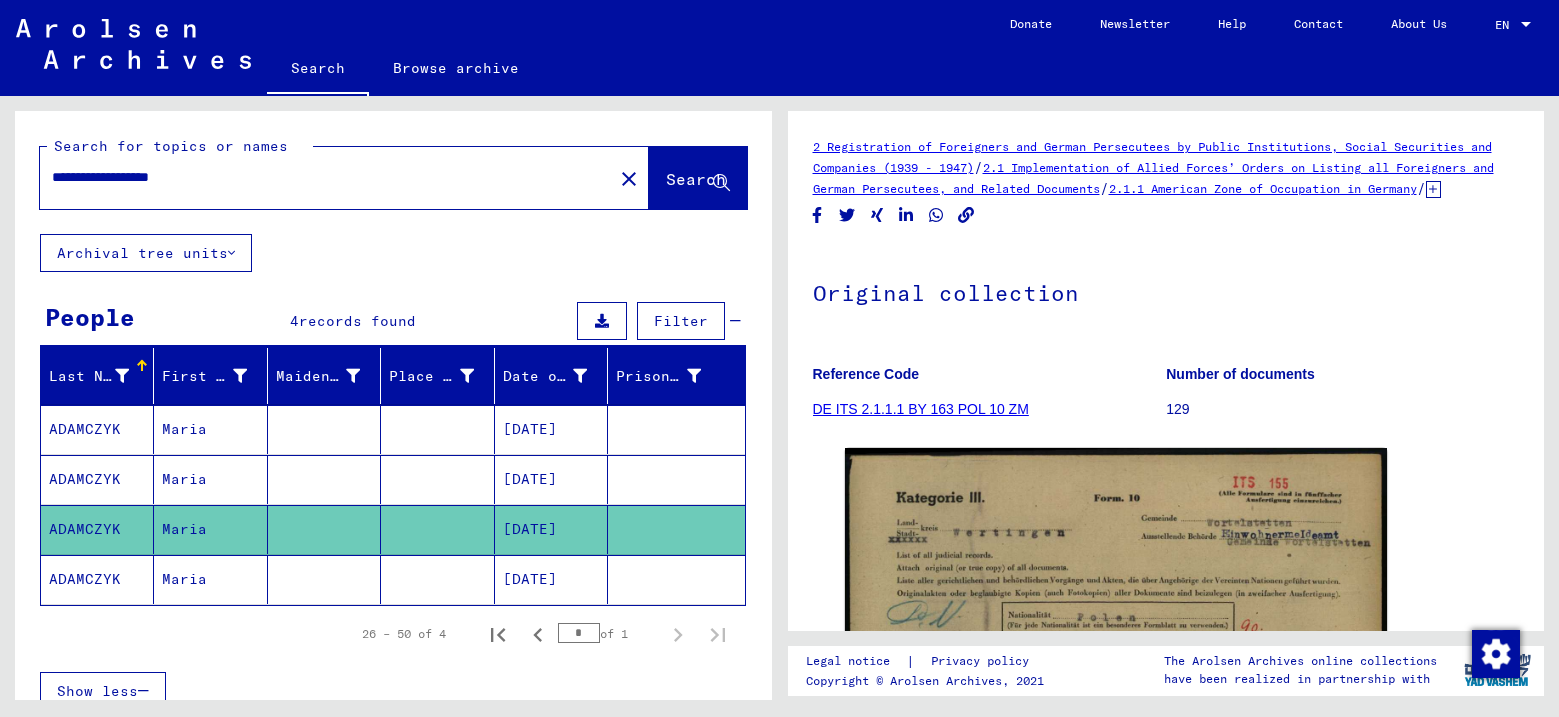 click on "ADAMCZYK" 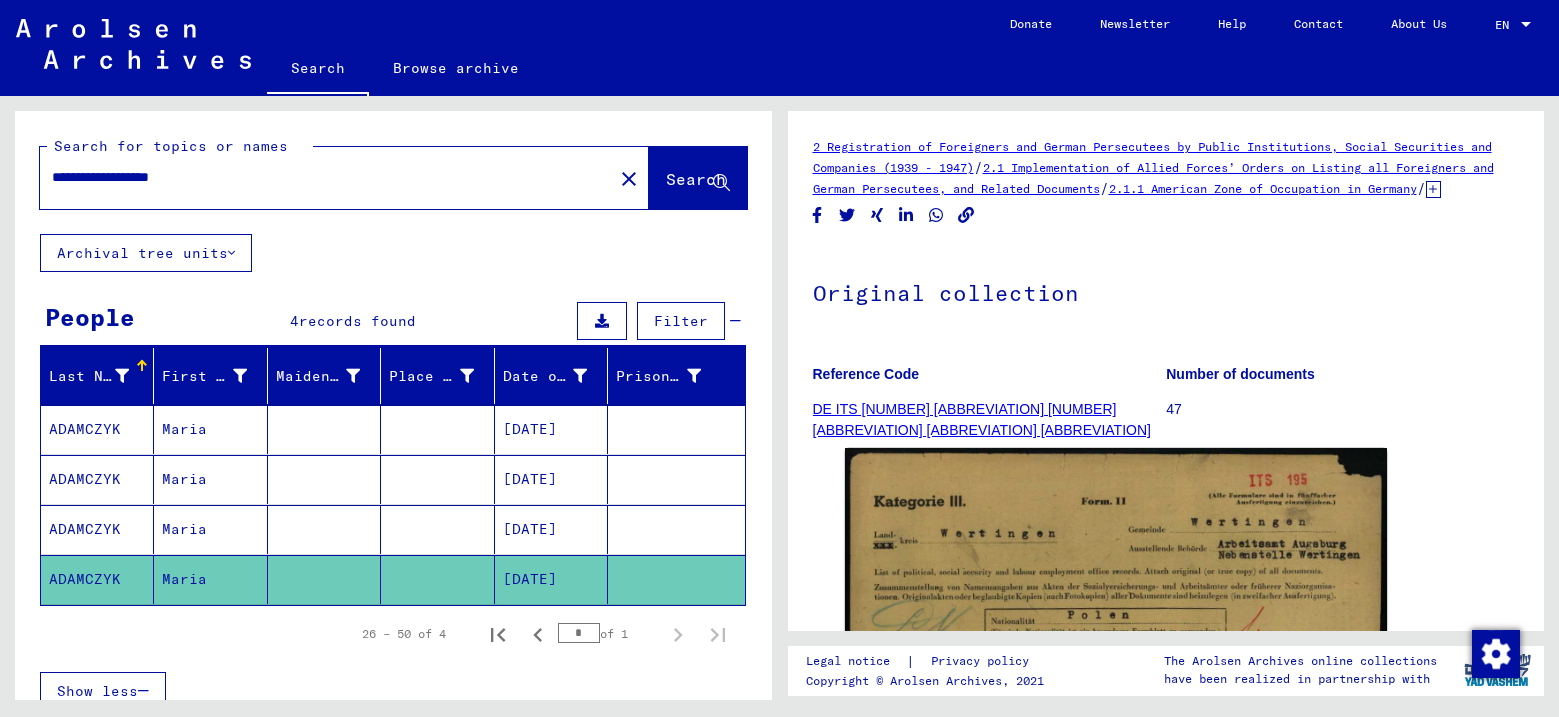 drag, startPoint x: 237, startPoint y: 172, endPoint x: 37, endPoint y: 179, distance: 200.12247 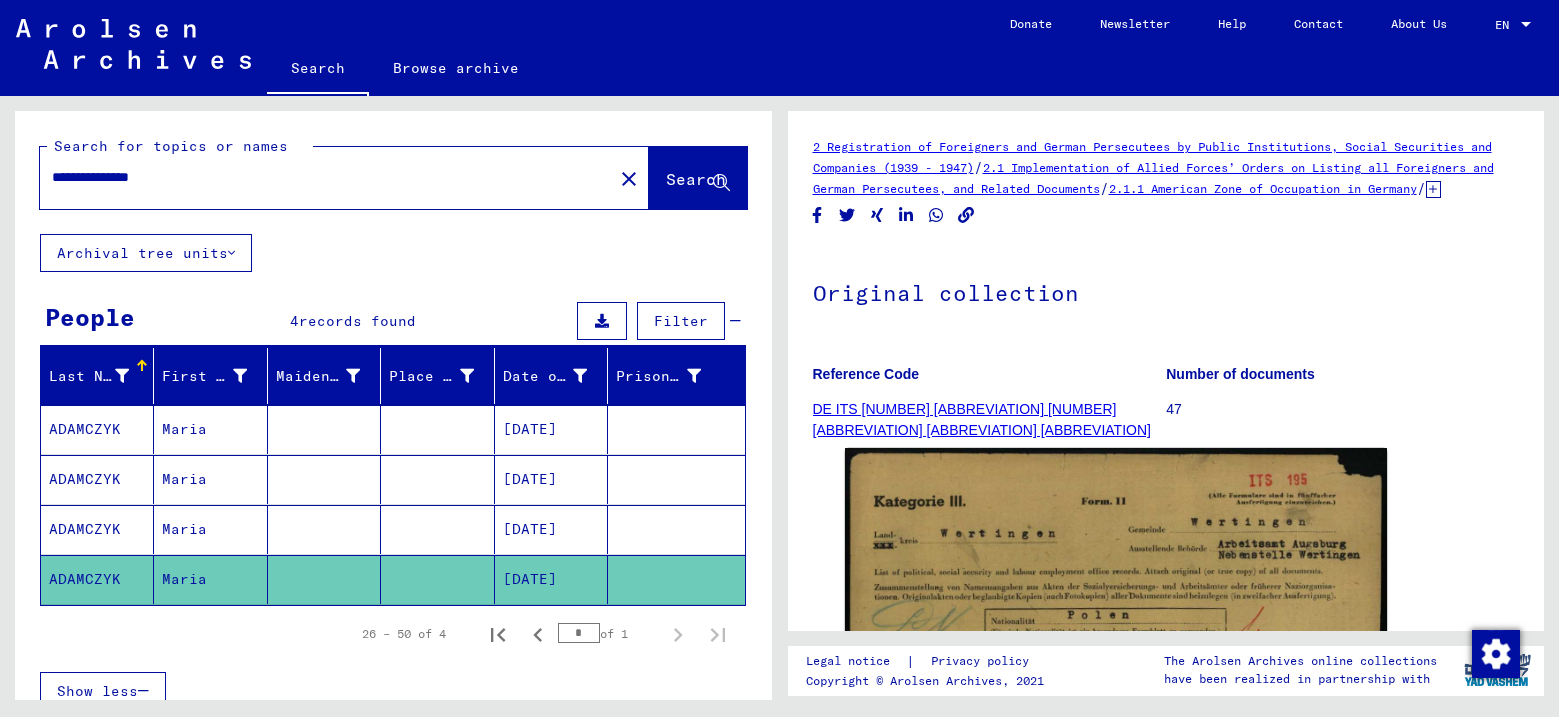 click on "Search" 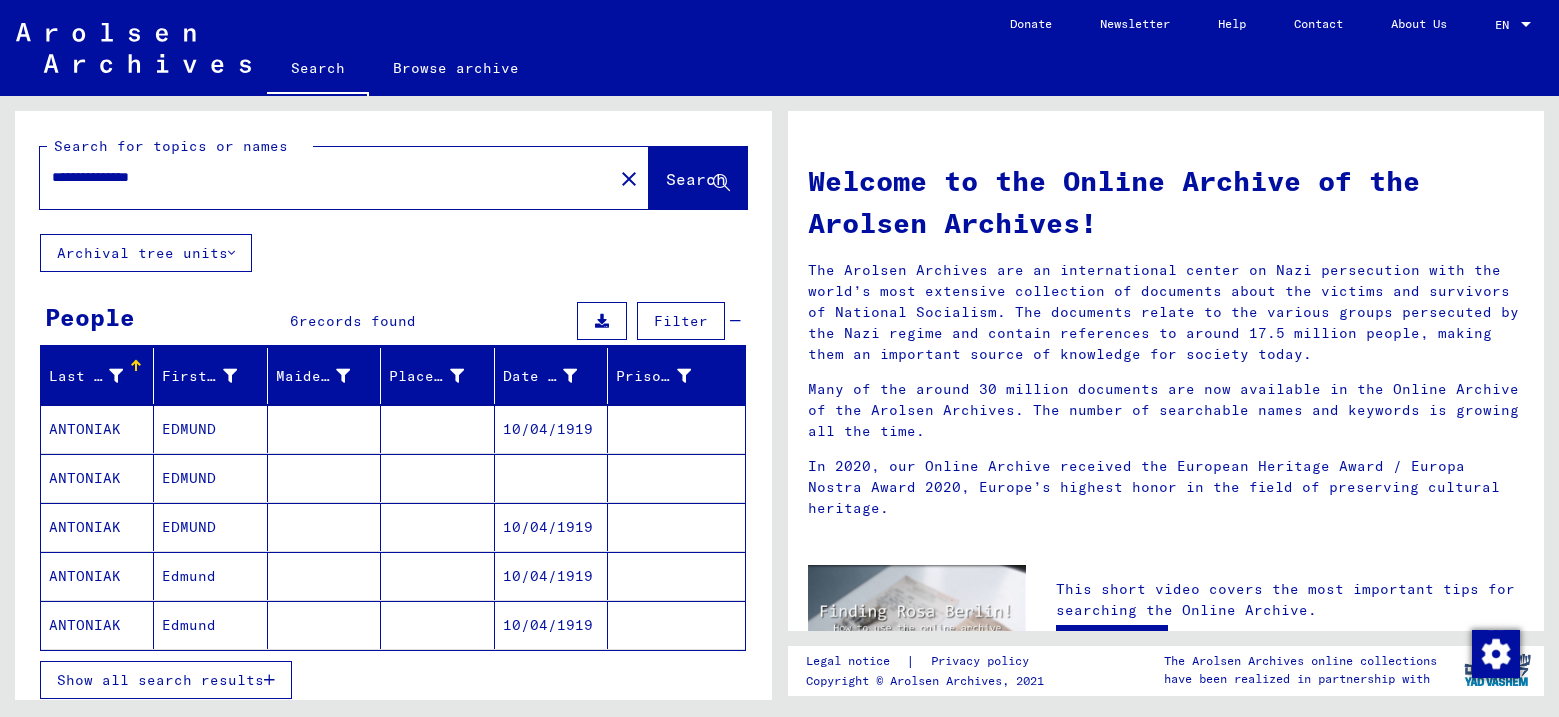 click on "ANTONIAK" at bounding box center (97, 478) 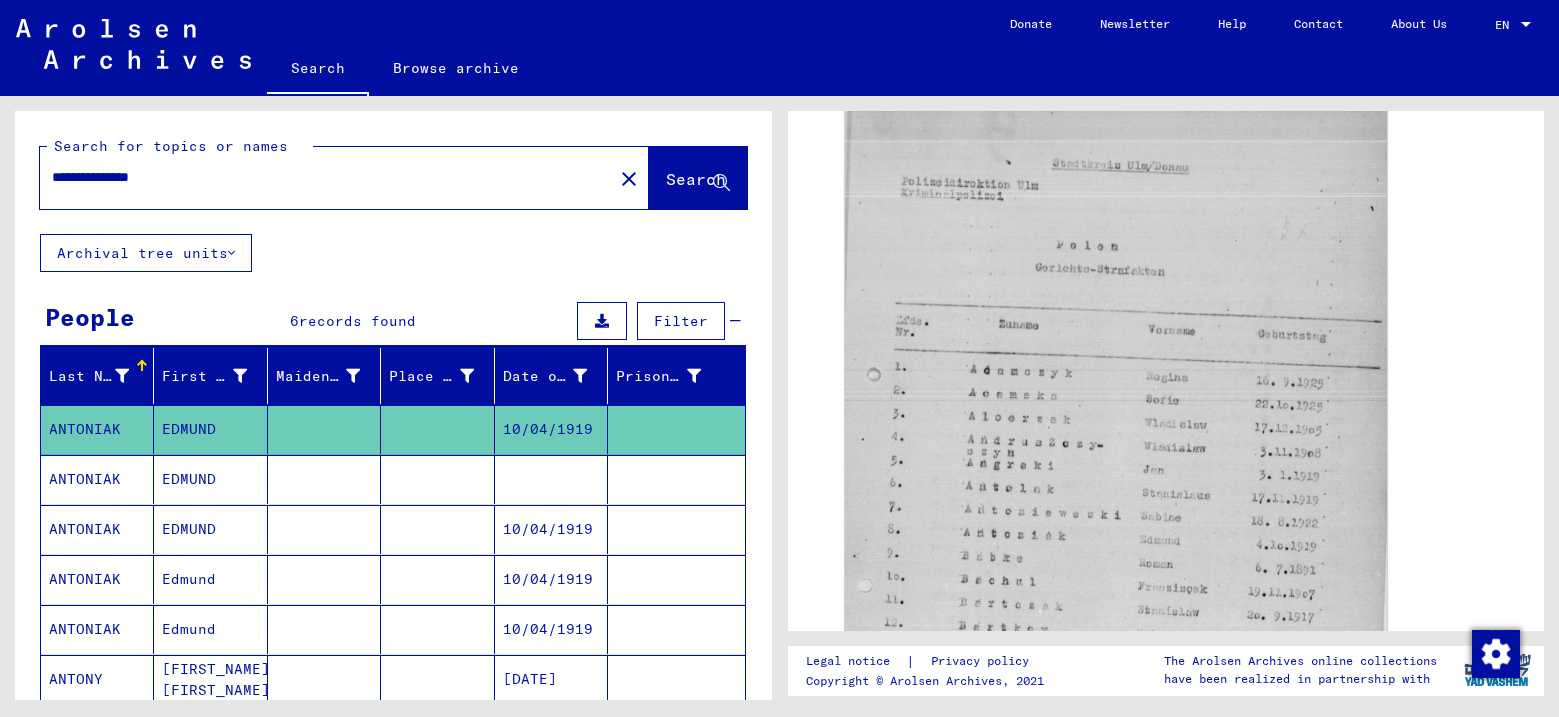scroll, scrollTop: 600, scrollLeft: 0, axis: vertical 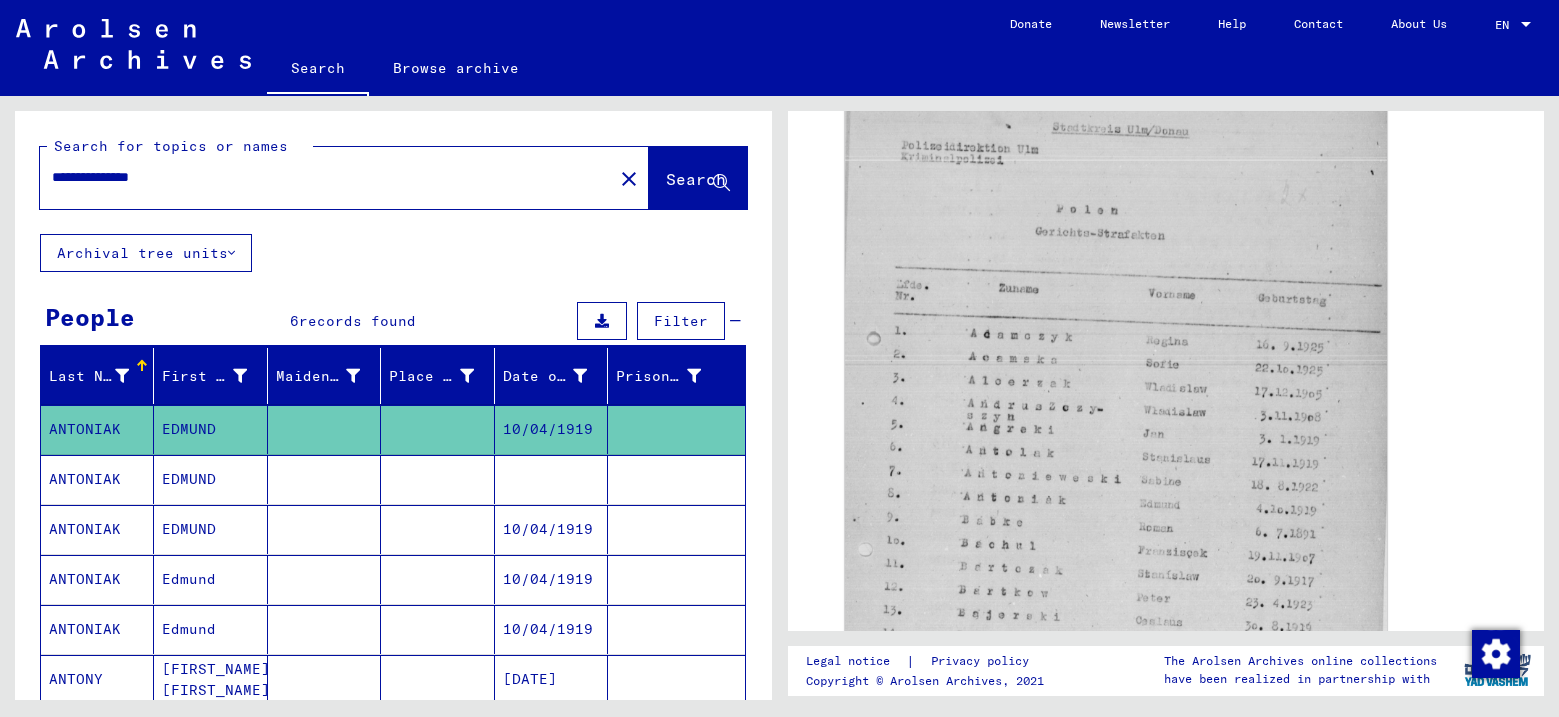 click on "ANTONIAK" at bounding box center [97, 529] 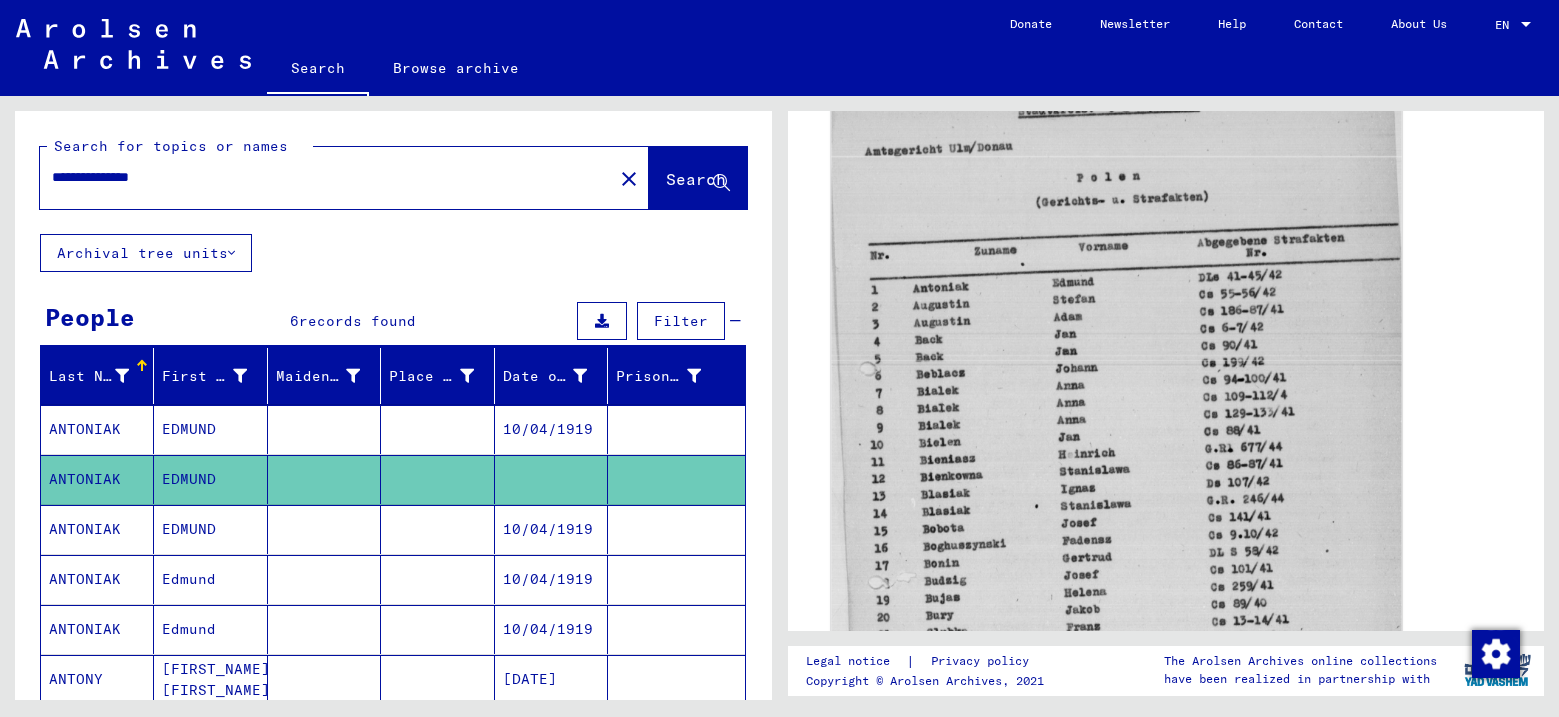 scroll, scrollTop: 600, scrollLeft: 0, axis: vertical 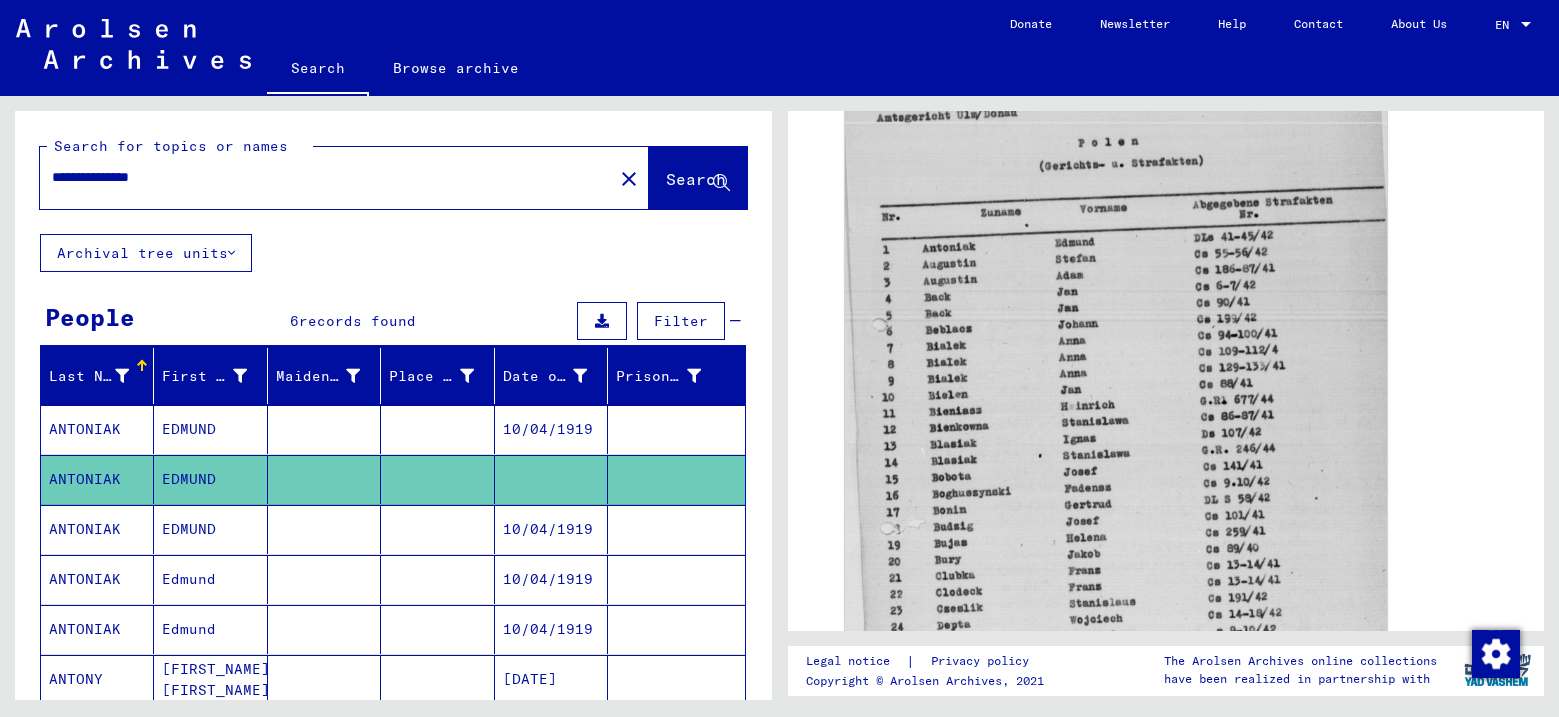 click on "ANTONIAK" at bounding box center [97, 579] 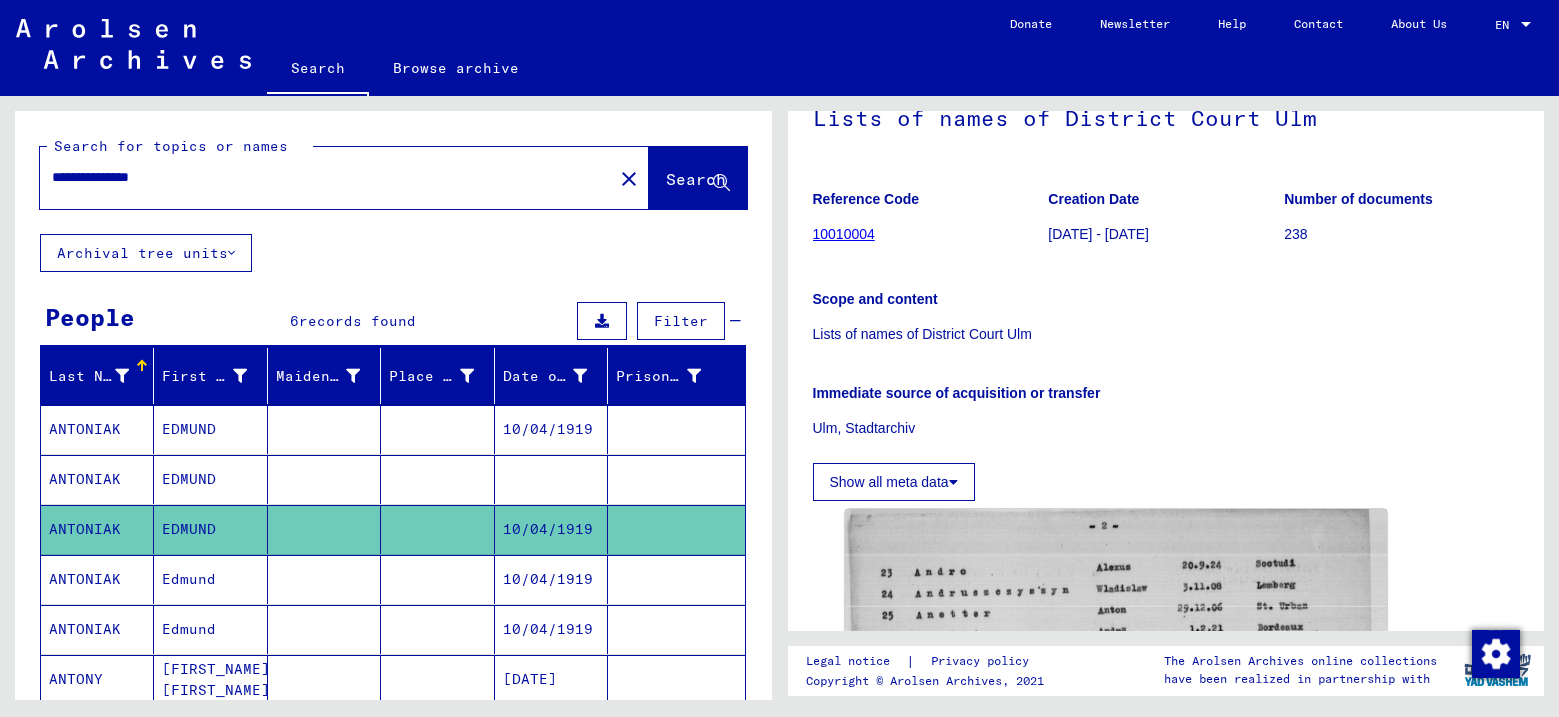 scroll, scrollTop: 400, scrollLeft: 0, axis: vertical 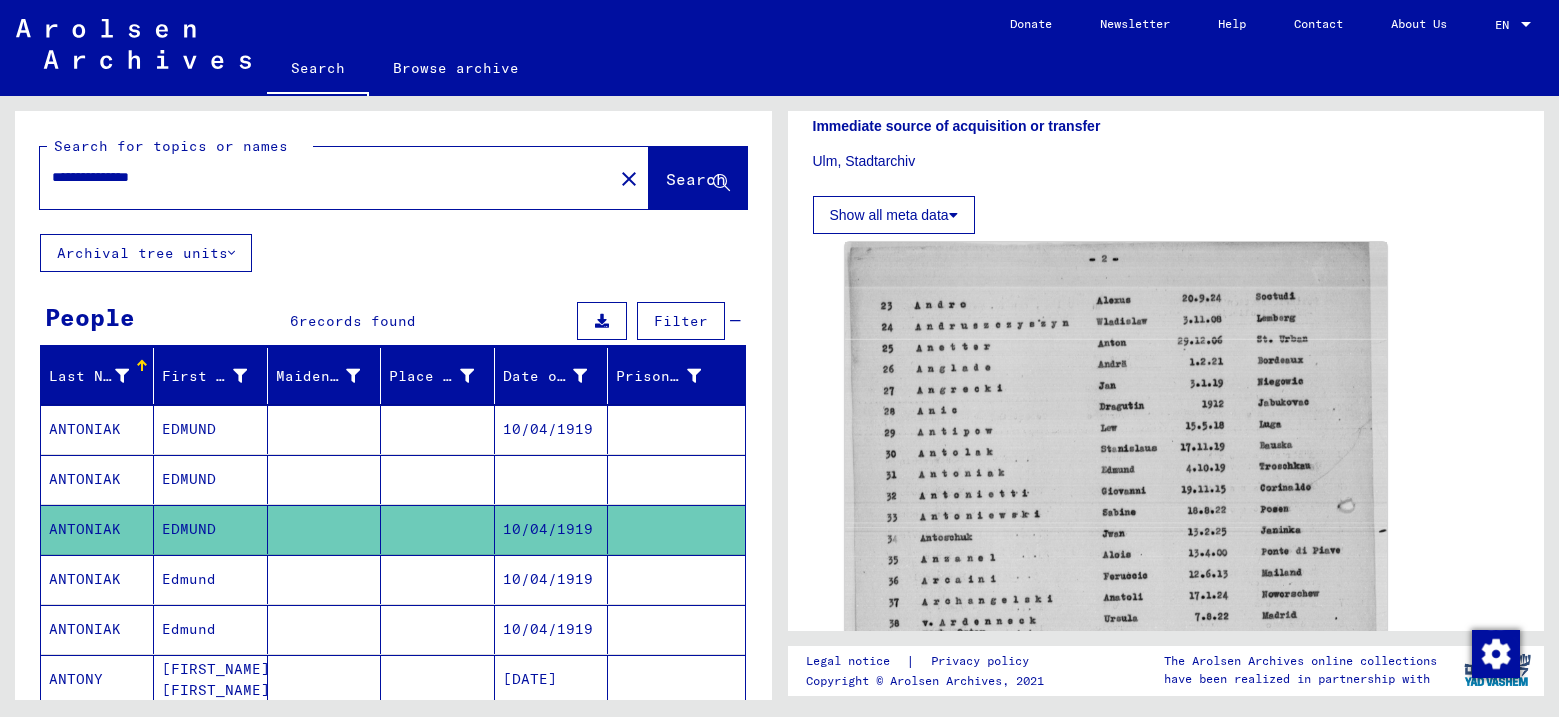click on "ANTONIAK" at bounding box center (97, 629) 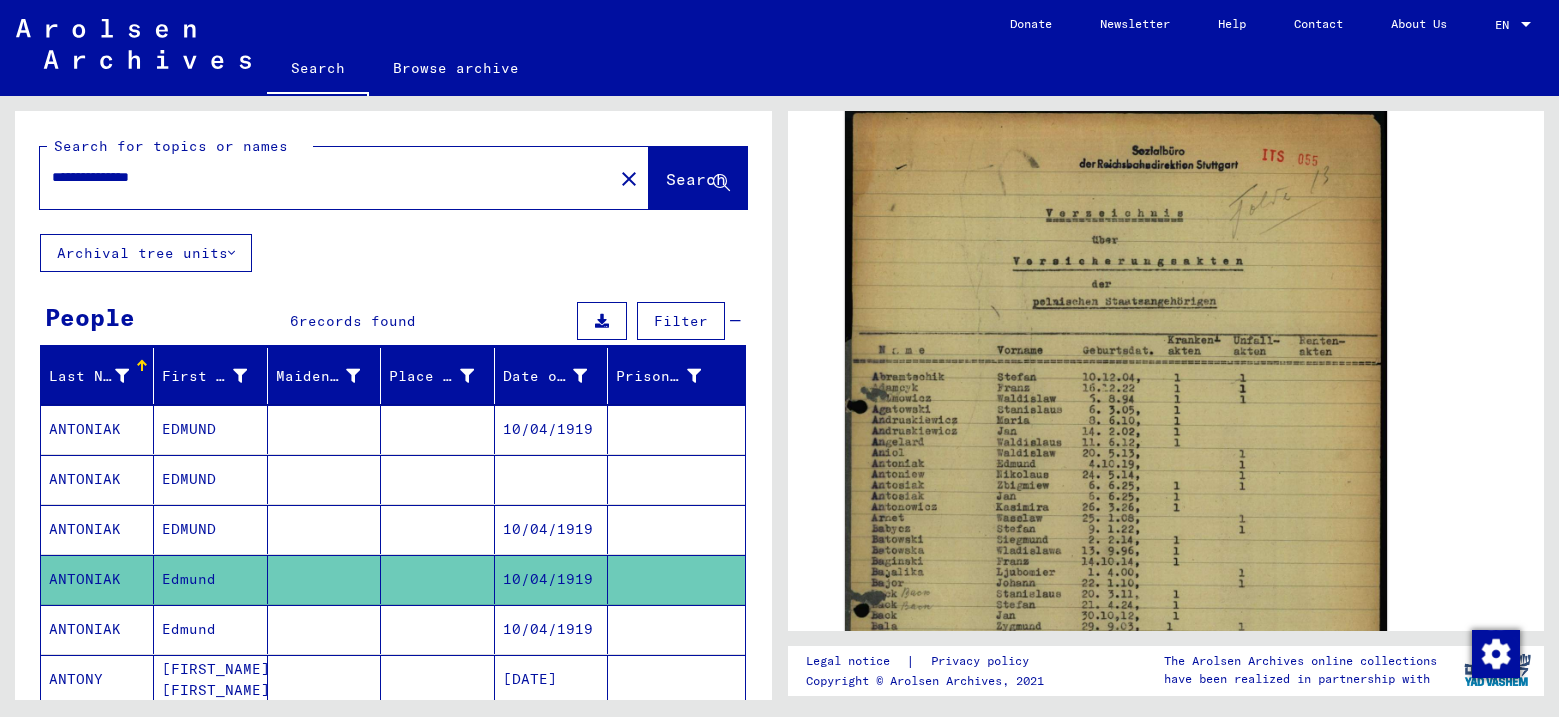 scroll, scrollTop: 400, scrollLeft: 0, axis: vertical 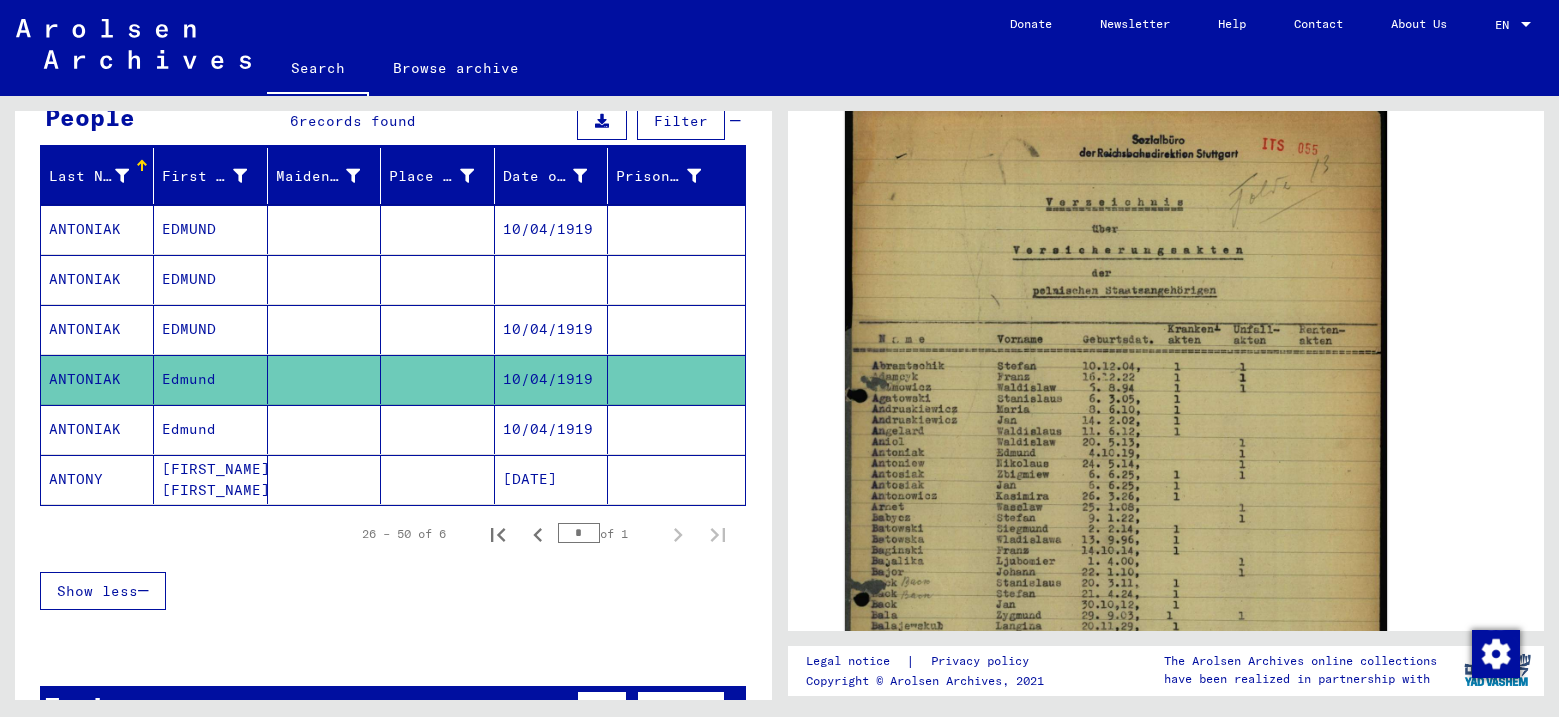 click on "ANTONIAK" at bounding box center [97, 479] 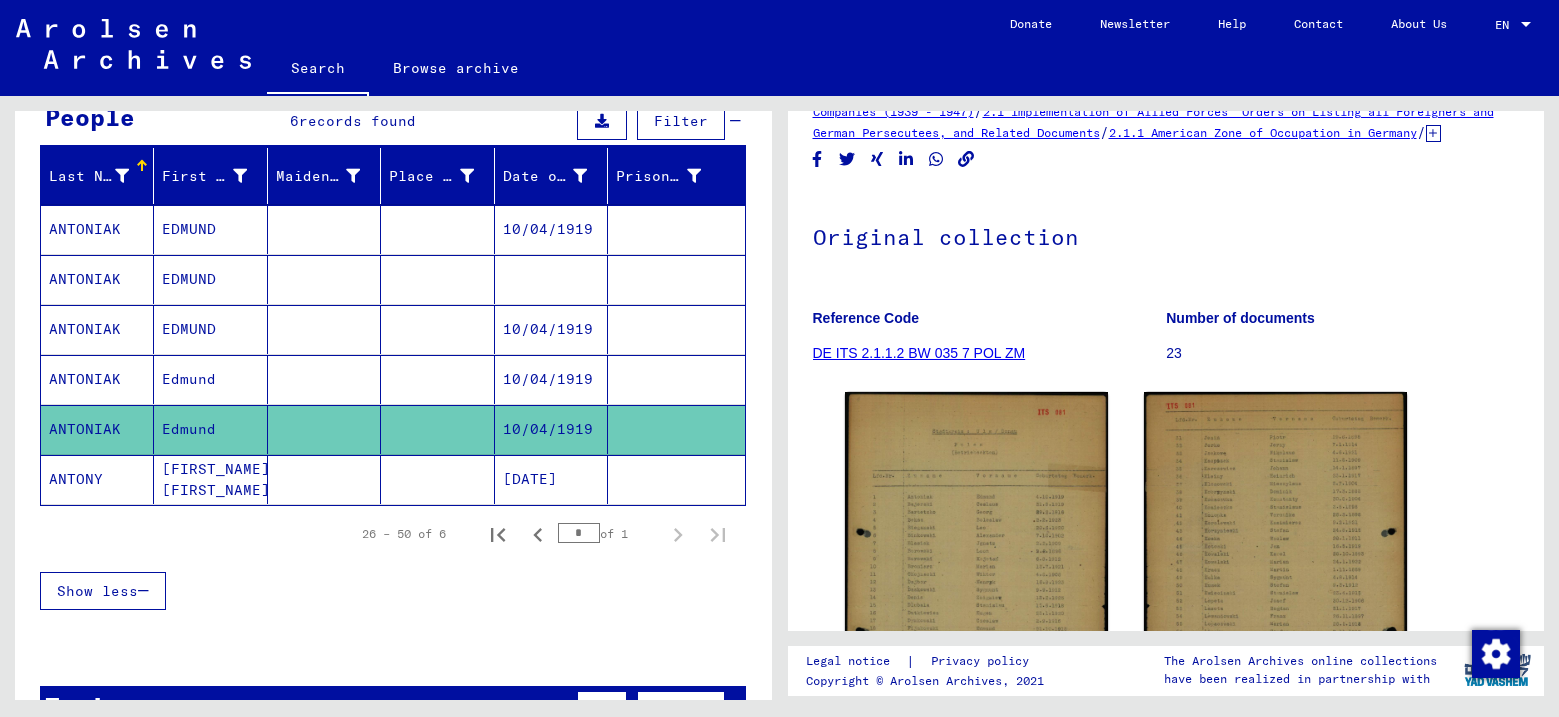 scroll, scrollTop: 200, scrollLeft: 0, axis: vertical 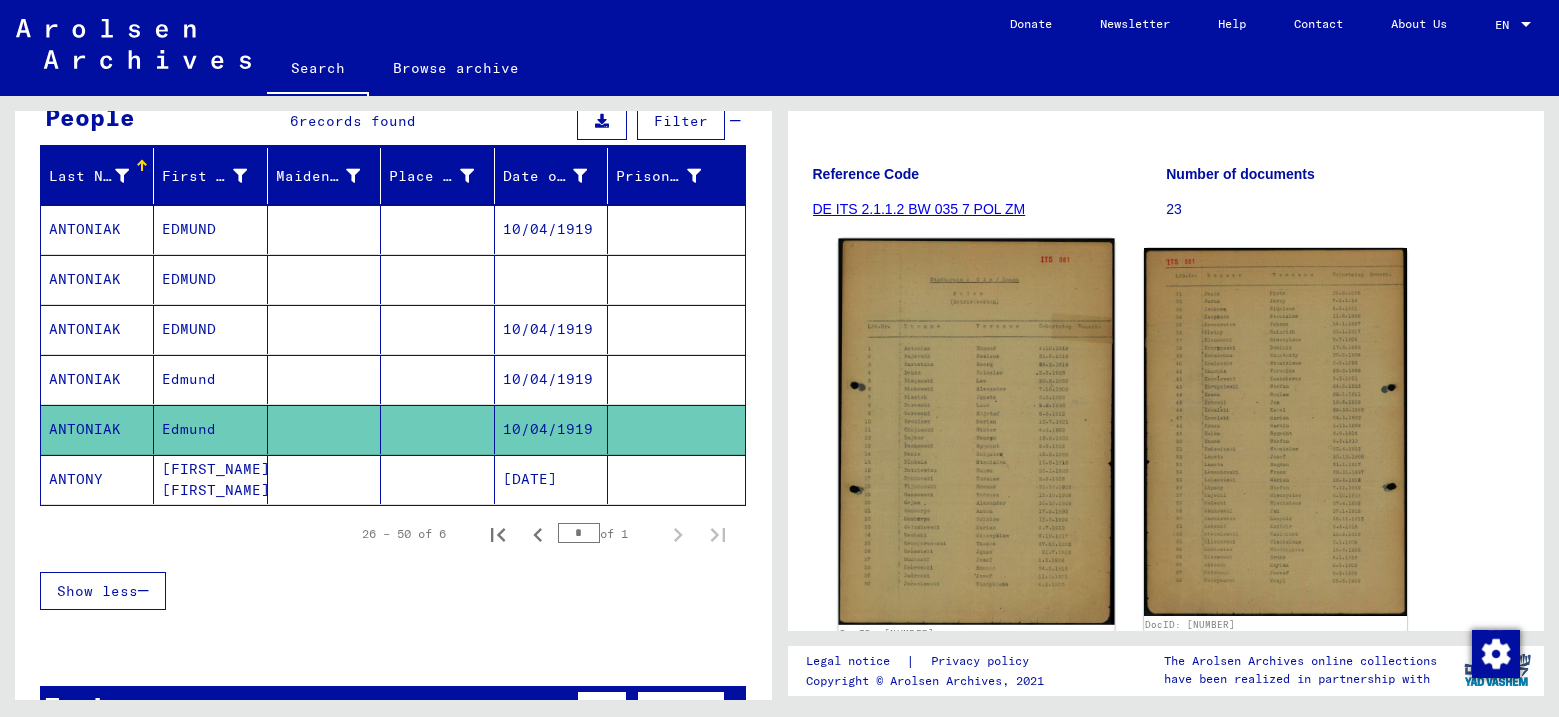 click 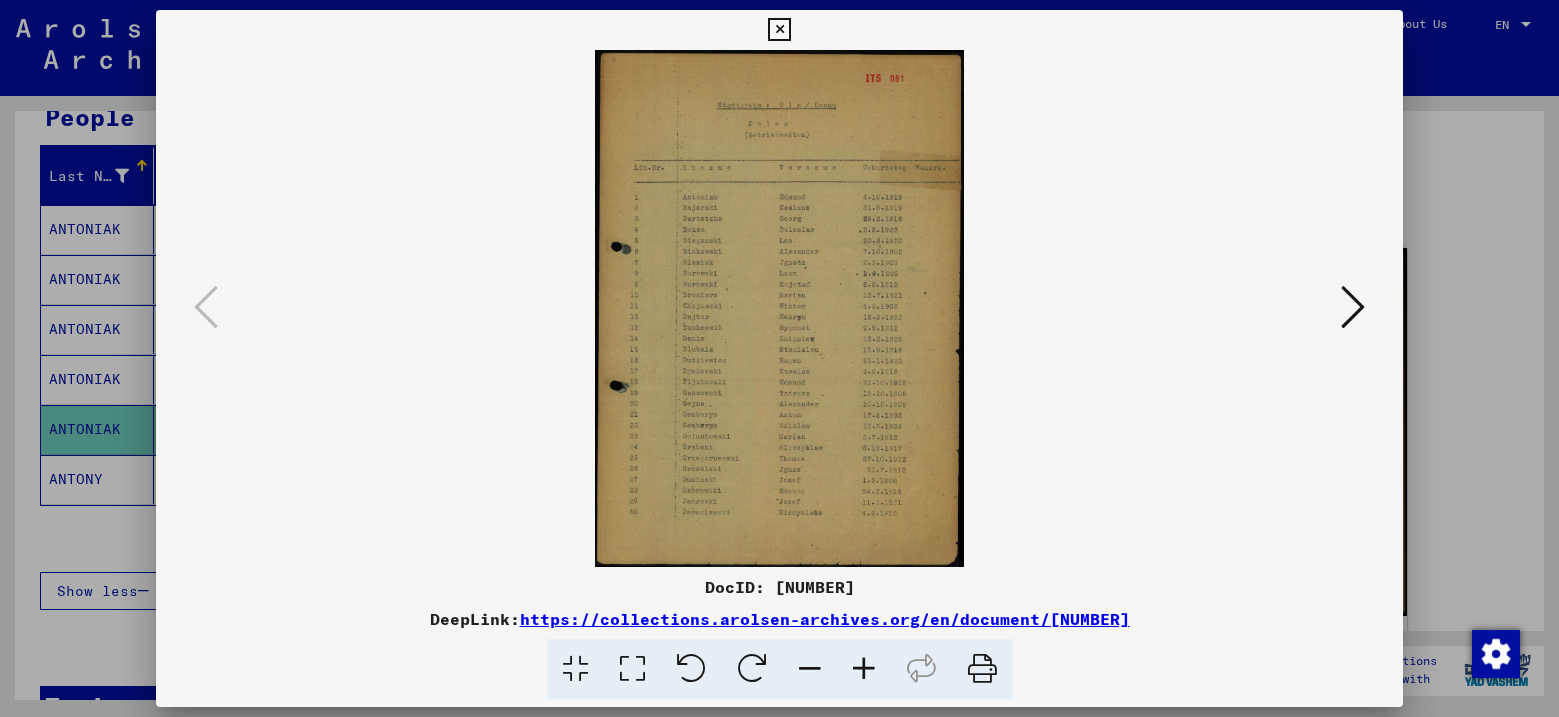 click at bounding box center [864, 669] 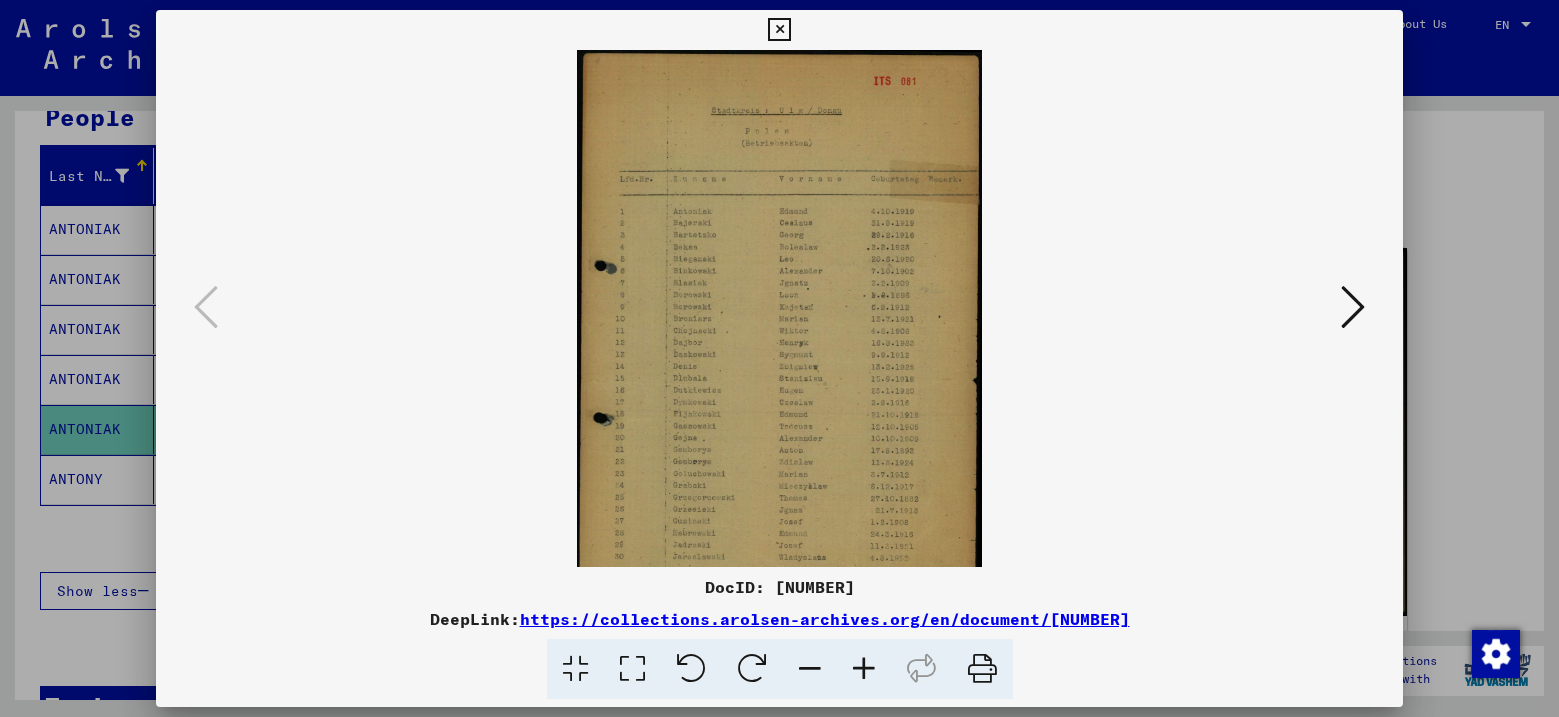 click at bounding box center (864, 669) 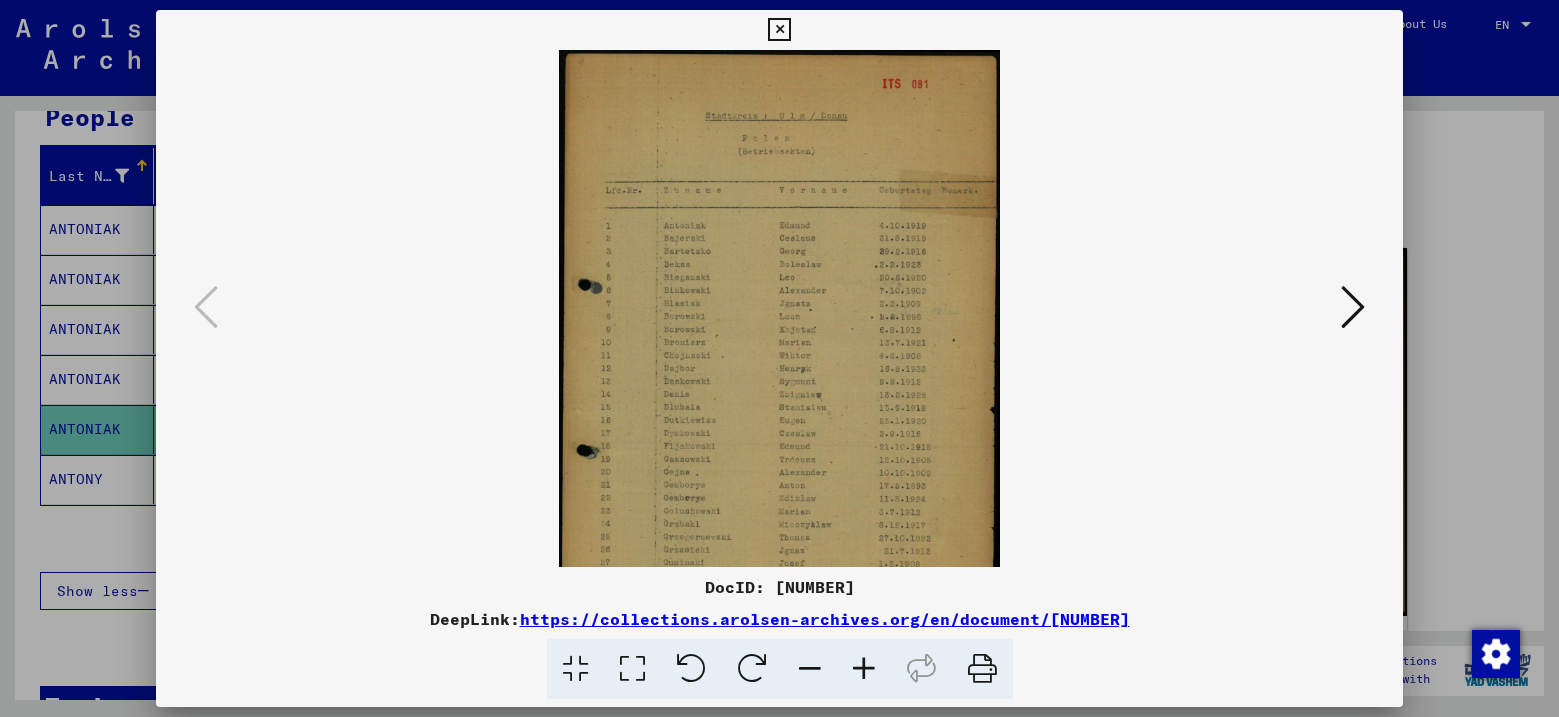 click at bounding box center [864, 669] 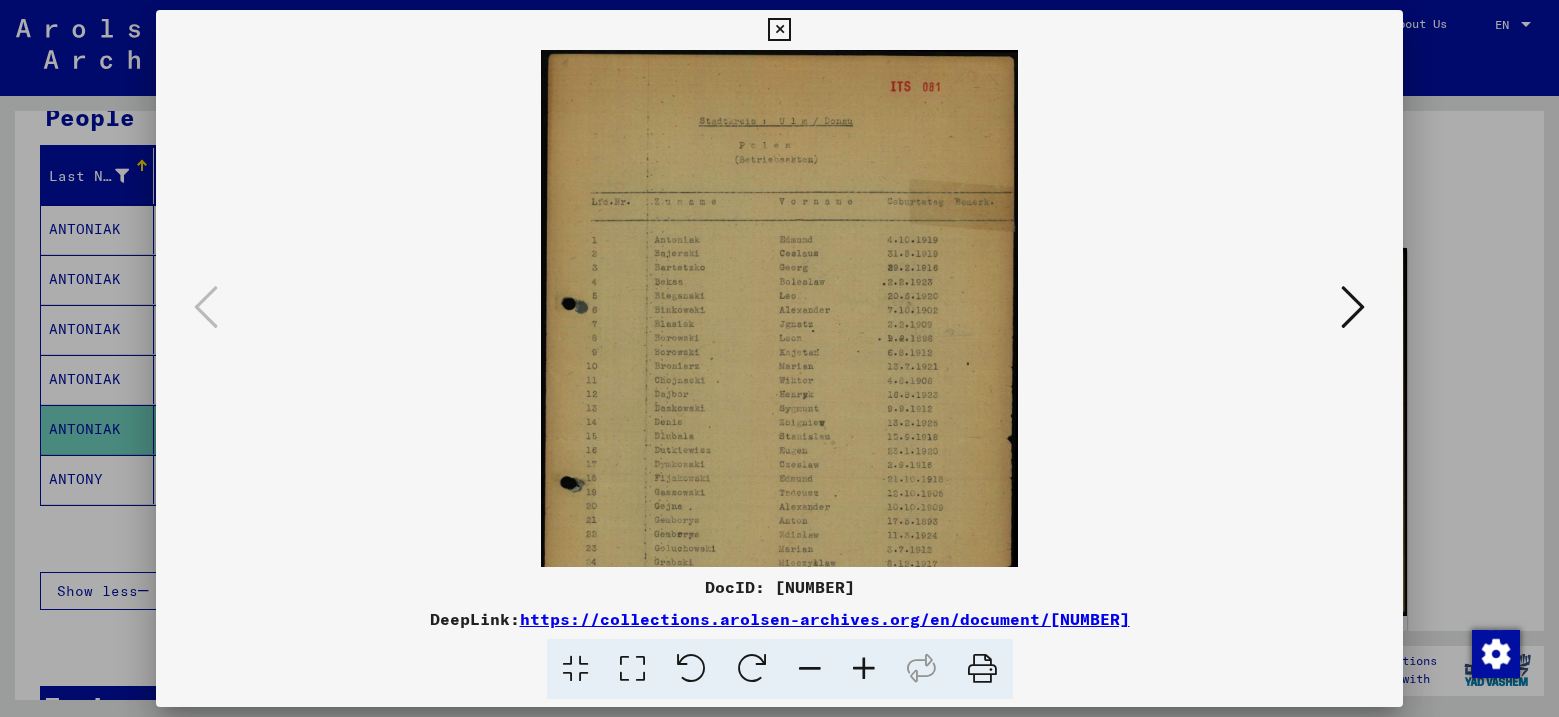 click at bounding box center [864, 669] 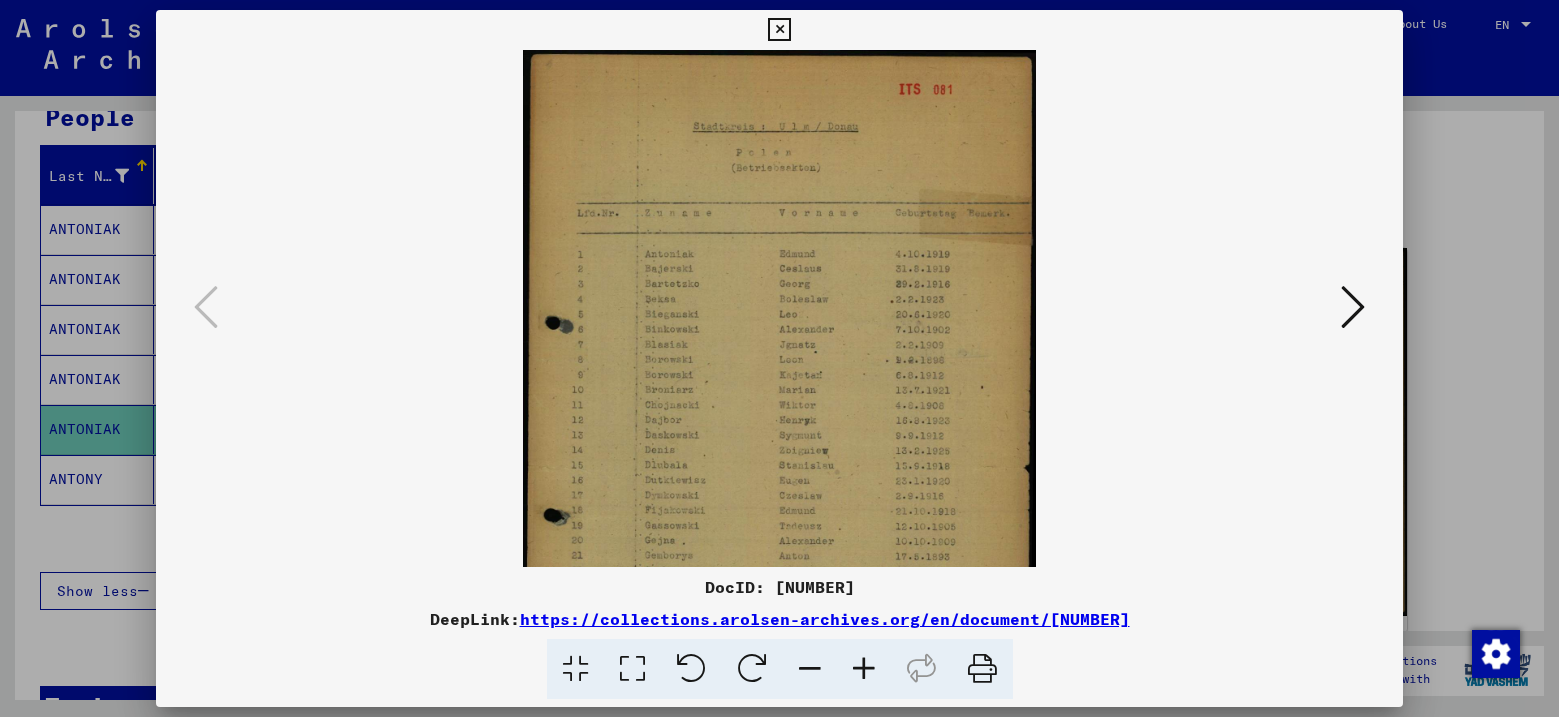 click at bounding box center (864, 669) 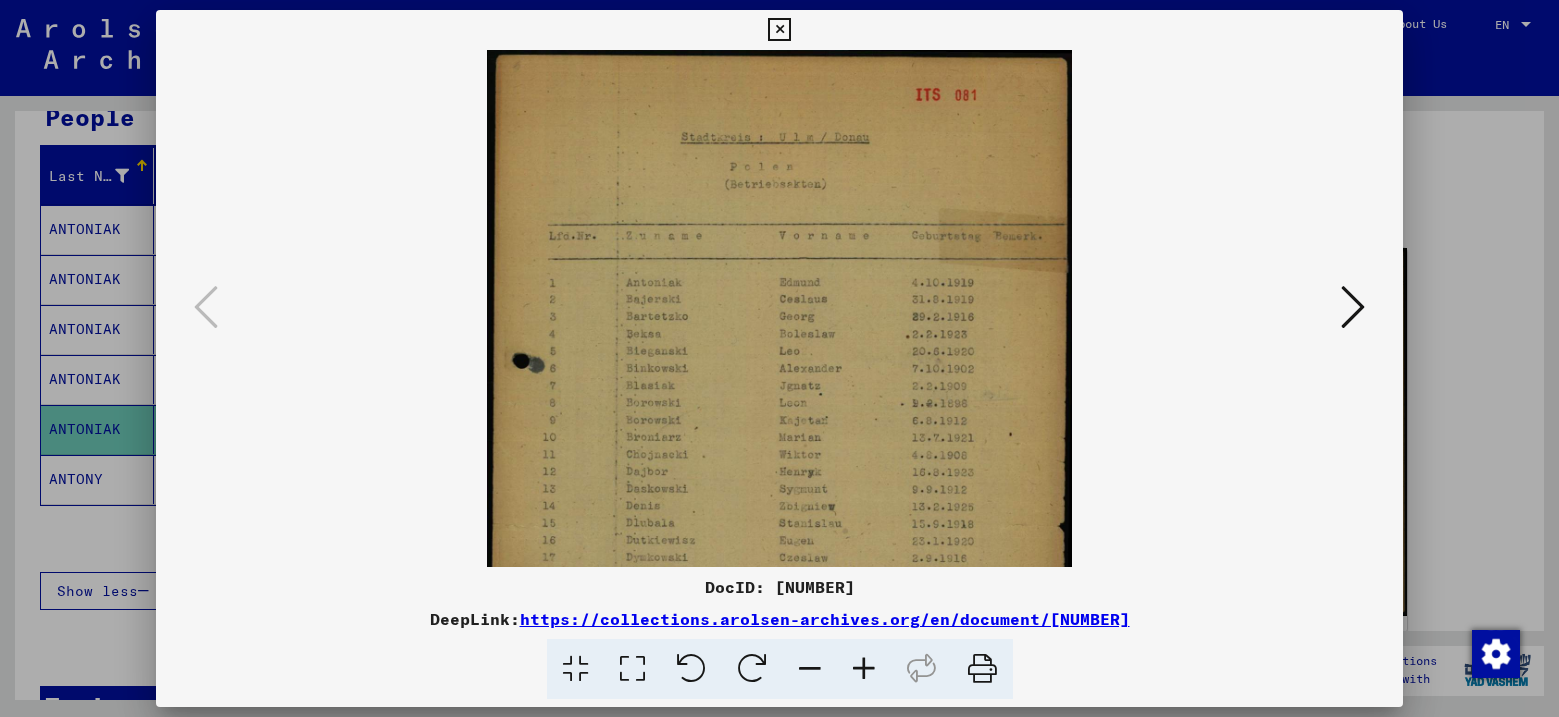 click at bounding box center [864, 669] 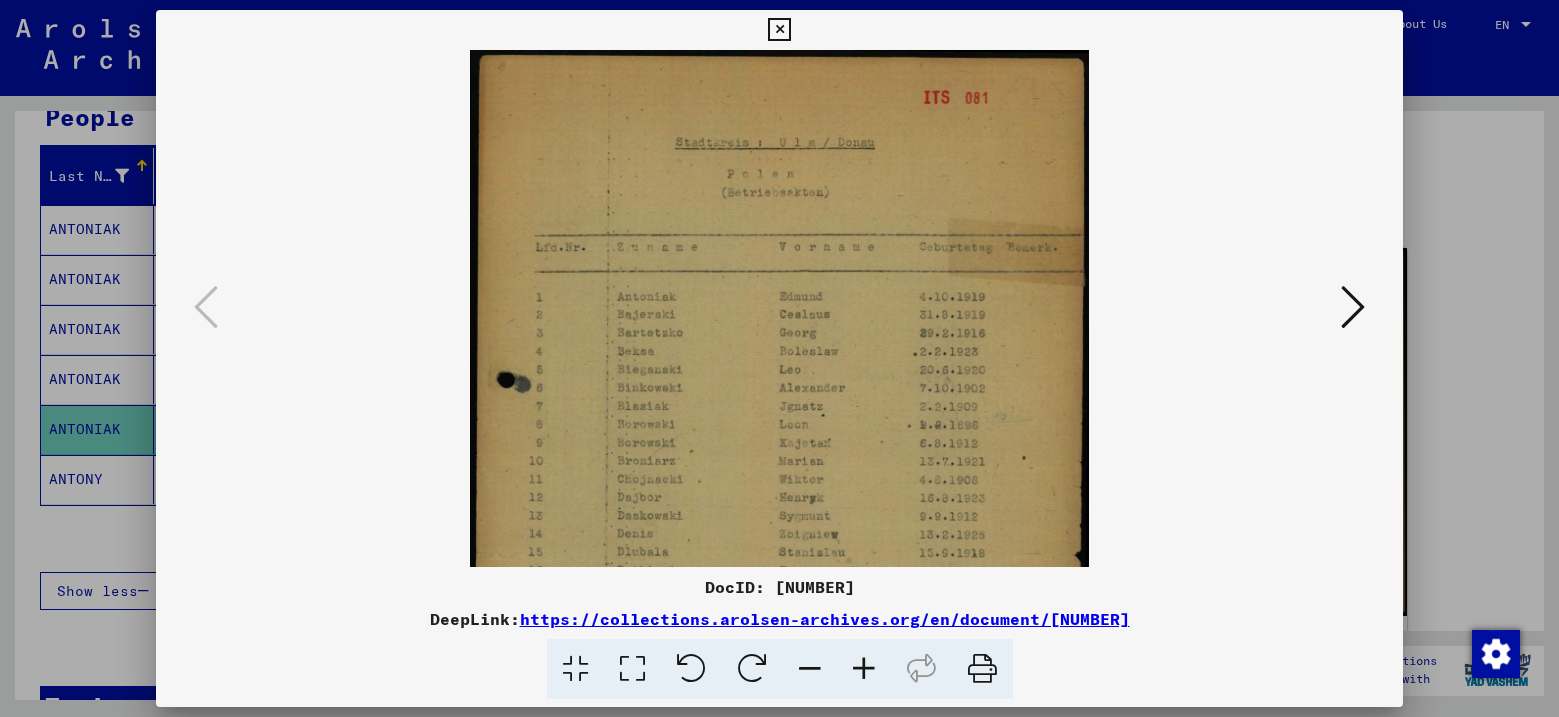 click at bounding box center (779, 30) 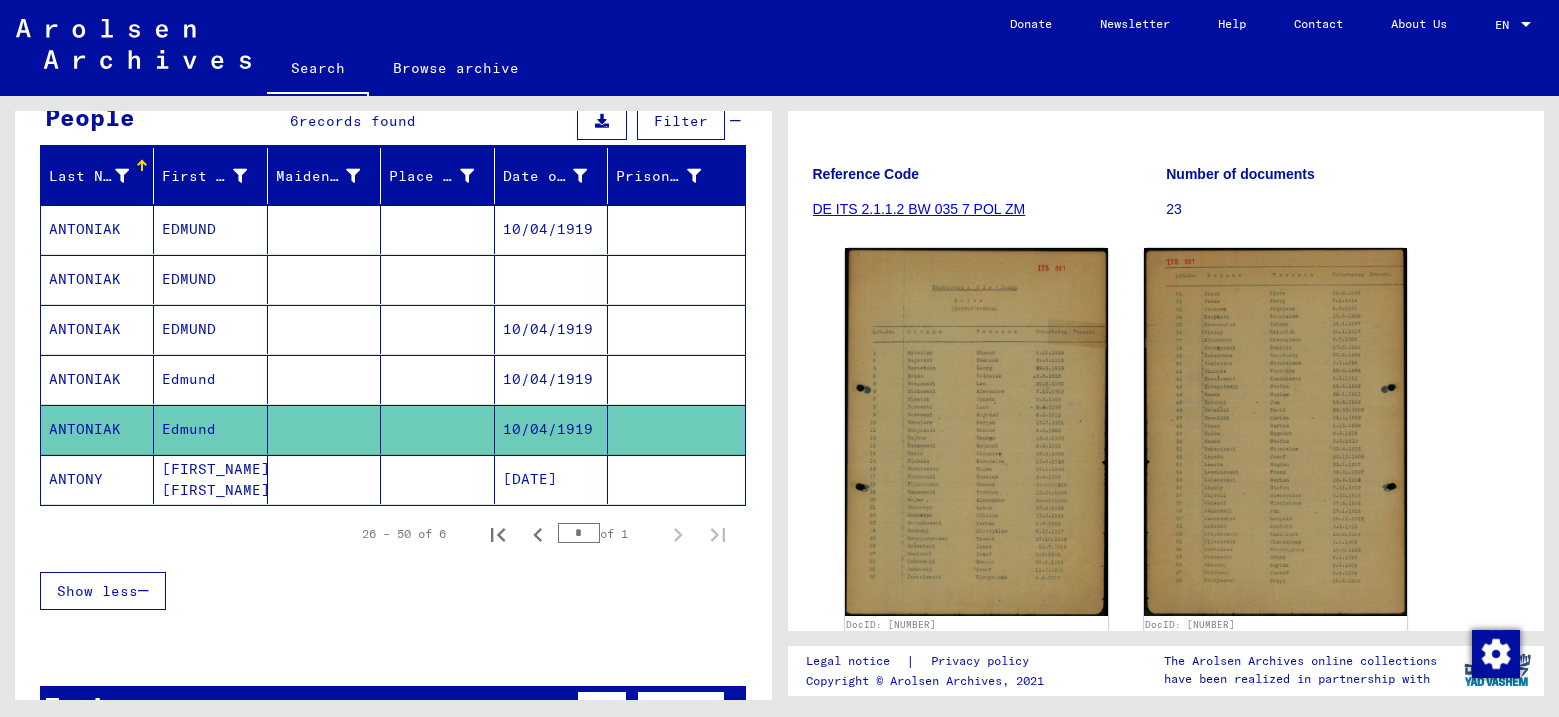click on "ANTONY" 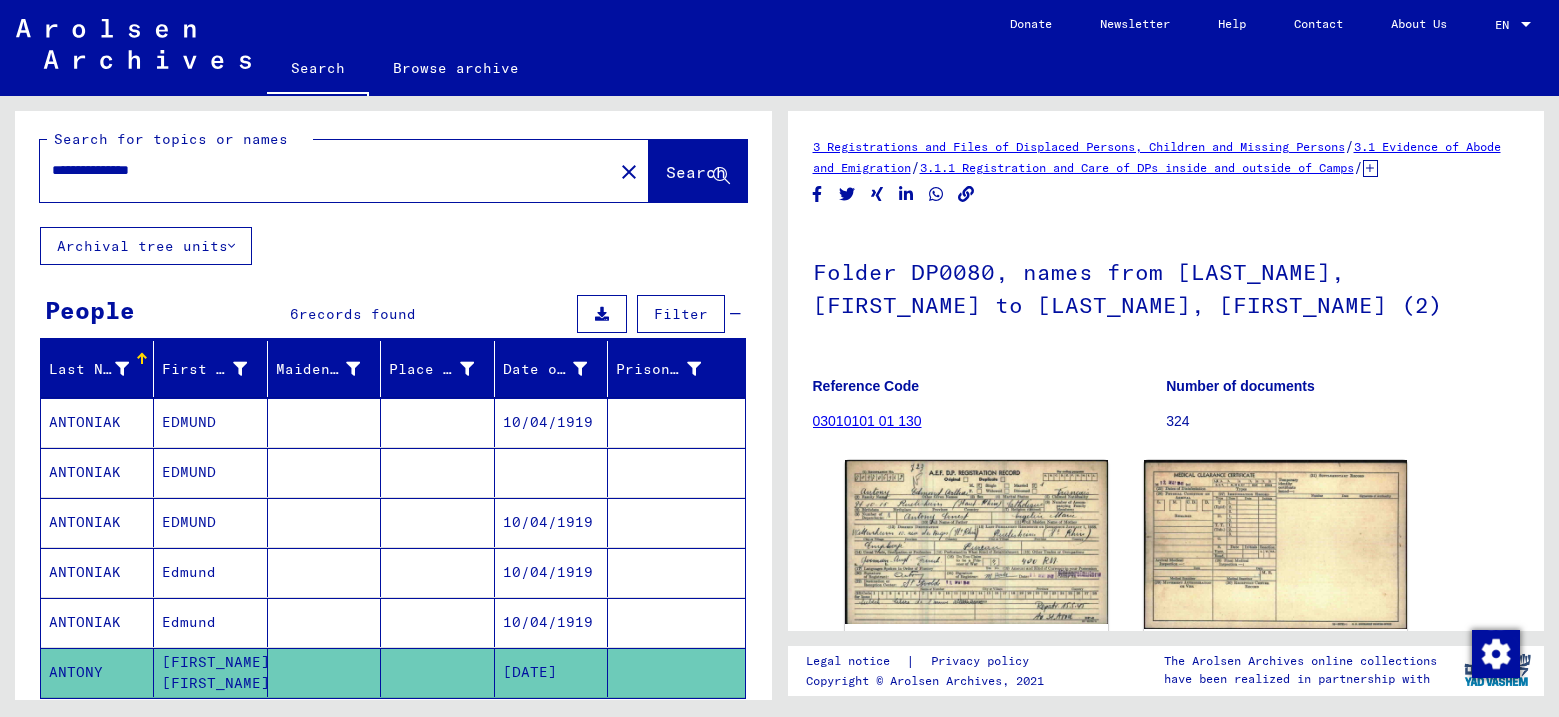 scroll, scrollTop: 0, scrollLeft: 0, axis: both 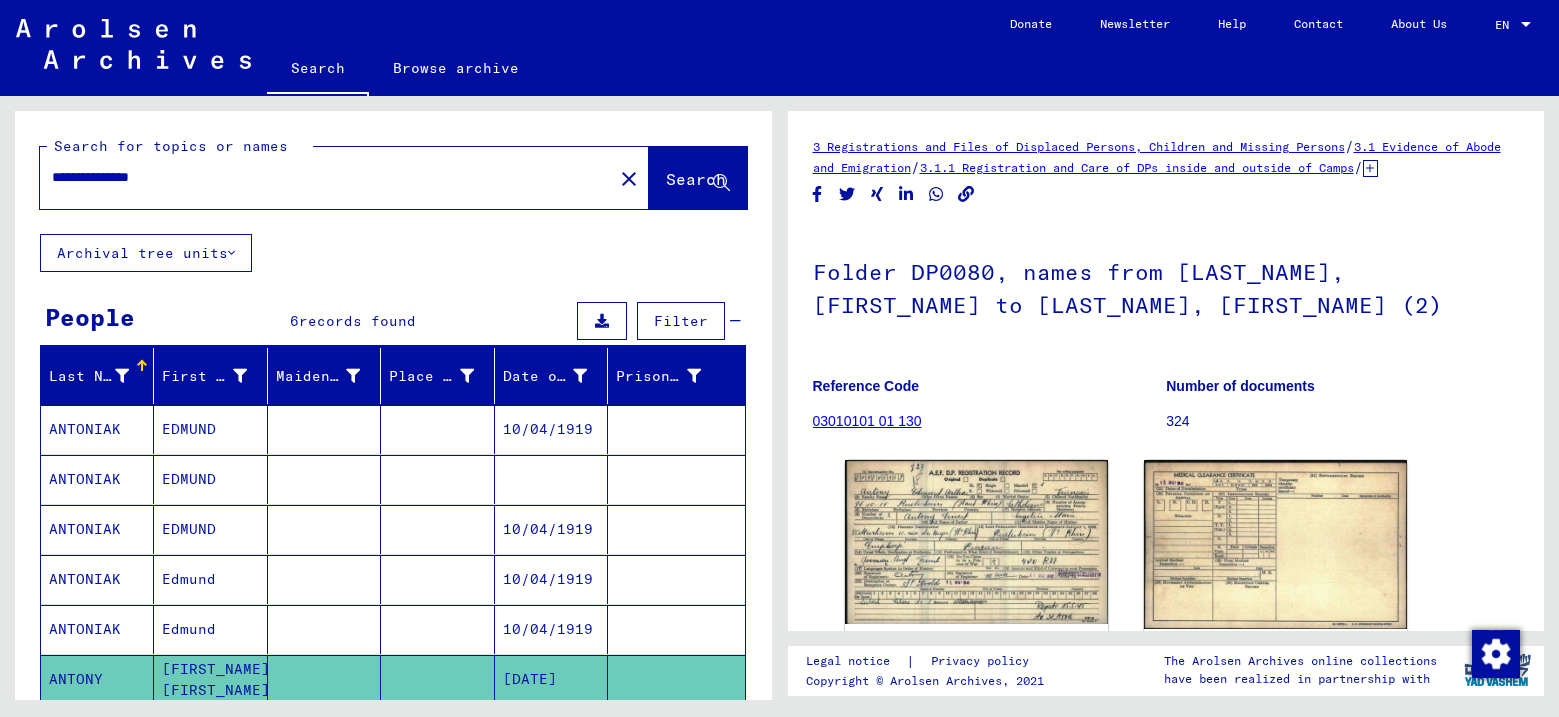 drag, startPoint x: 196, startPoint y: 175, endPoint x: 35, endPoint y: 176, distance: 161.00311 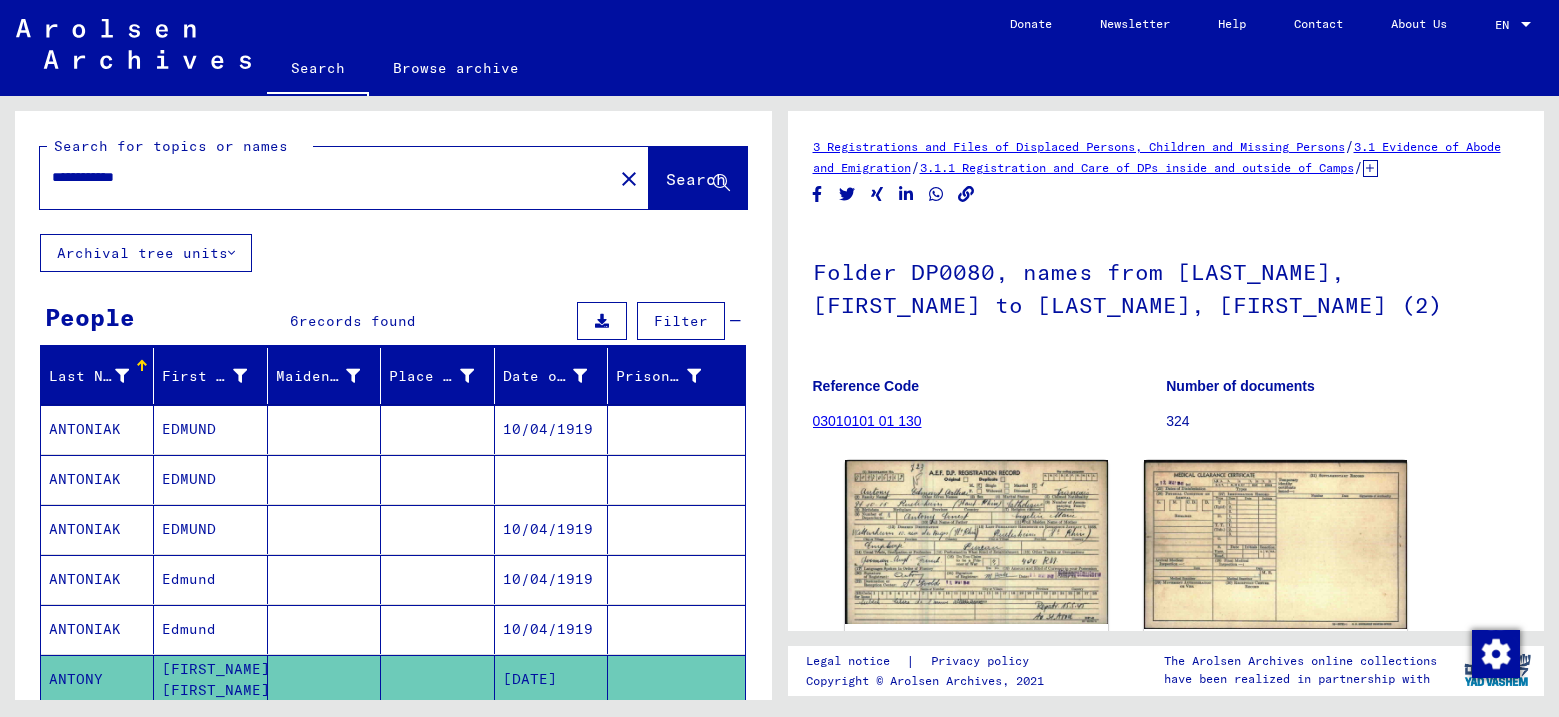 click on "Search" 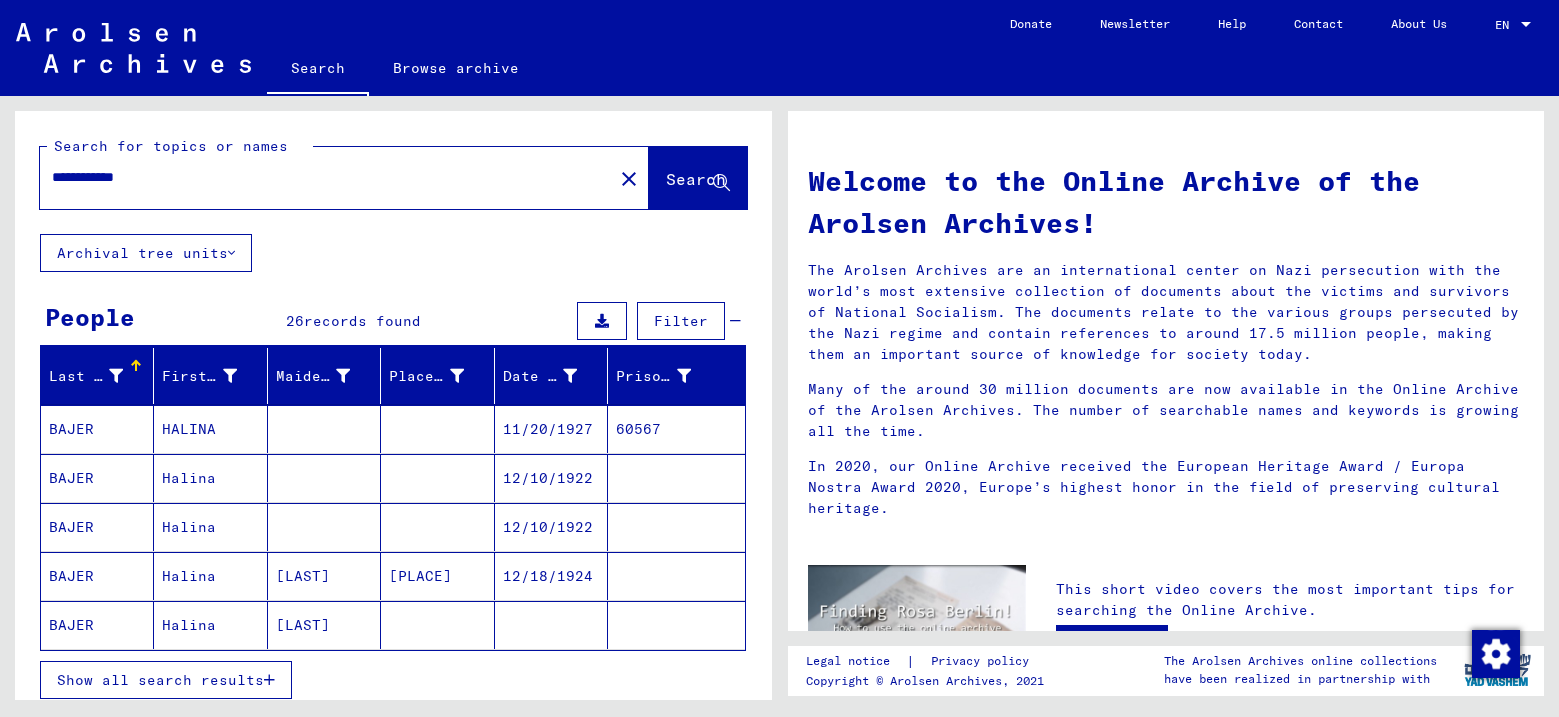 click on "BAJER" at bounding box center (97, 478) 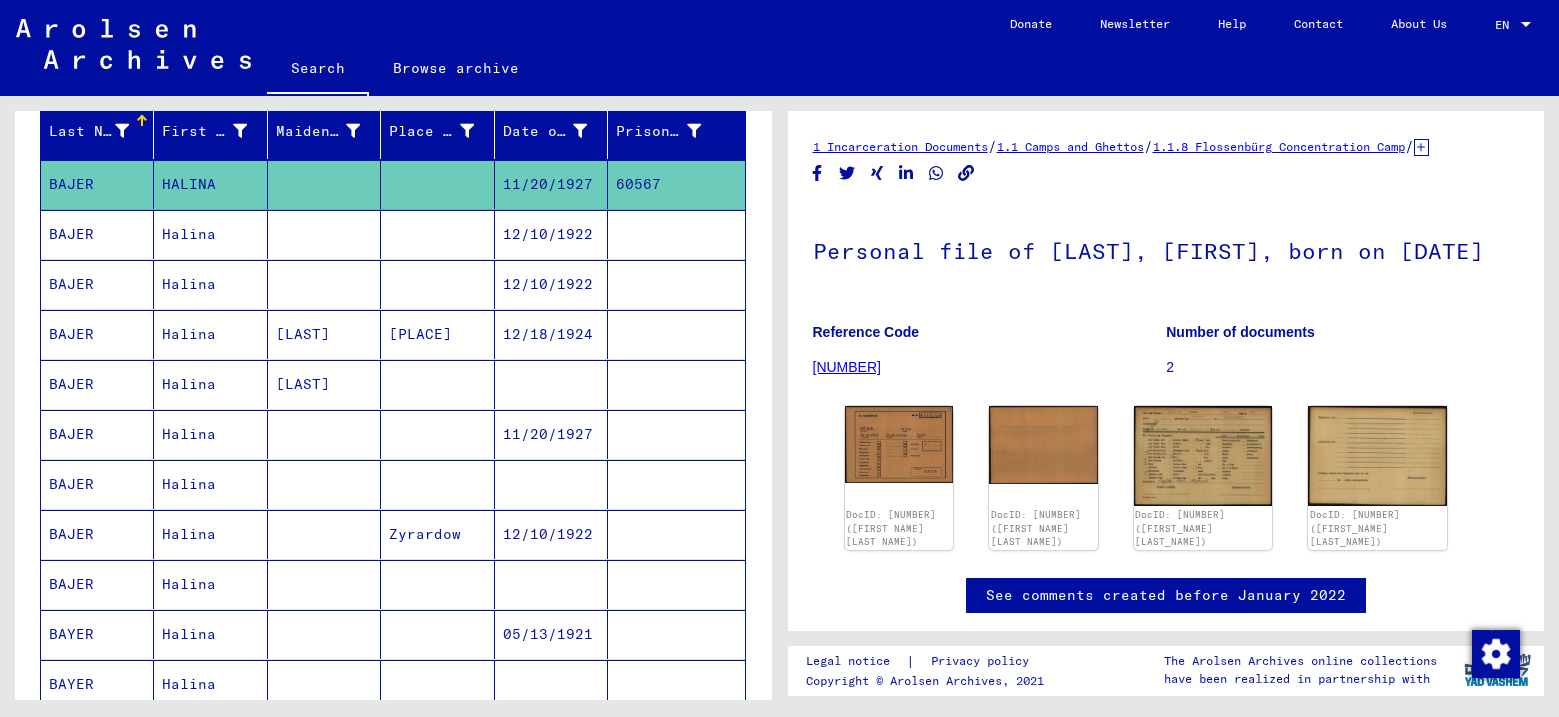 scroll, scrollTop: 200, scrollLeft: 0, axis: vertical 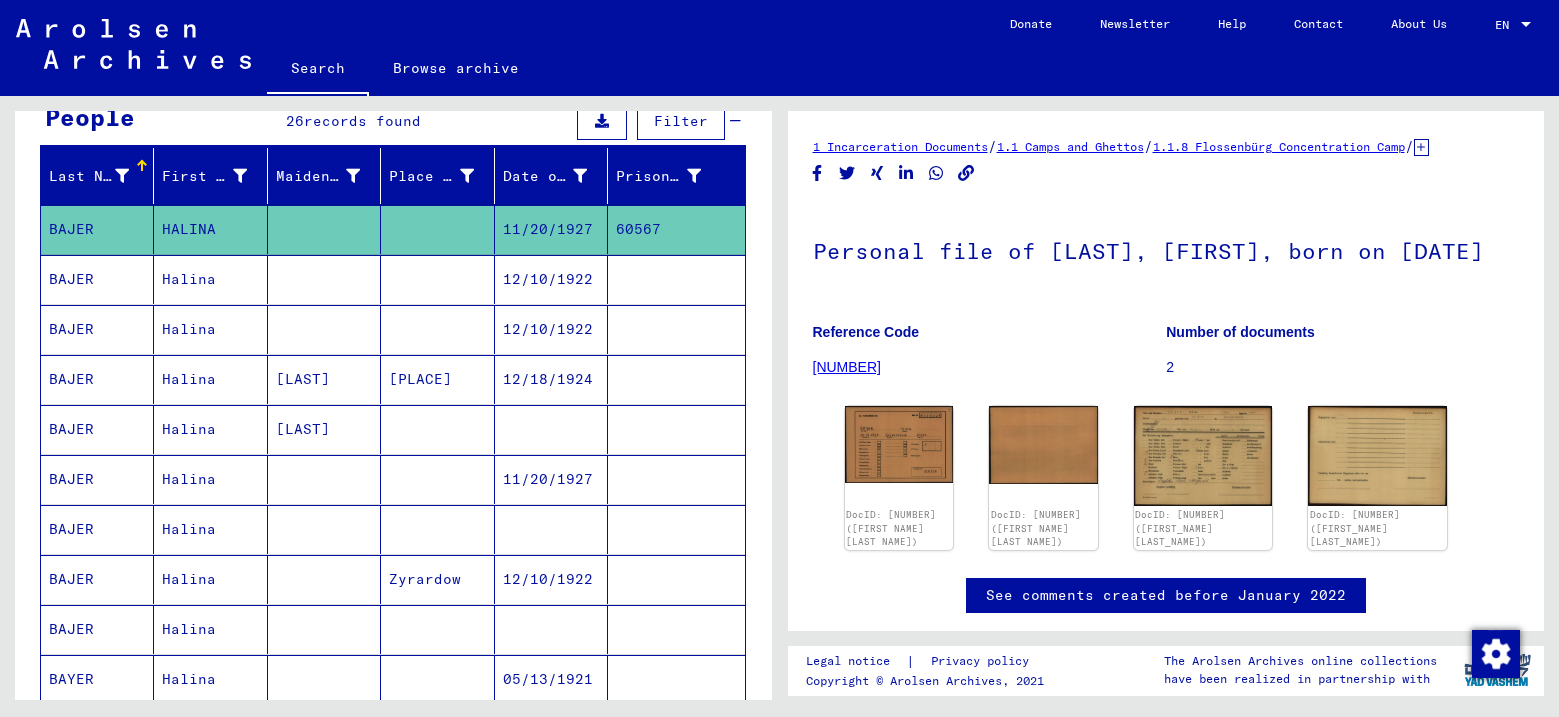 click on "BAJER" at bounding box center [97, 529] 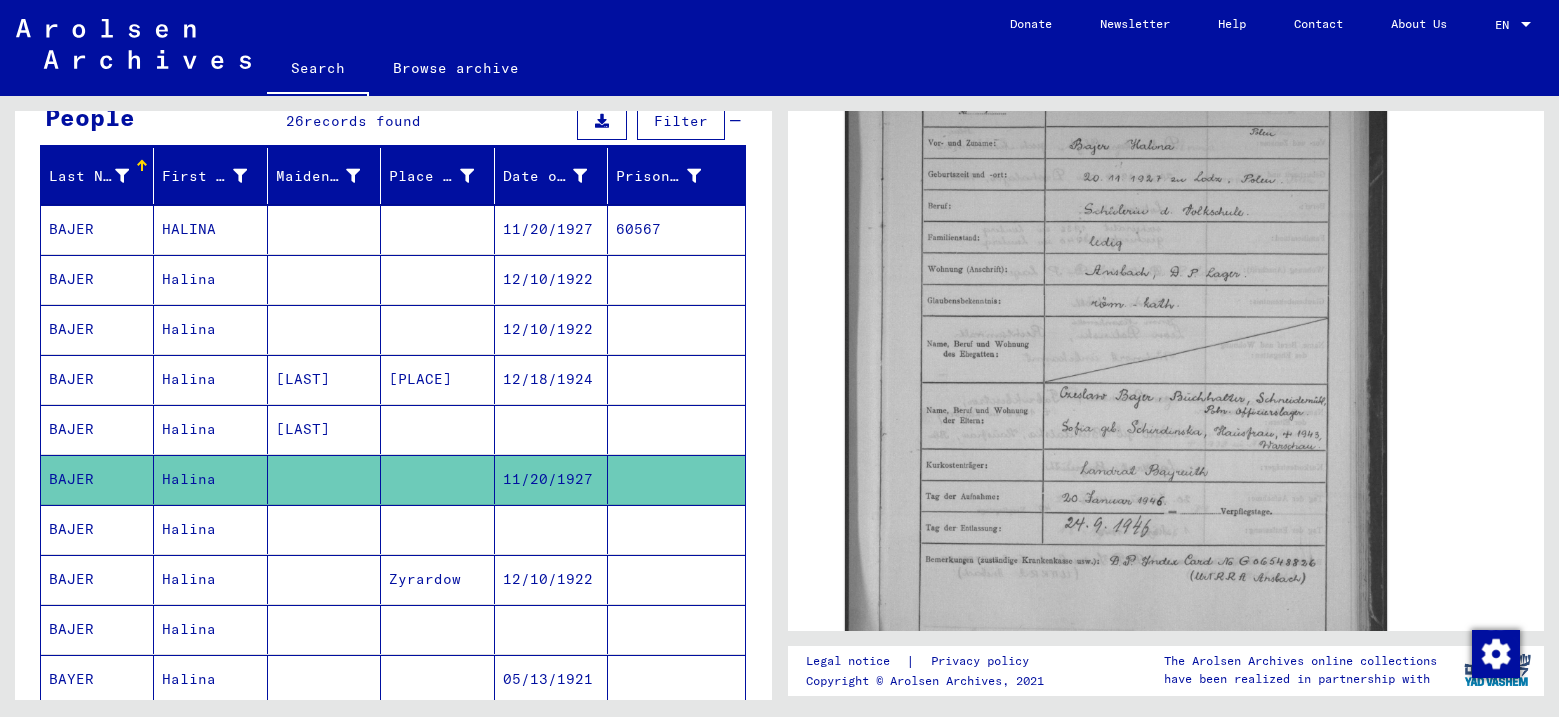 scroll, scrollTop: 400, scrollLeft: 0, axis: vertical 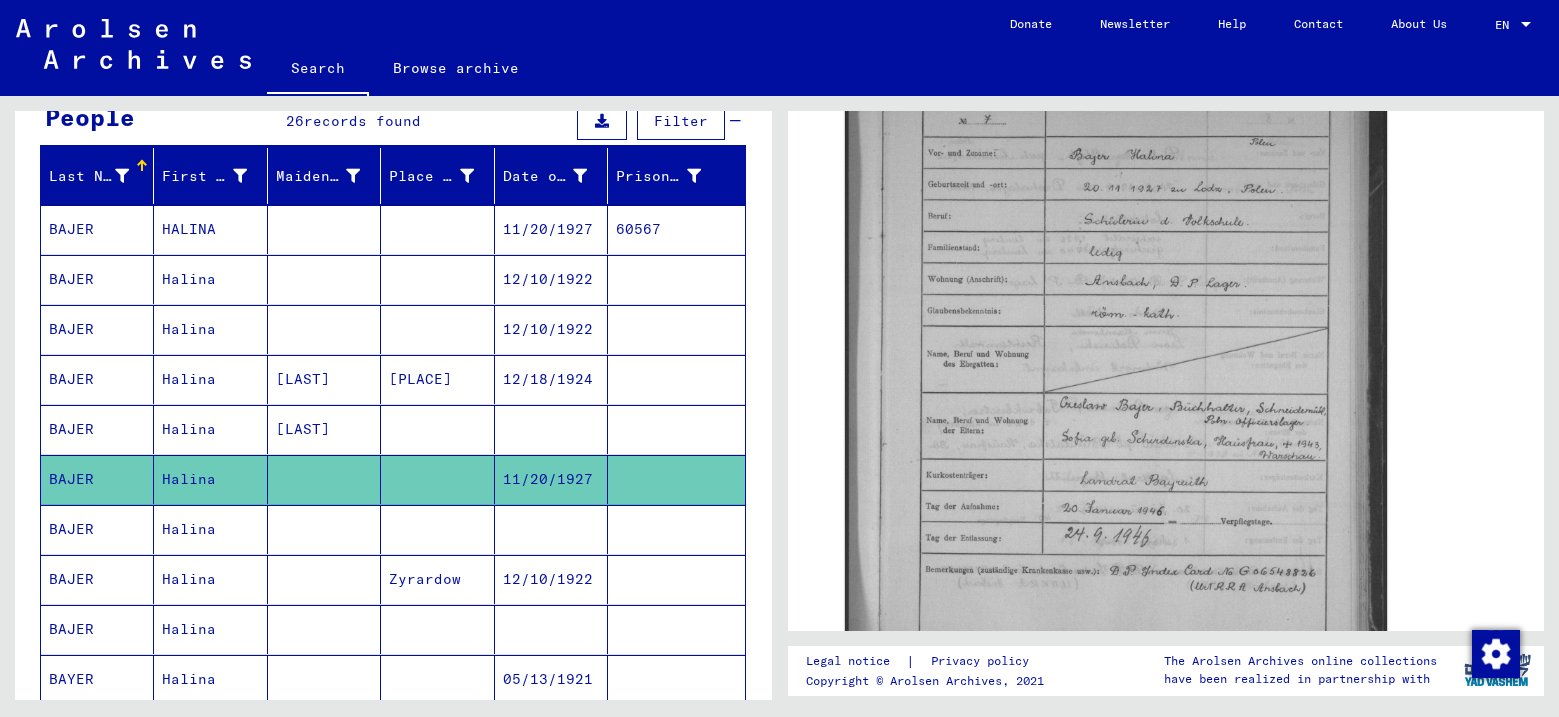 click on "BAJER" at bounding box center [97, 579] 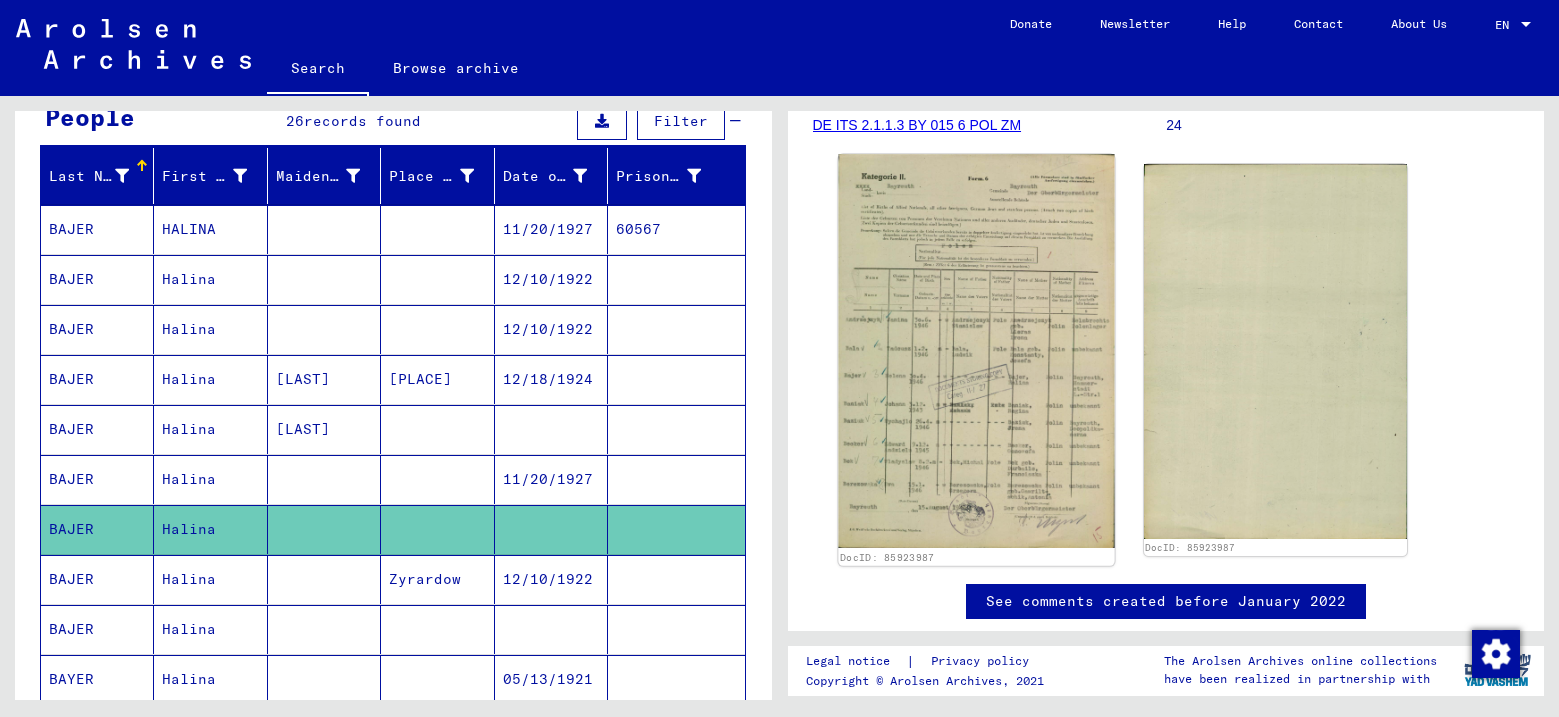 scroll, scrollTop: 300, scrollLeft: 0, axis: vertical 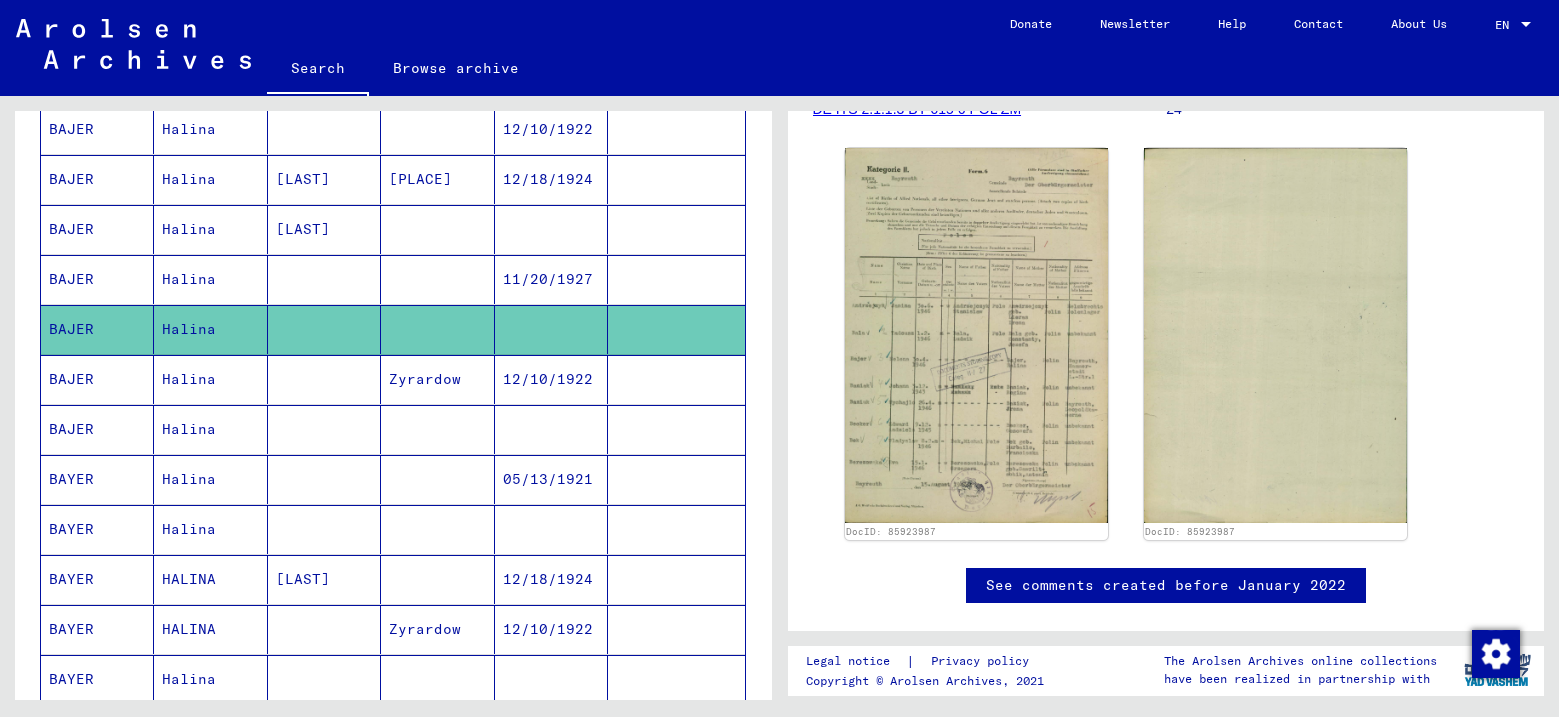 click on "BAJER" at bounding box center (97, 479) 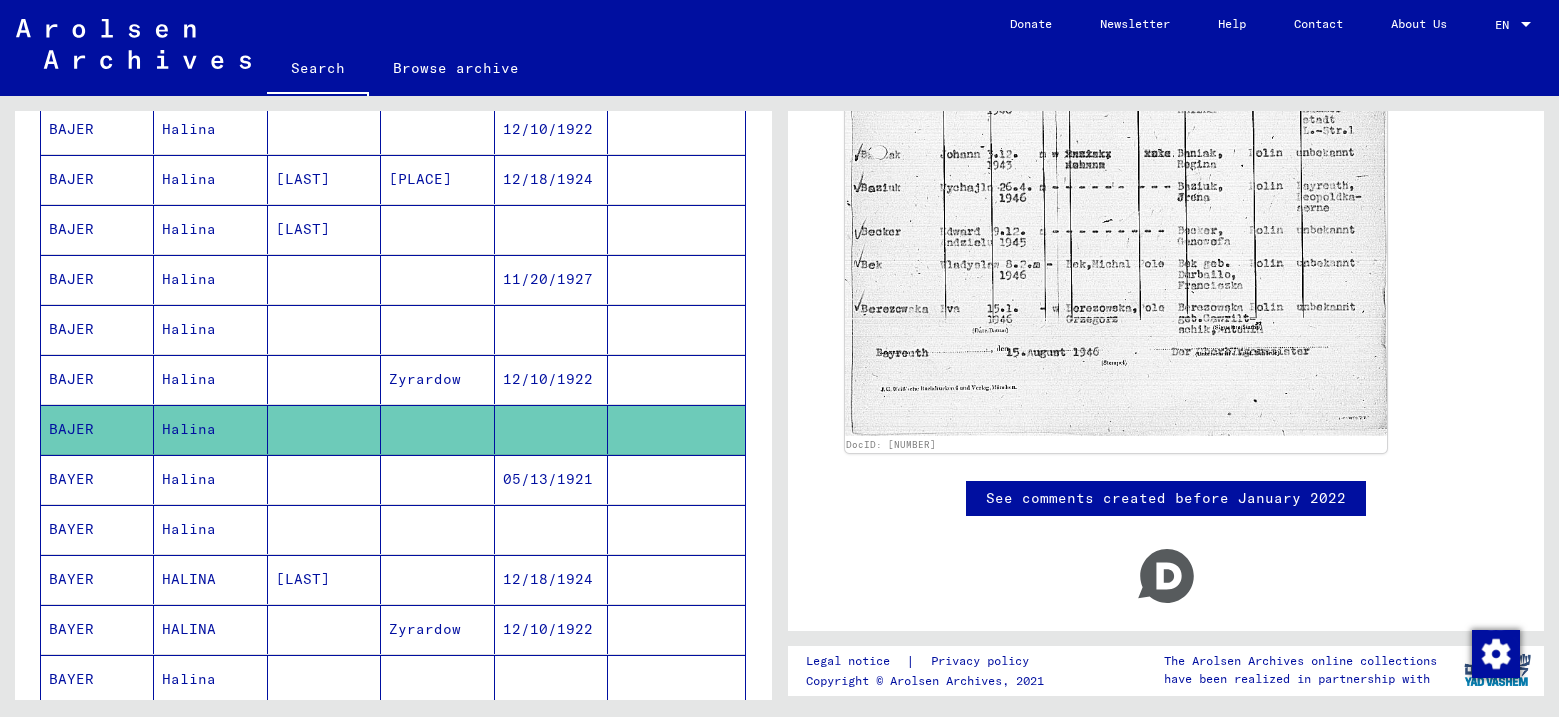 scroll, scrollTop: 600, scrollLeft: 0, axis: vertical 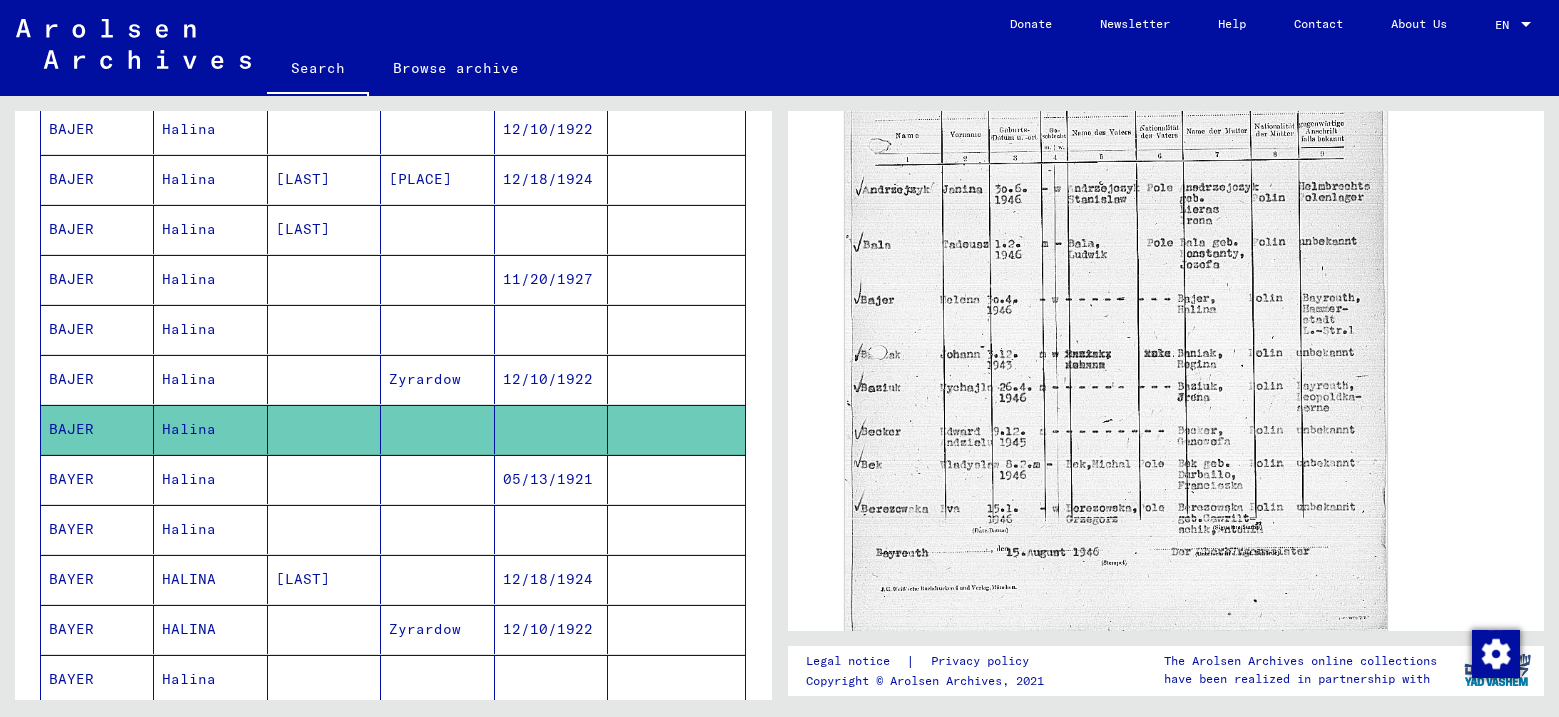 click on "BAYER" at bounding box center [97, 579] 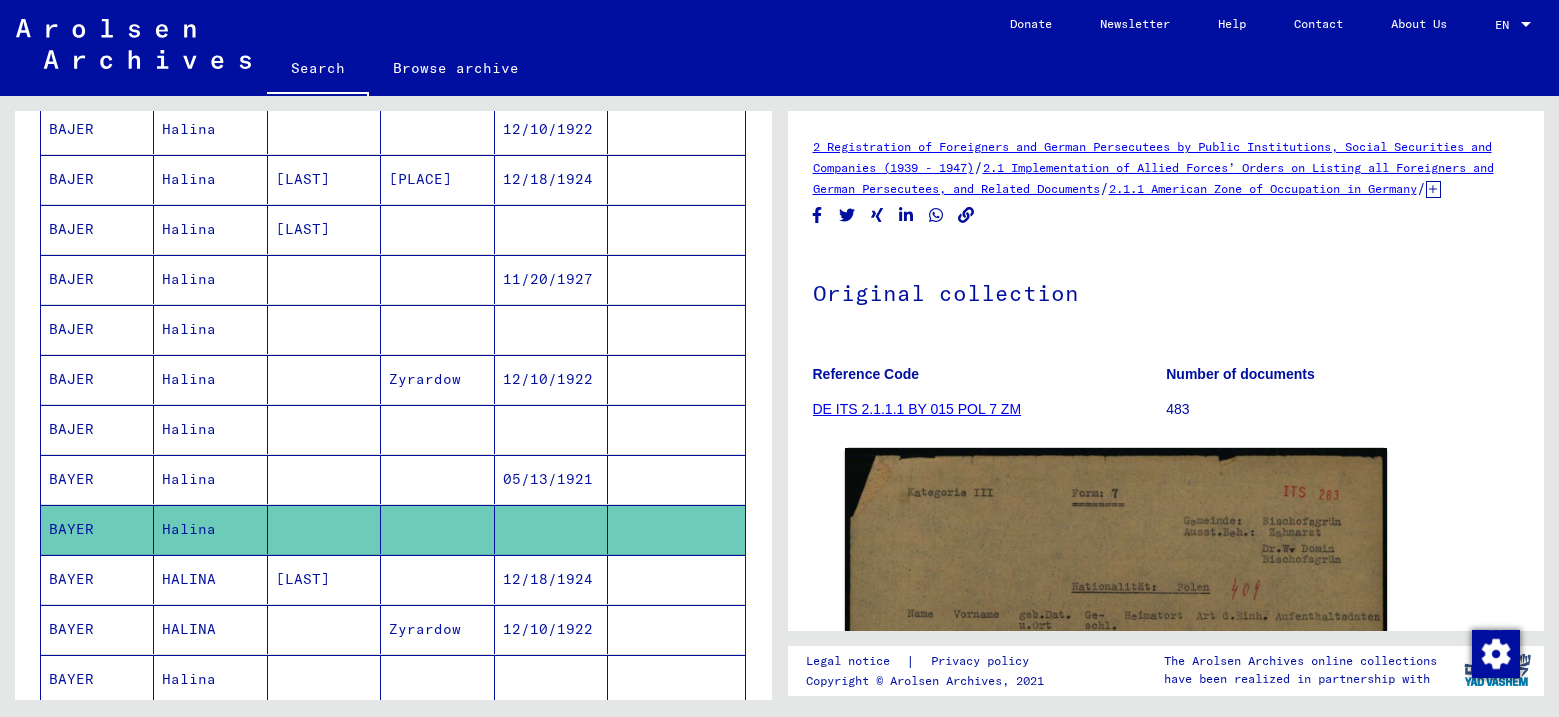 scroll, scrollTop: 400, scrollLeft: 0, axis: vertical 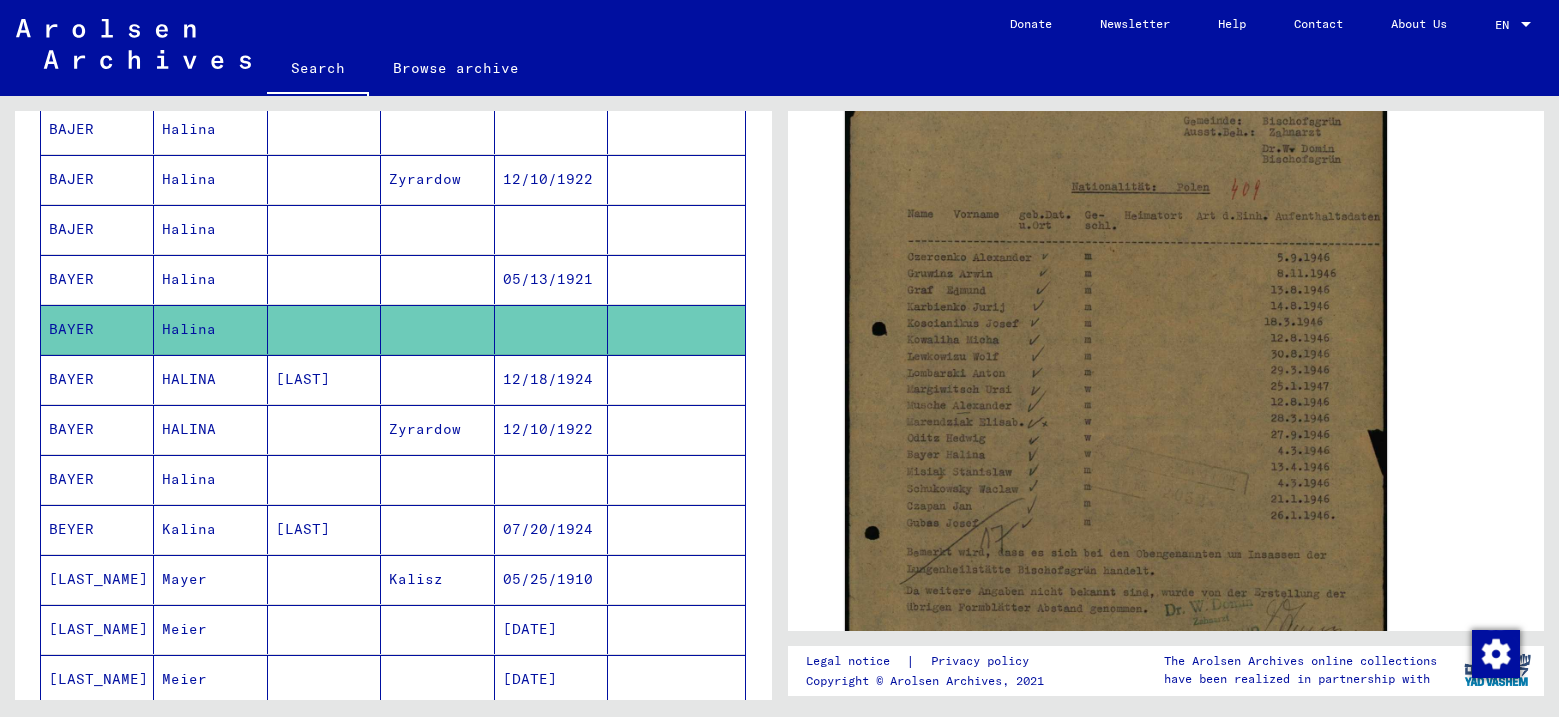 click on "BAYER" at bounding box center (97, 529) 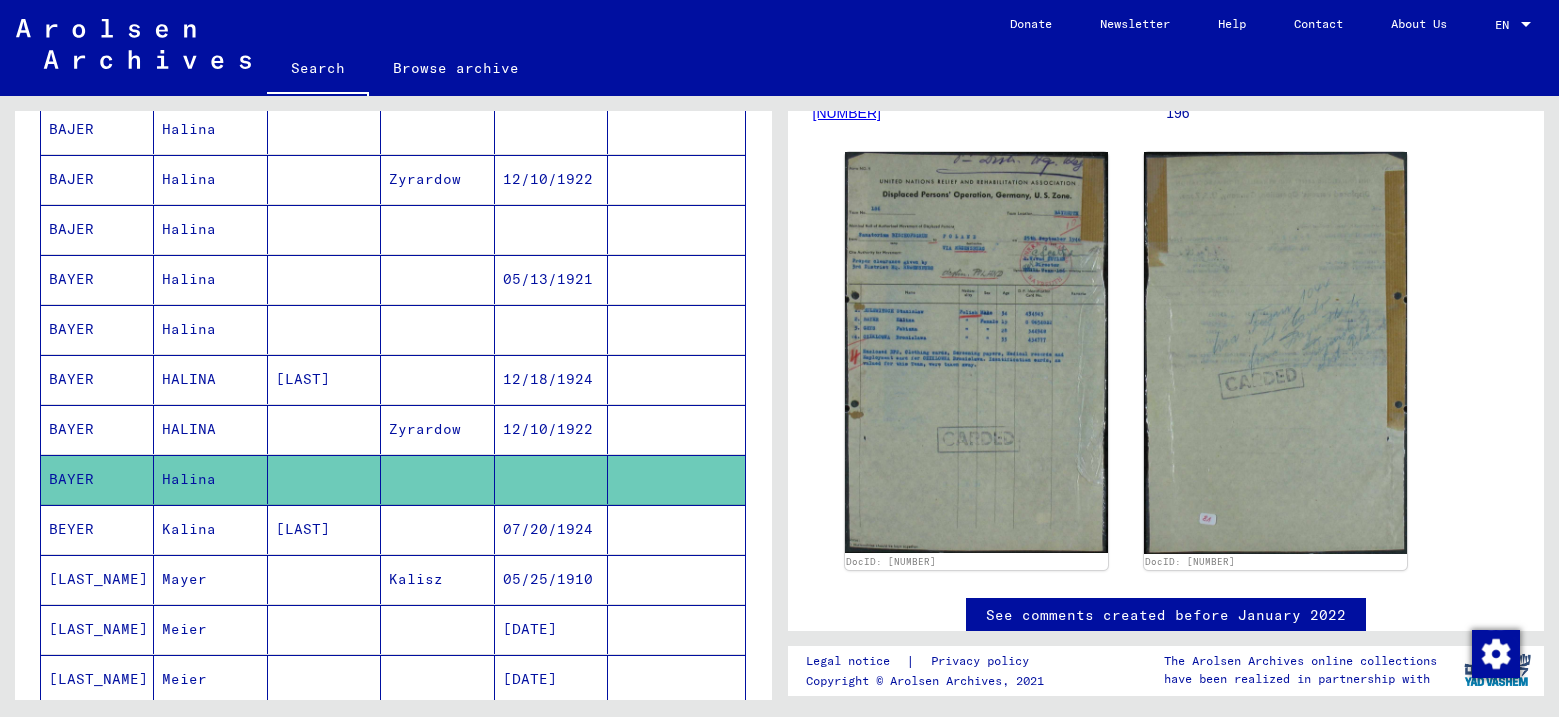 scroll, scrollTop: 300, scrollLeft: 0, axis: vertical 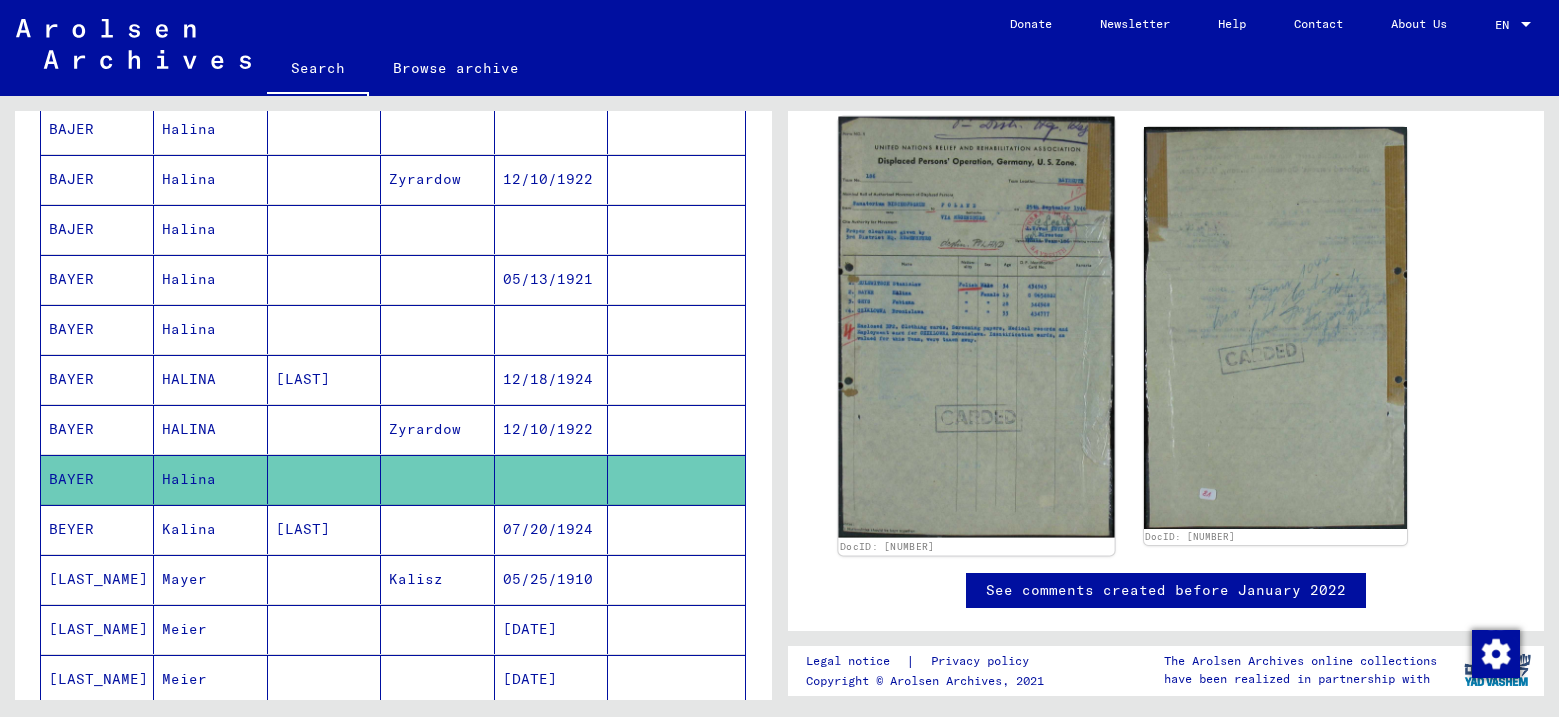 click 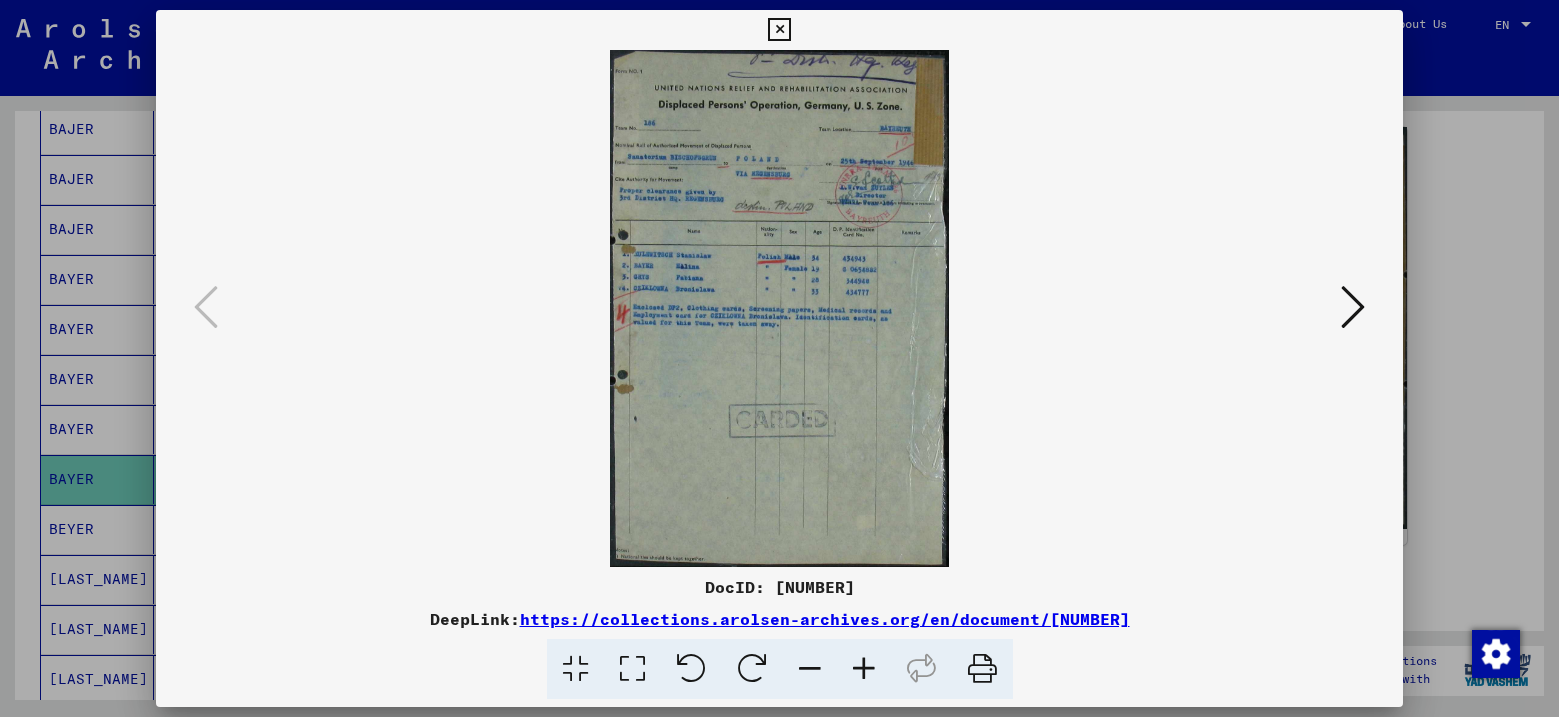 click at bounding box center (864, 669) 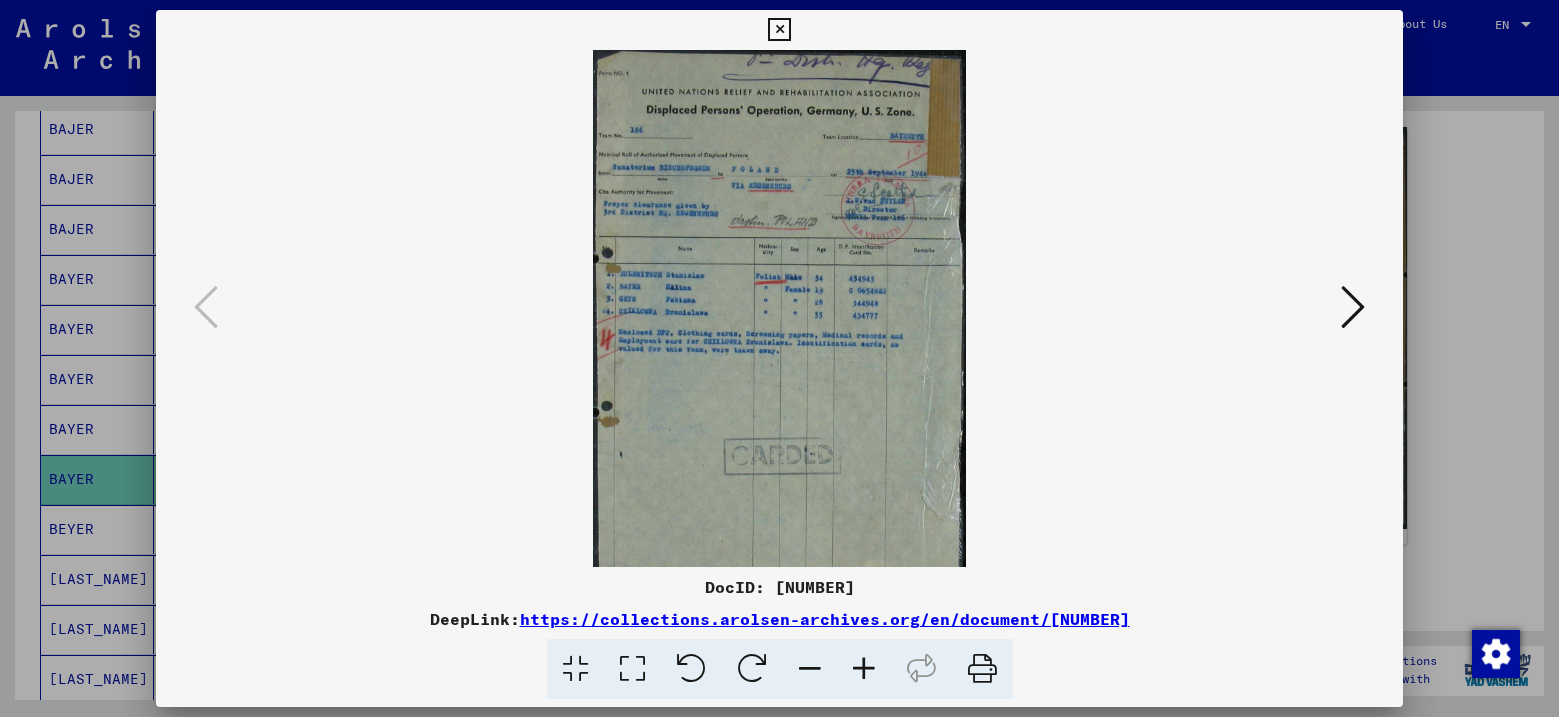 click at bounding box center [864, 669] 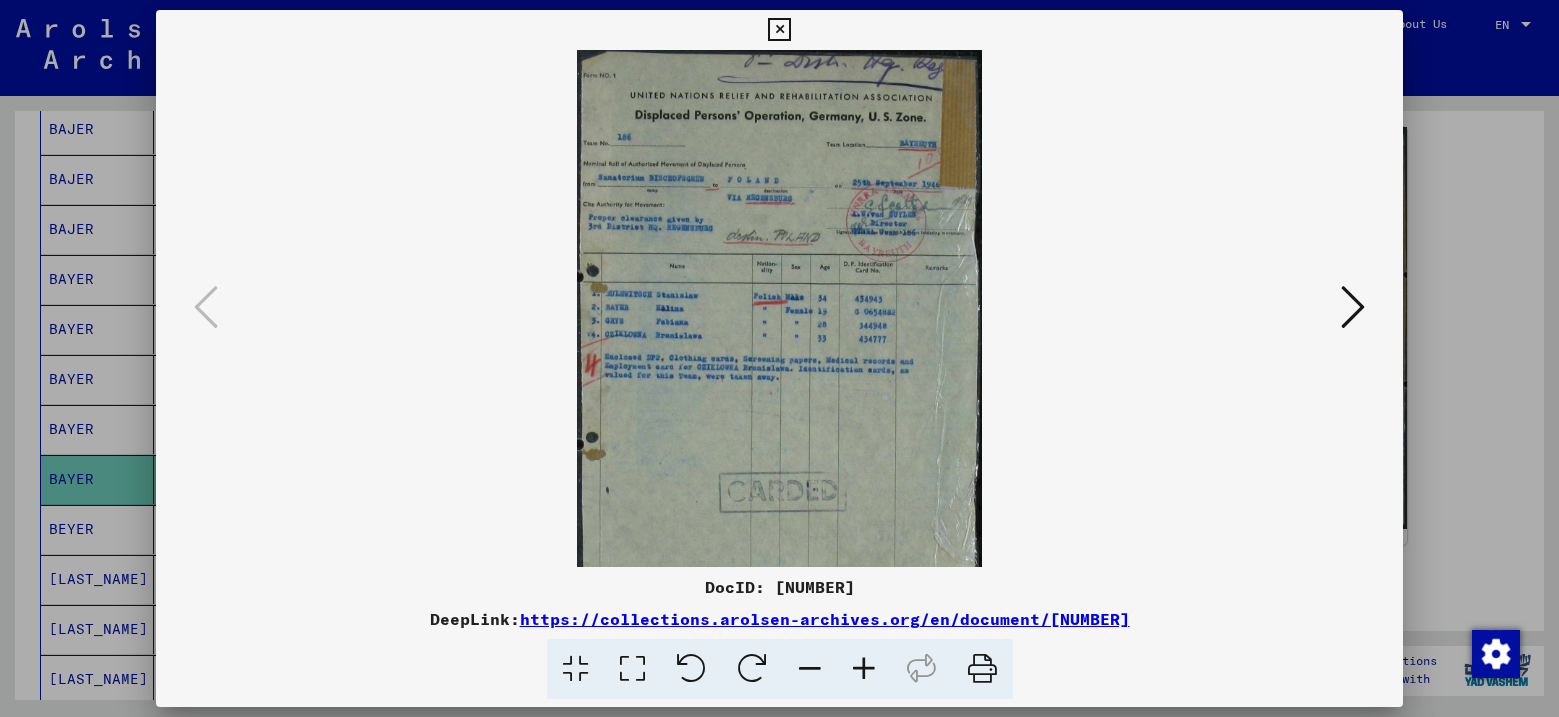 click at bounding box center [864, 669] 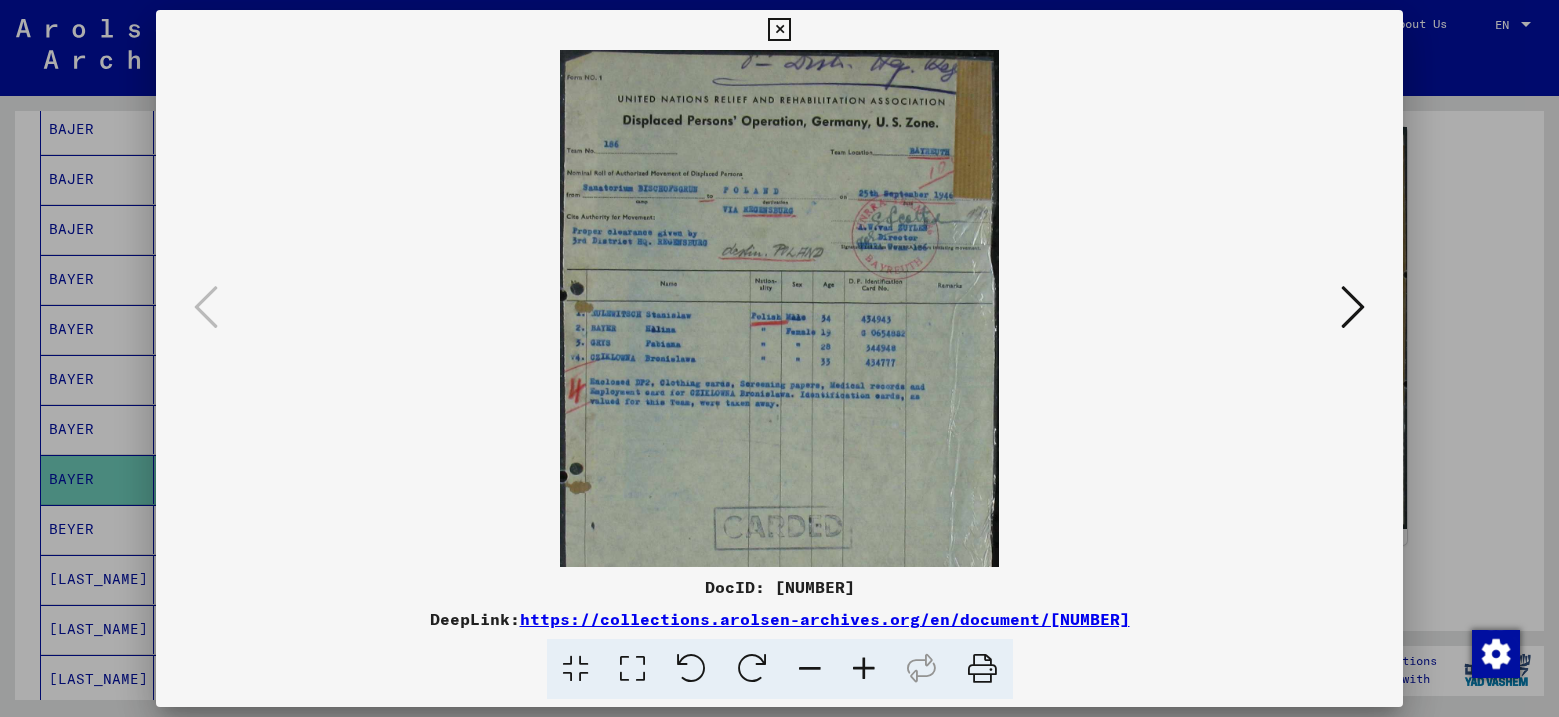 click at bounding box center [864, 669] 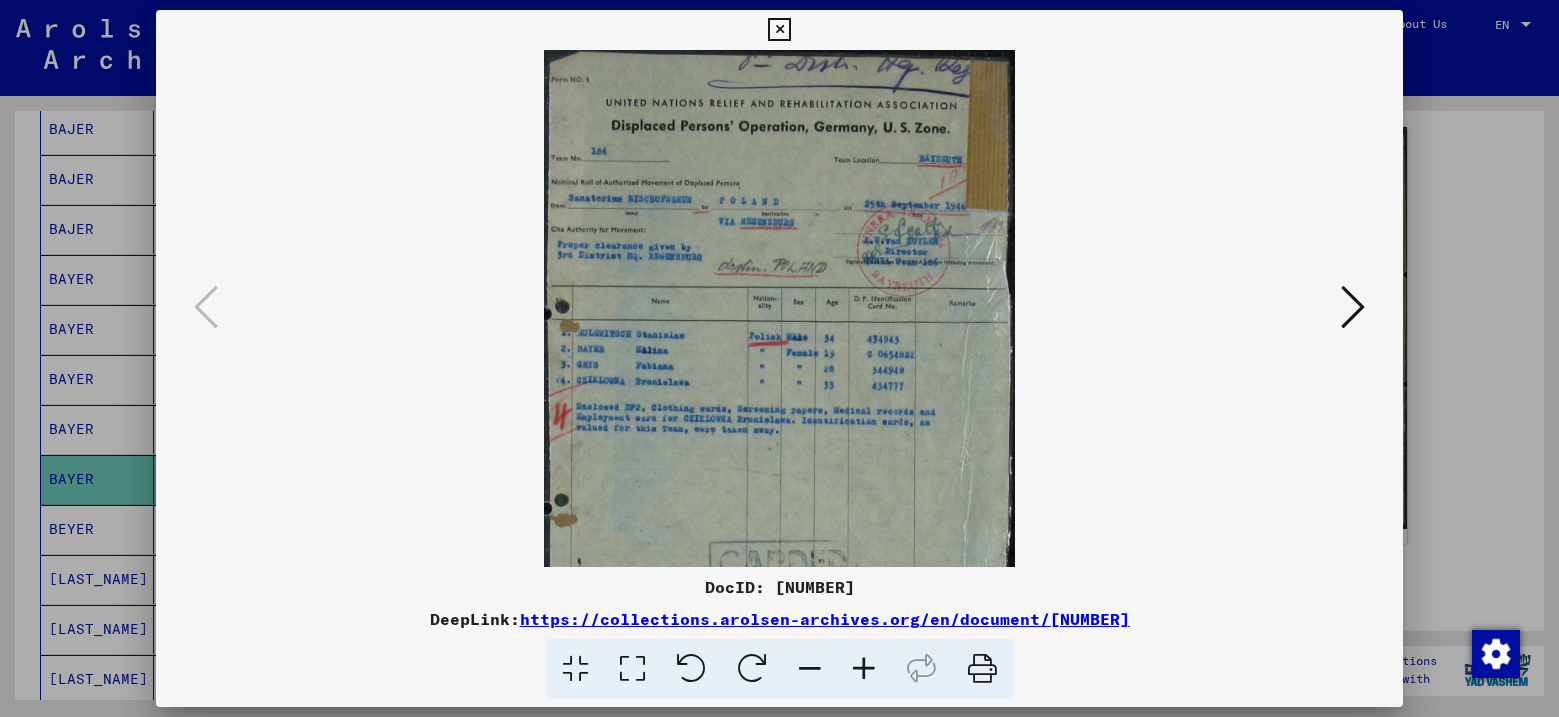 click at bounding box center (864, 669) 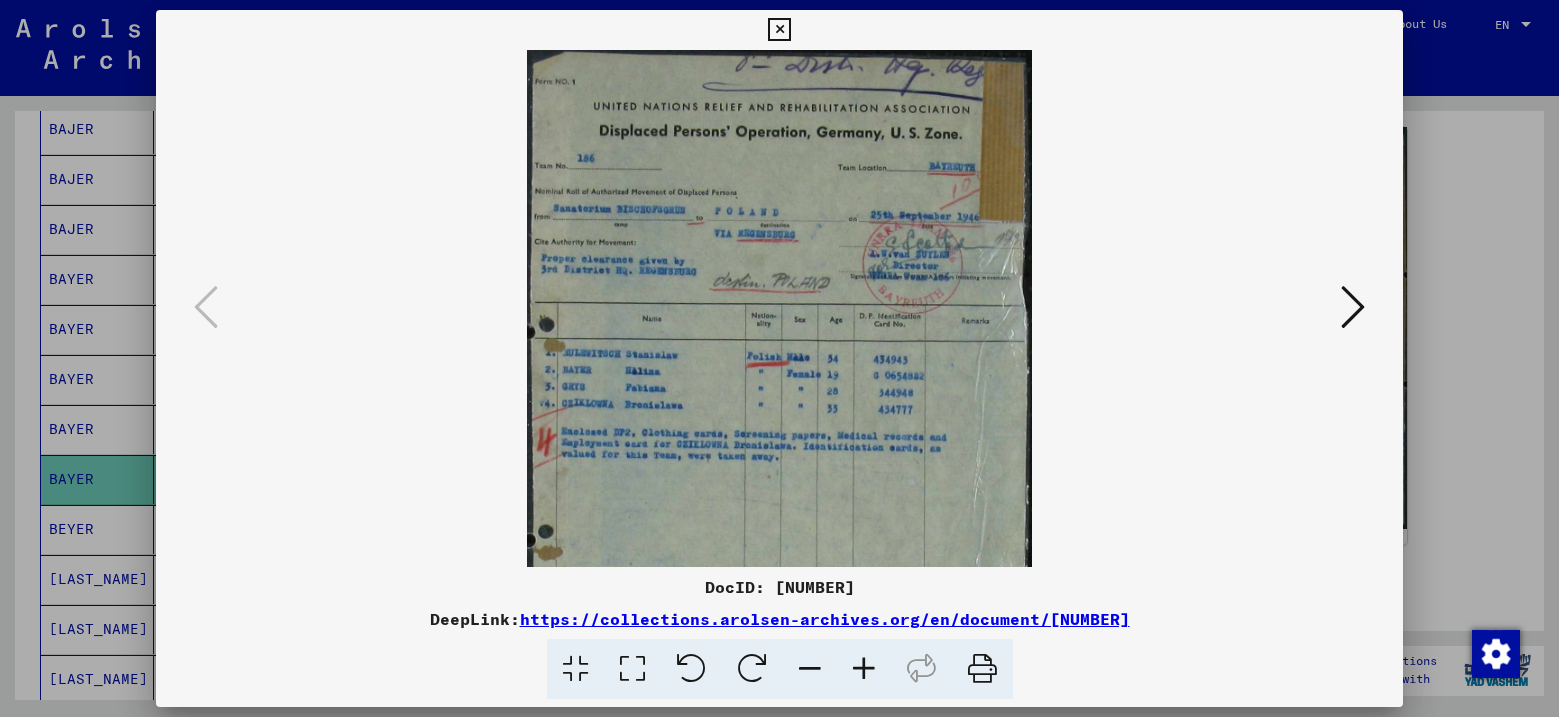 click at bounding box center [864, 669] 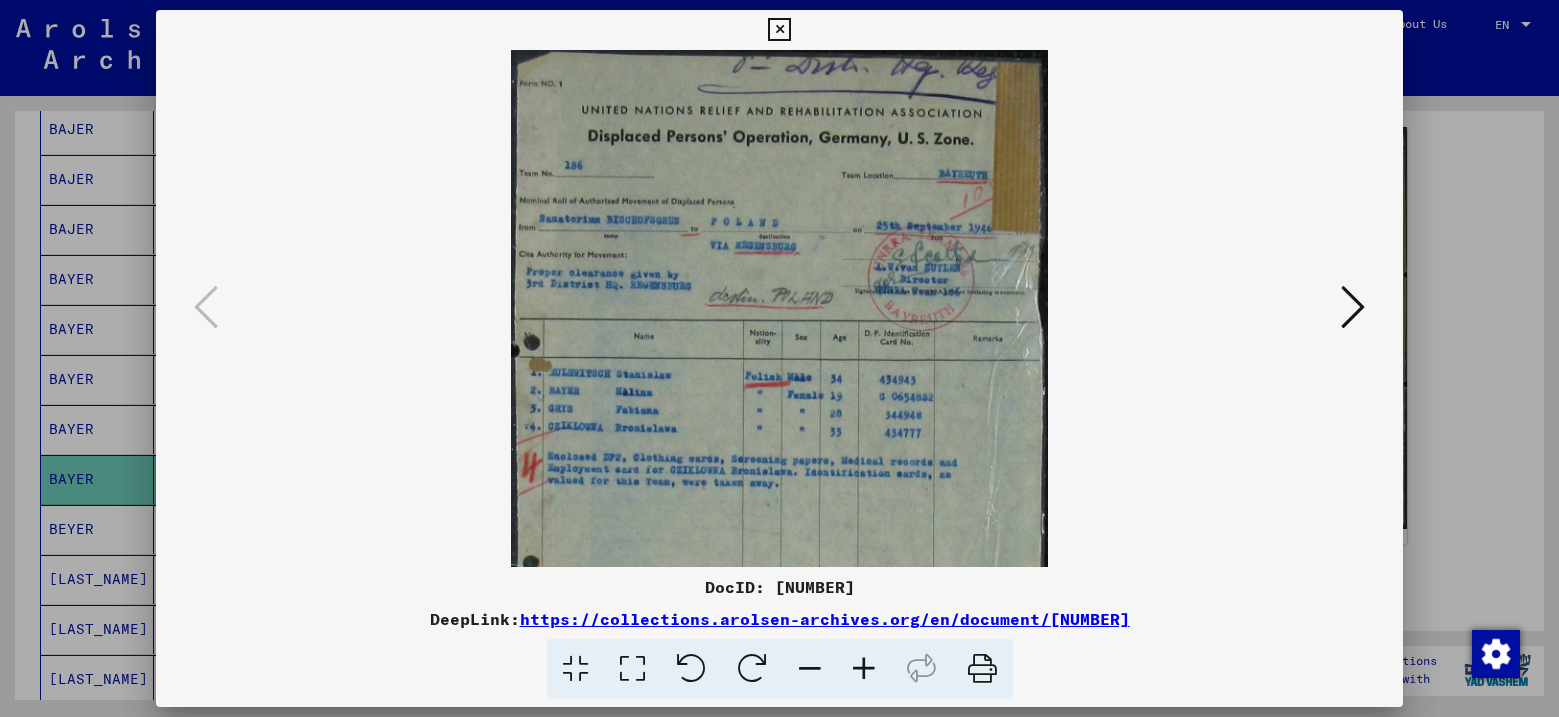 click at bounding box center [864, 669] 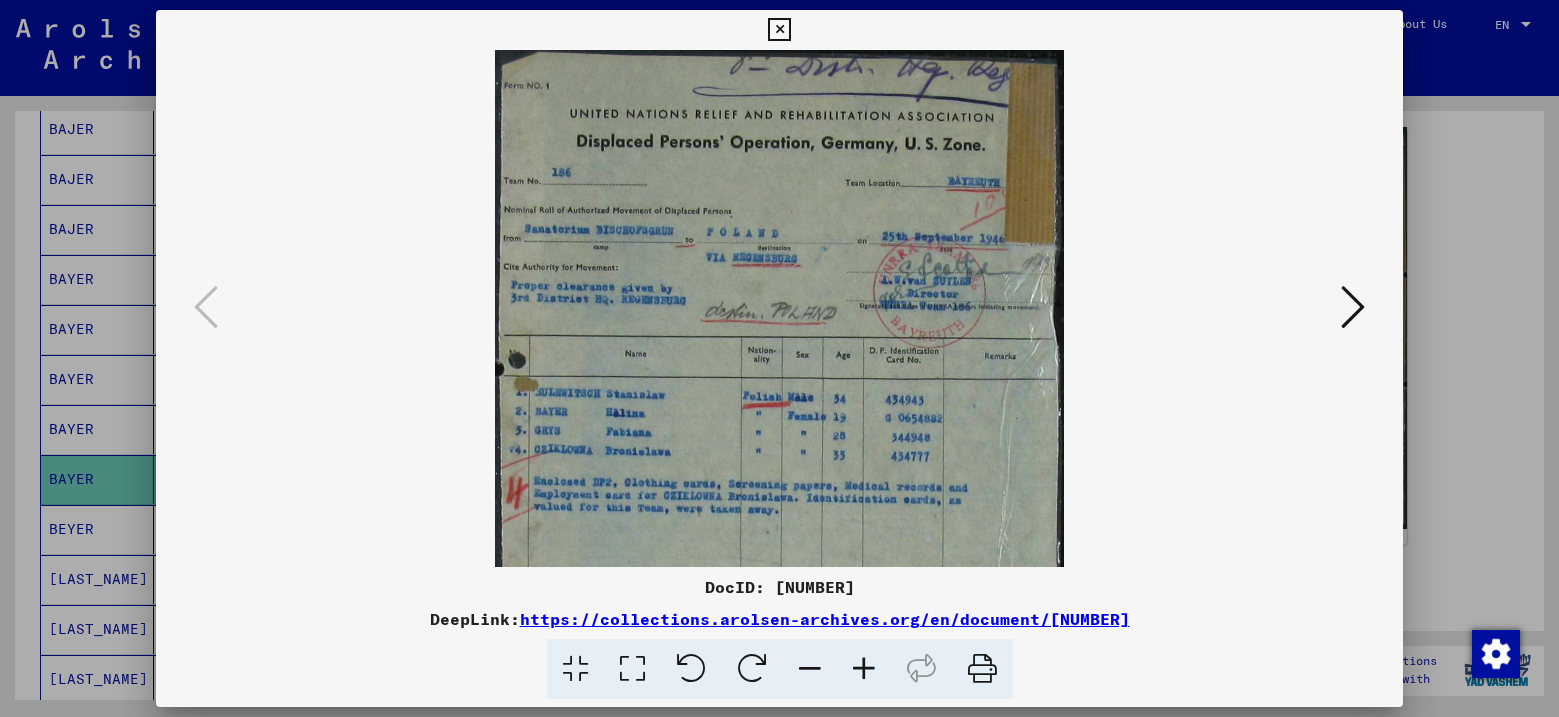 click at bounding box center (1353, 307) 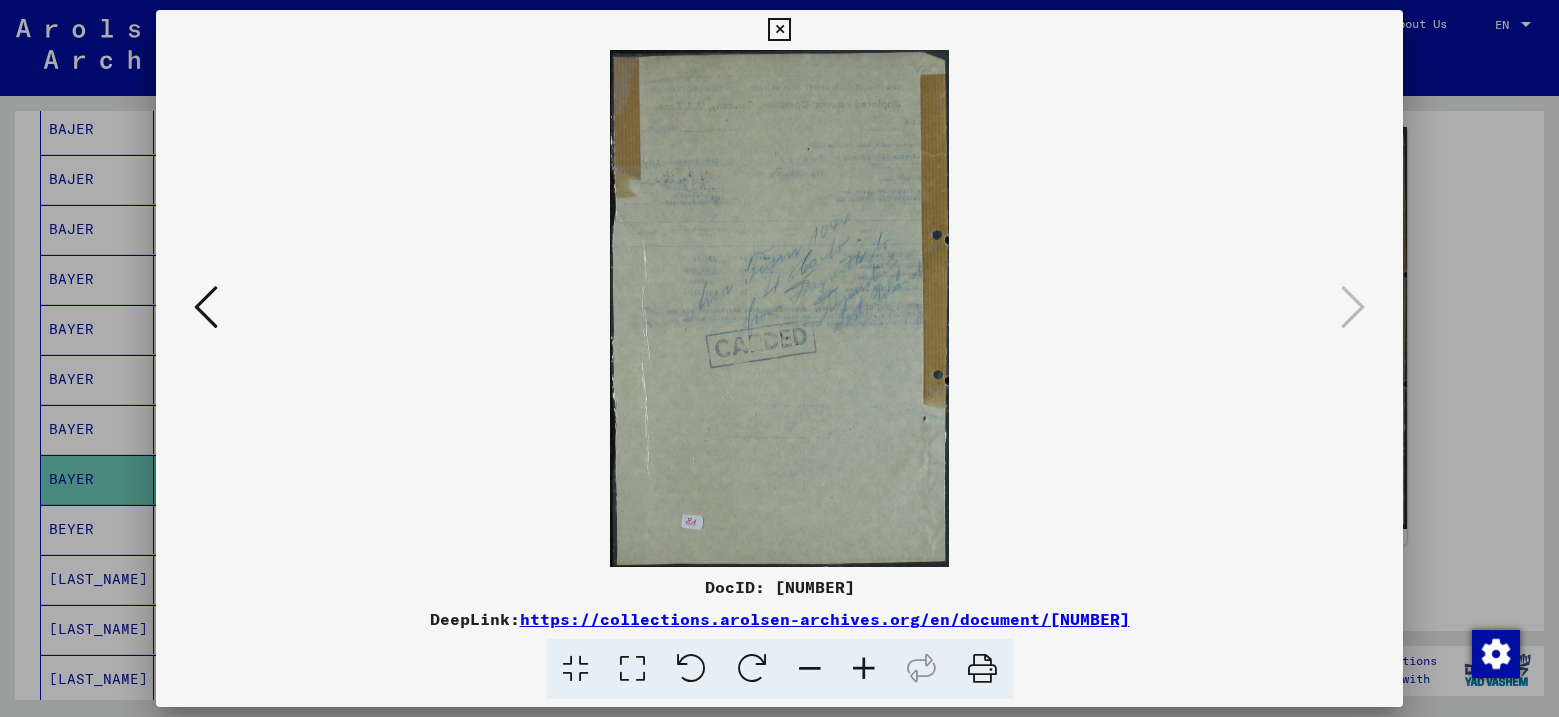 click at bounding box center (206, 307) 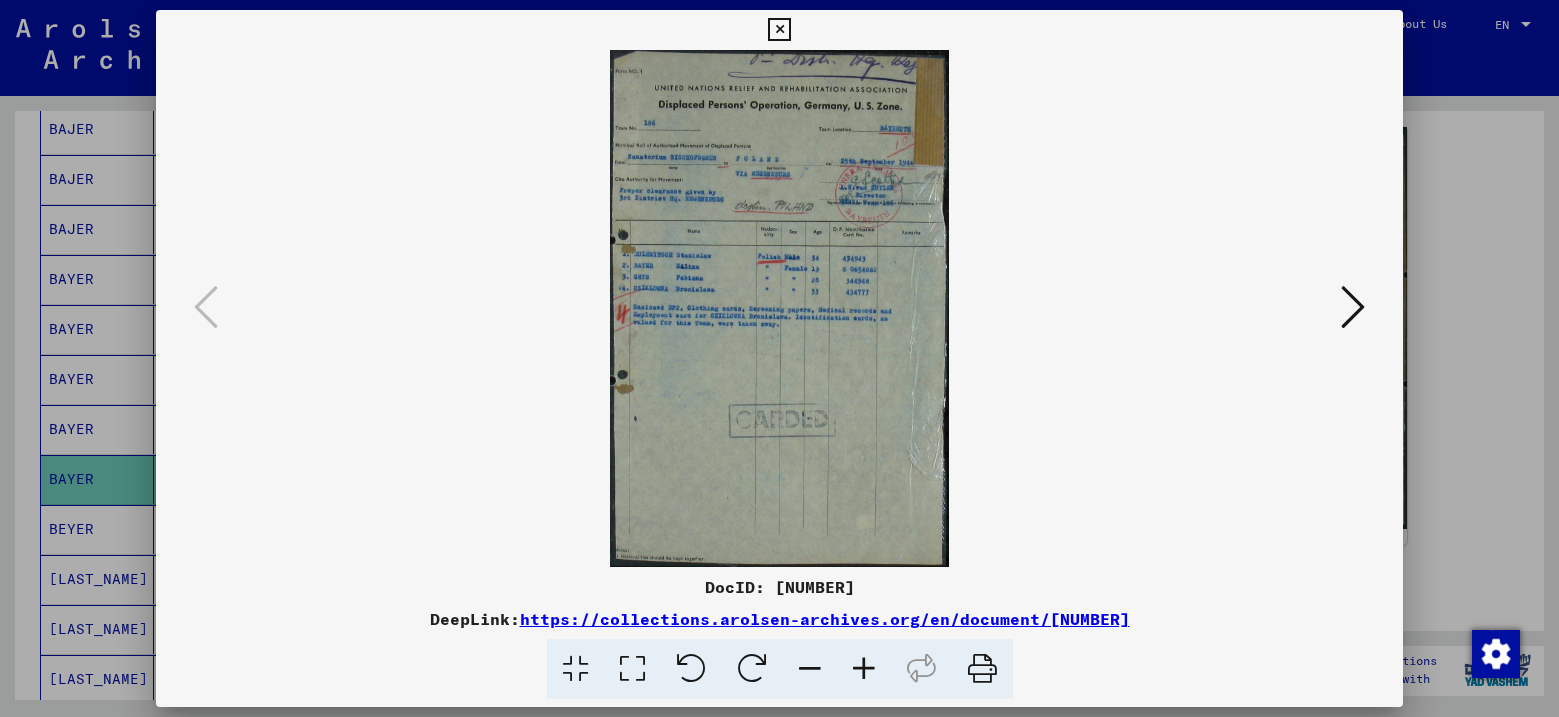 click at bounding box center (779, 30) 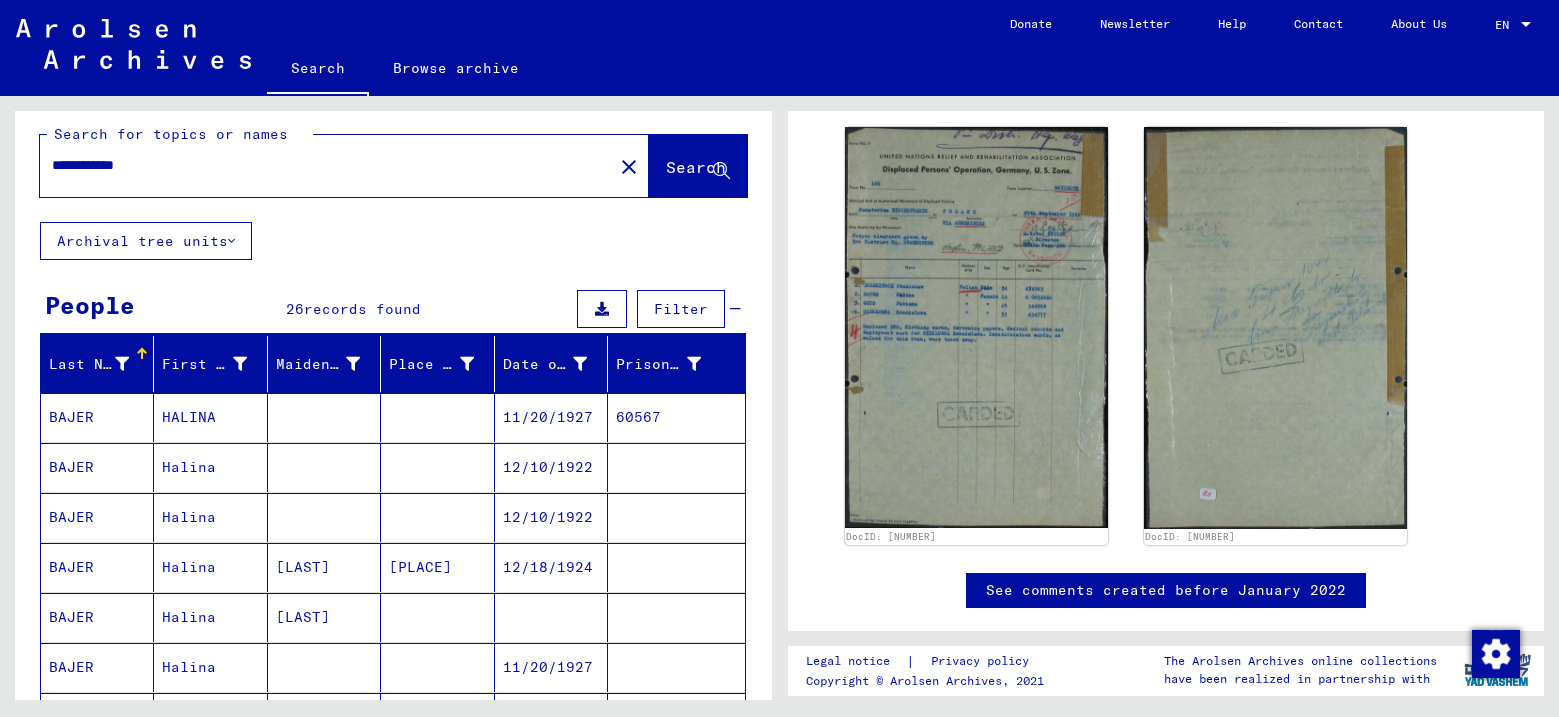 scroll, scrollTop: 0, scrollLeft: 0, axis: both 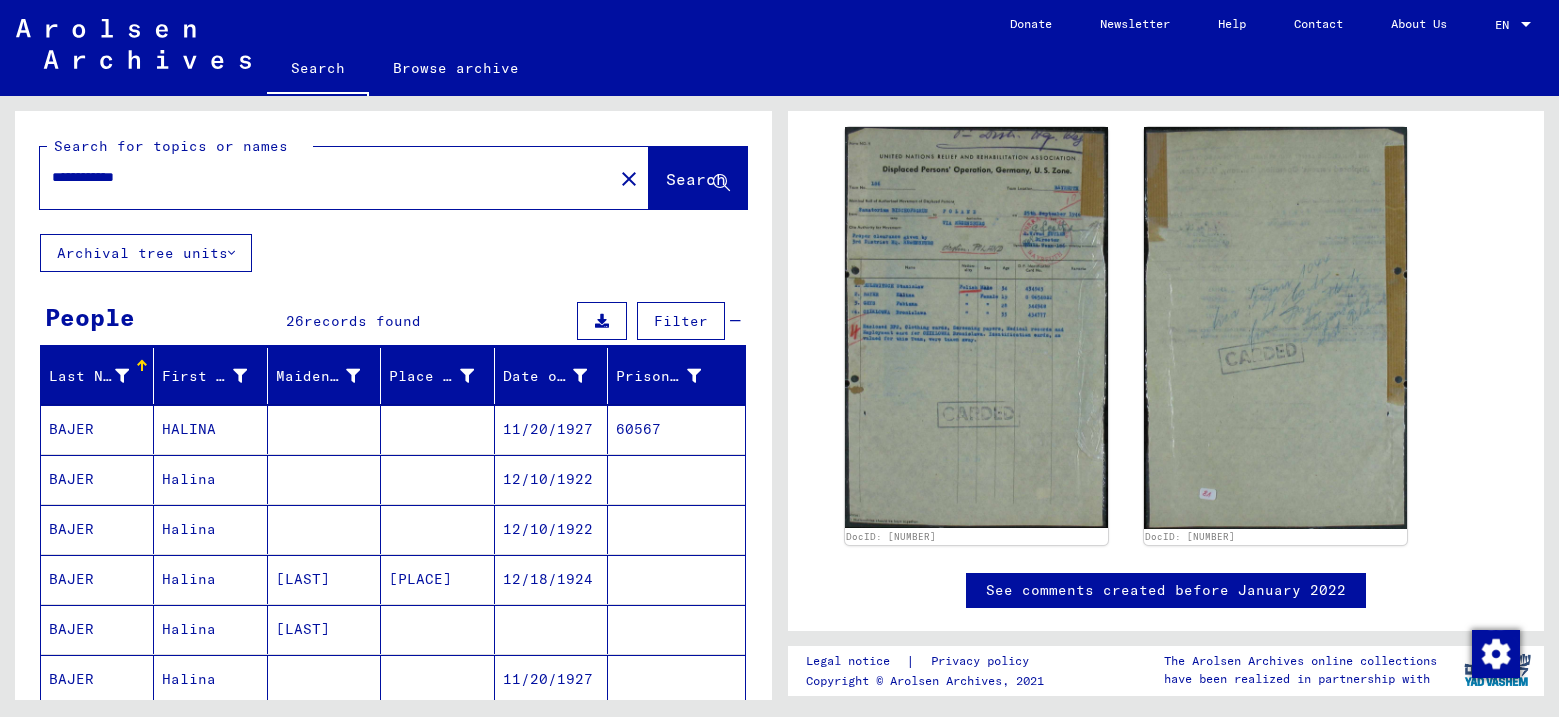 drag, startPoint x: 177, startPoint y: 174, endPoint x: 81, endPoint y: 175, distance: 96.00521 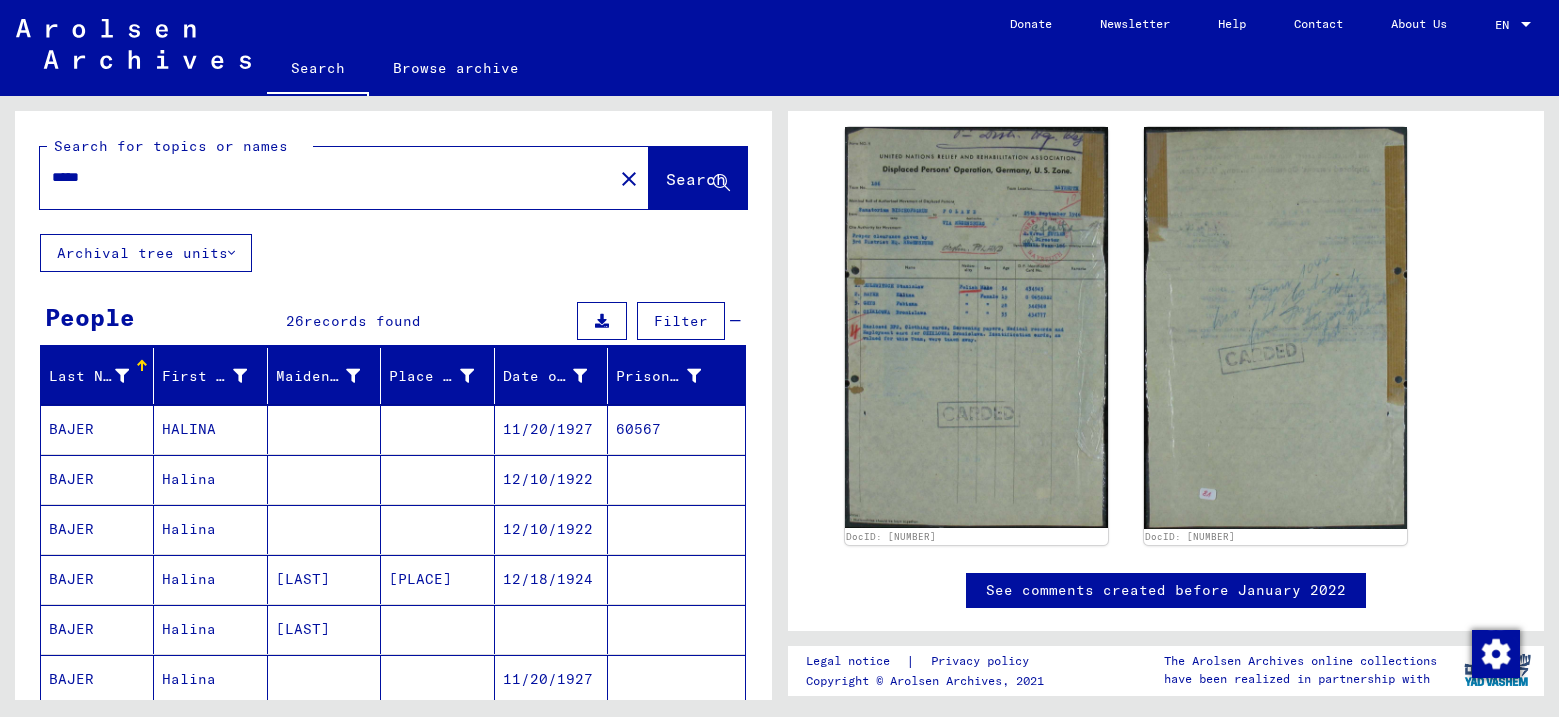 type on "*****" 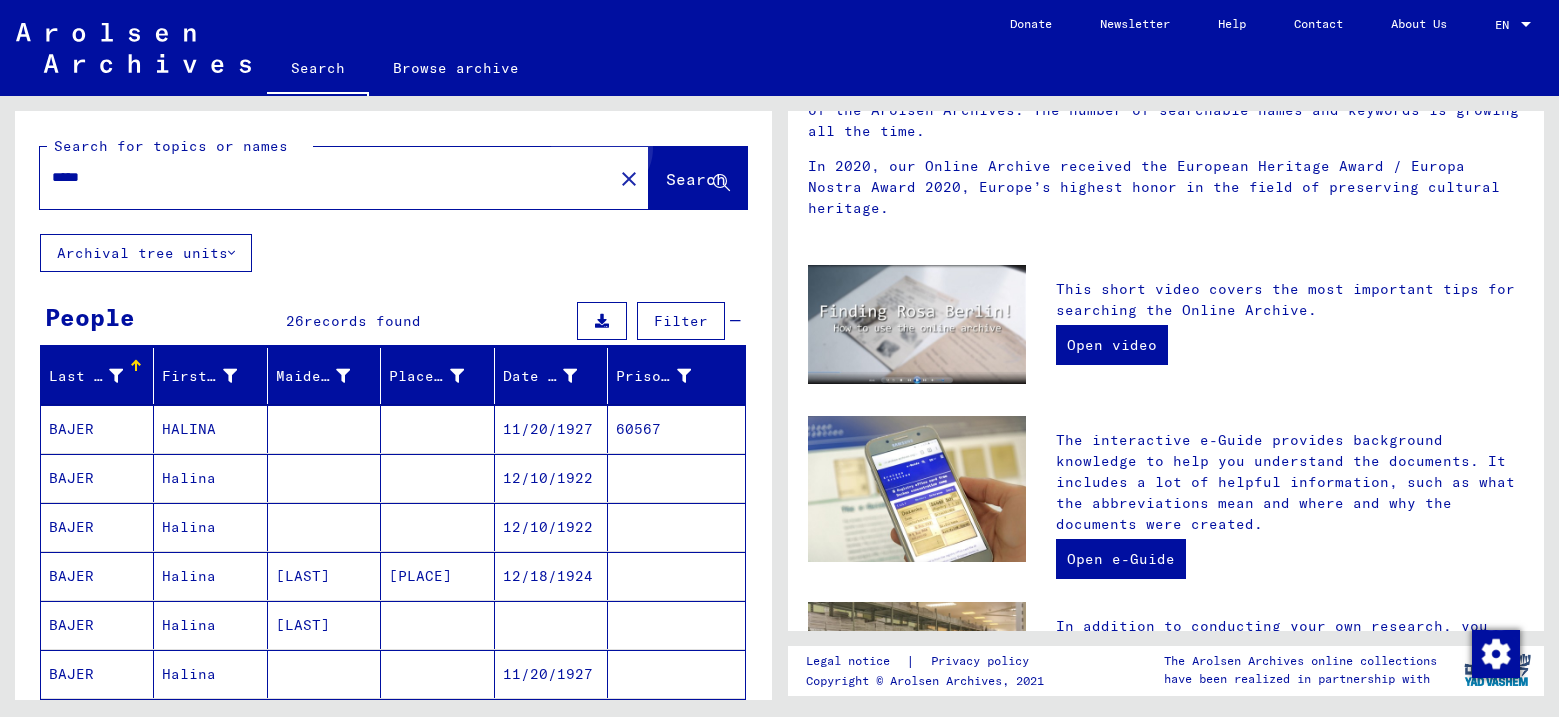 scroll, scrollTop: 0, scrollLeft: 0, axis: both 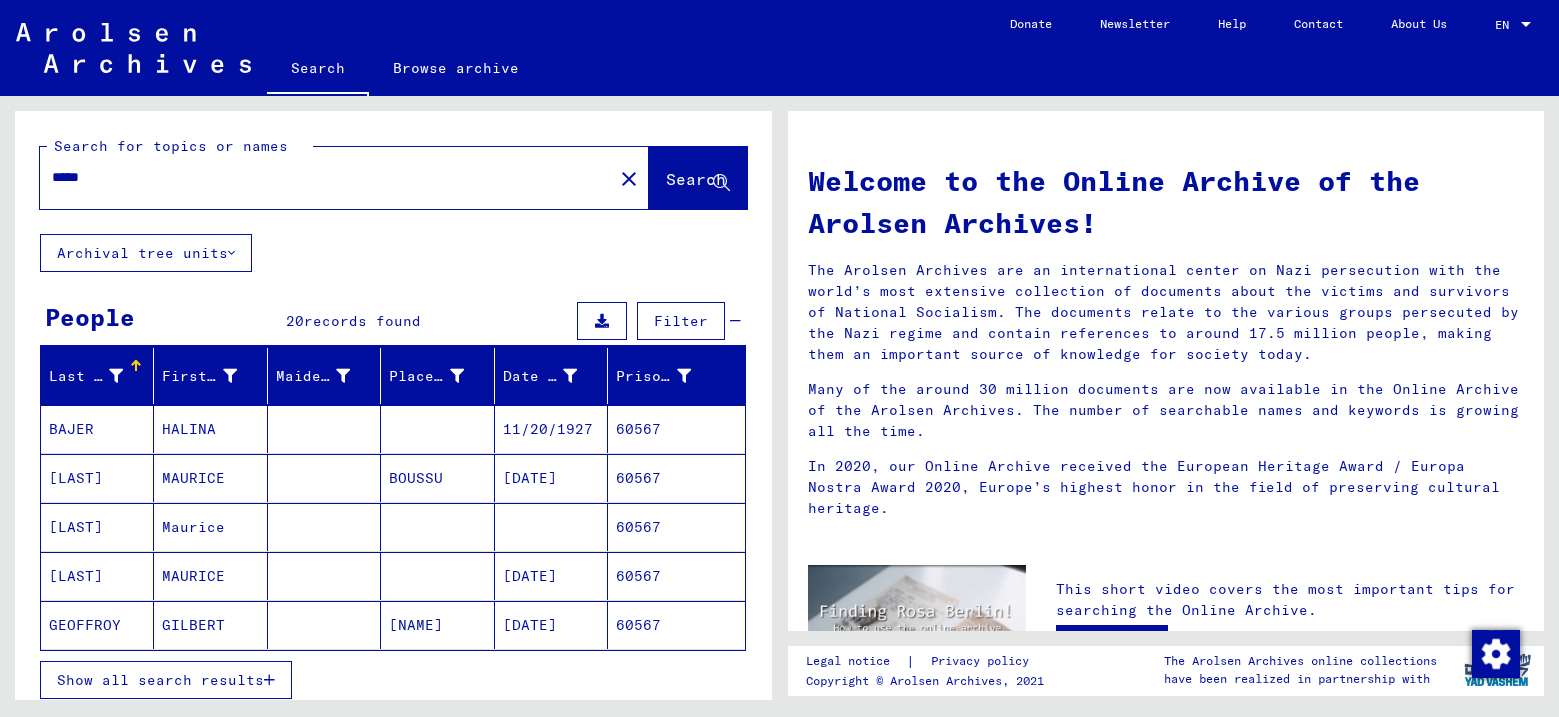 click on "Show all search results" at bounding box center (160, 680) 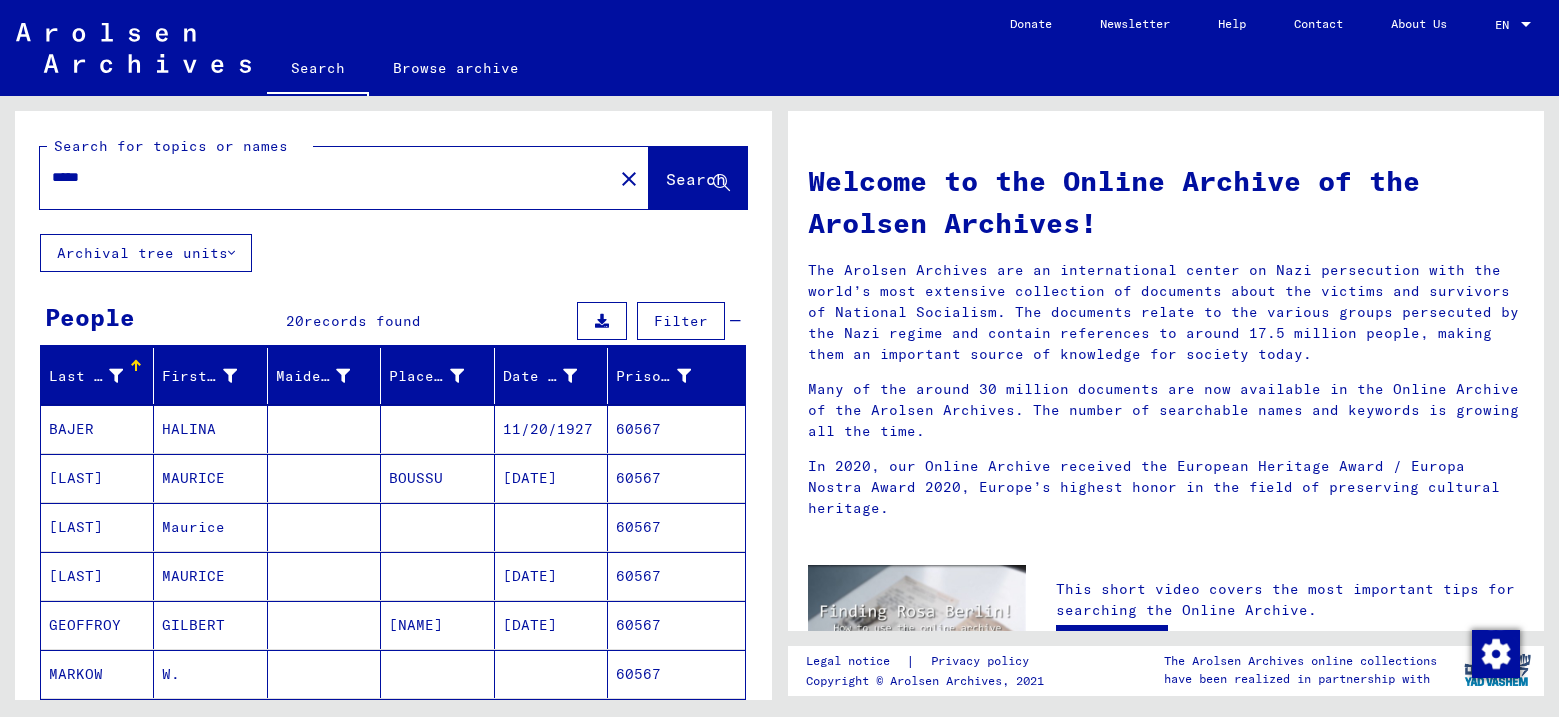 click on "BAJER" at bounding box center [97, 478] 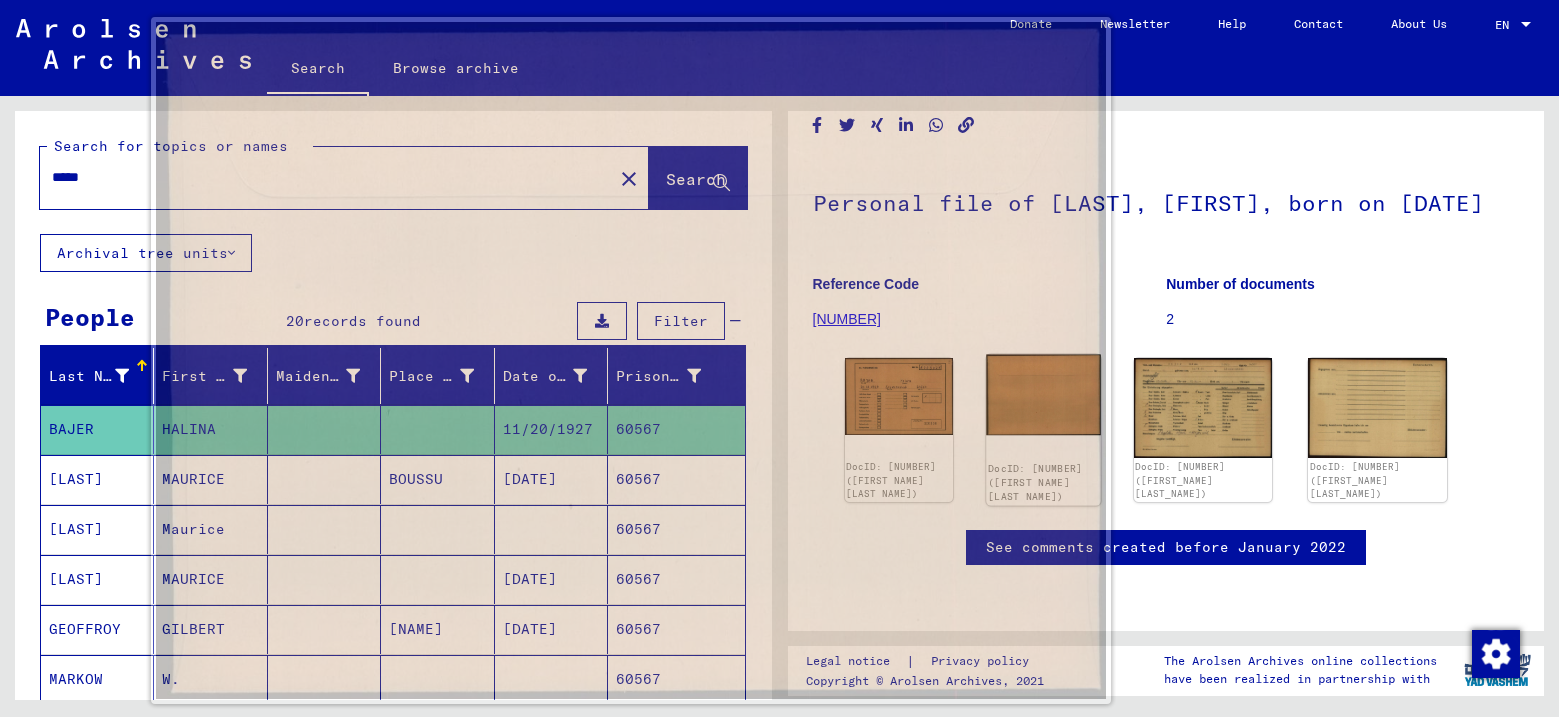 scroll, scrollTop: 108, scrollLeft: 0, axis: vertical 